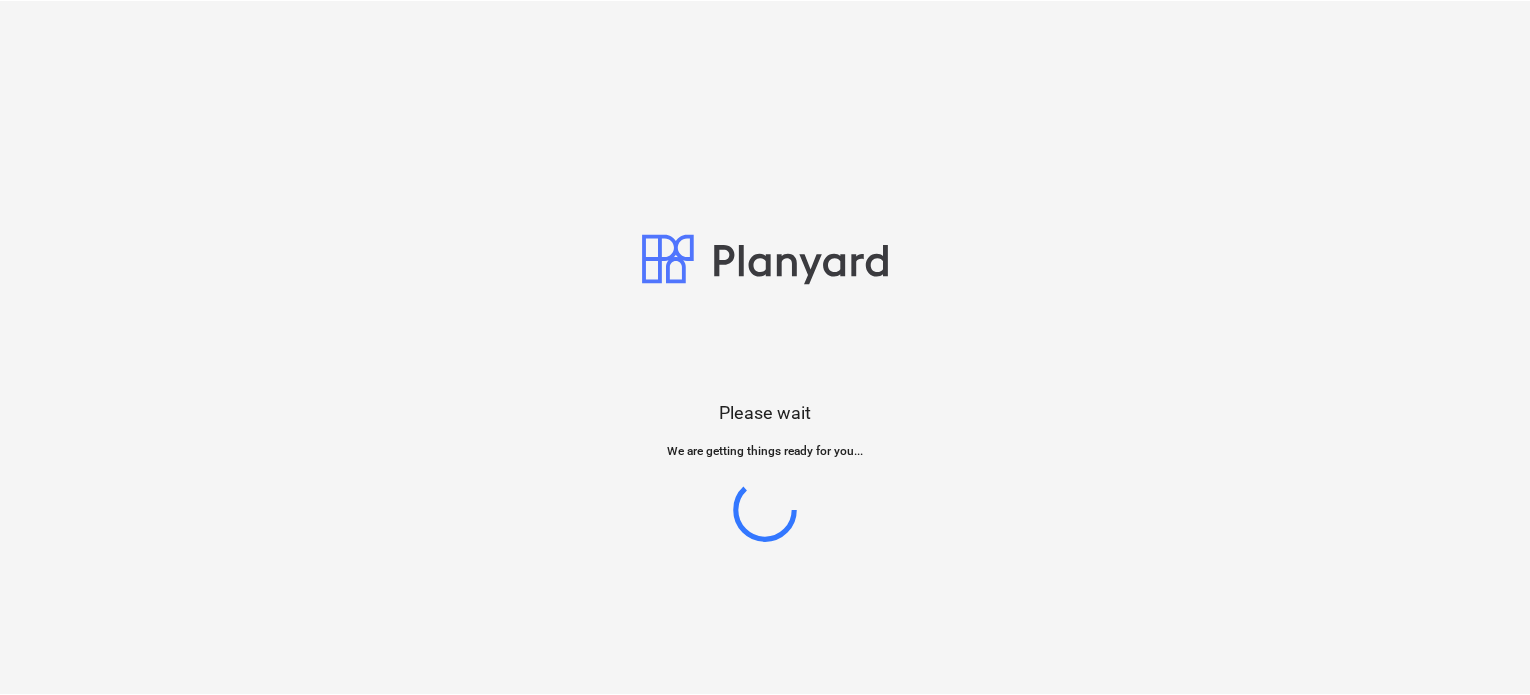 scroll, scrollTop: 0, scrollLeft: 0, axis: both 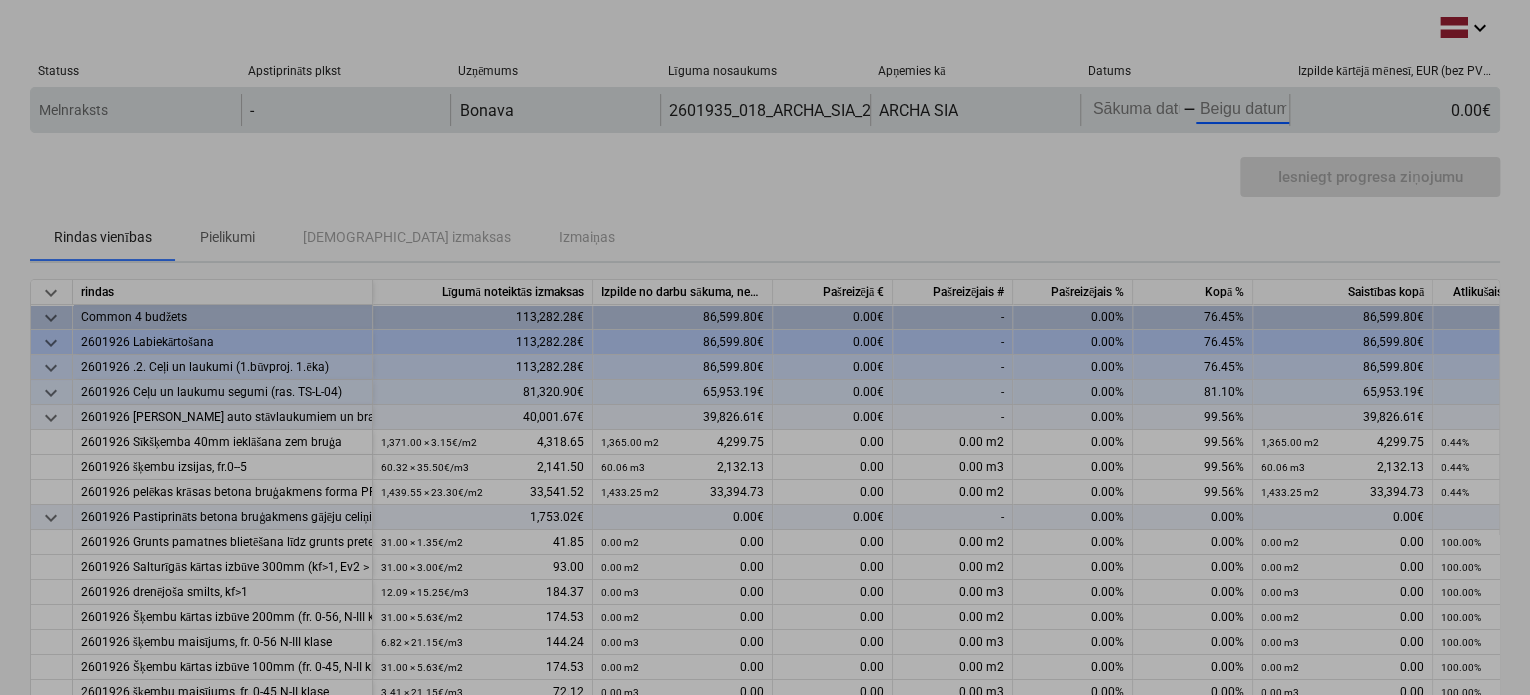 click on "keyboard_arrow_down Statuss Apstiprināts plkst Uzņēmums Līguma nosaukums Apņemies kā Datums Izpilde kārtējā mēnesī, EUR  (bez PVN) Melnraksts - Bonava 2601935_018_ARCHA_SIA_20250217_Ligums_Labiekartosana_EV44_1karta.pdf ARCHA SIA Press the down arrow key to interact with the calendar and
select a date. Press the question [PERSON_NAME] to get the keyboard shortcuts for changing dates. - Press the down arrow key to interact with the calendar and
select a date. Press the question [PERSON_NAME] to get the keyboard shortcuts for changing dates. 0.00€ Please wait Iesniegt progresa ziņojumu Rindas vienības Pielikumi Apstiprinātas izmaksas Izmaiņas keyboard_arrow_down rindas Līgumā noteiktās izmaksas Izpilde no darbu sākuma, neskaitot kārtējā mēneša izpildi Pašreizējā € Pašreizējais # Pašreizējais % Kopā % Saistības kopā Atlikušais progresa ziņojums keyboard_arrow_down  Common 4 budžets  113,282.28€ 86,599.80€ 0.00€ - 0.00% 76.45% 86,599.80€ 26,682.48€ 113,282.28€" at bounding box center [765, 347] 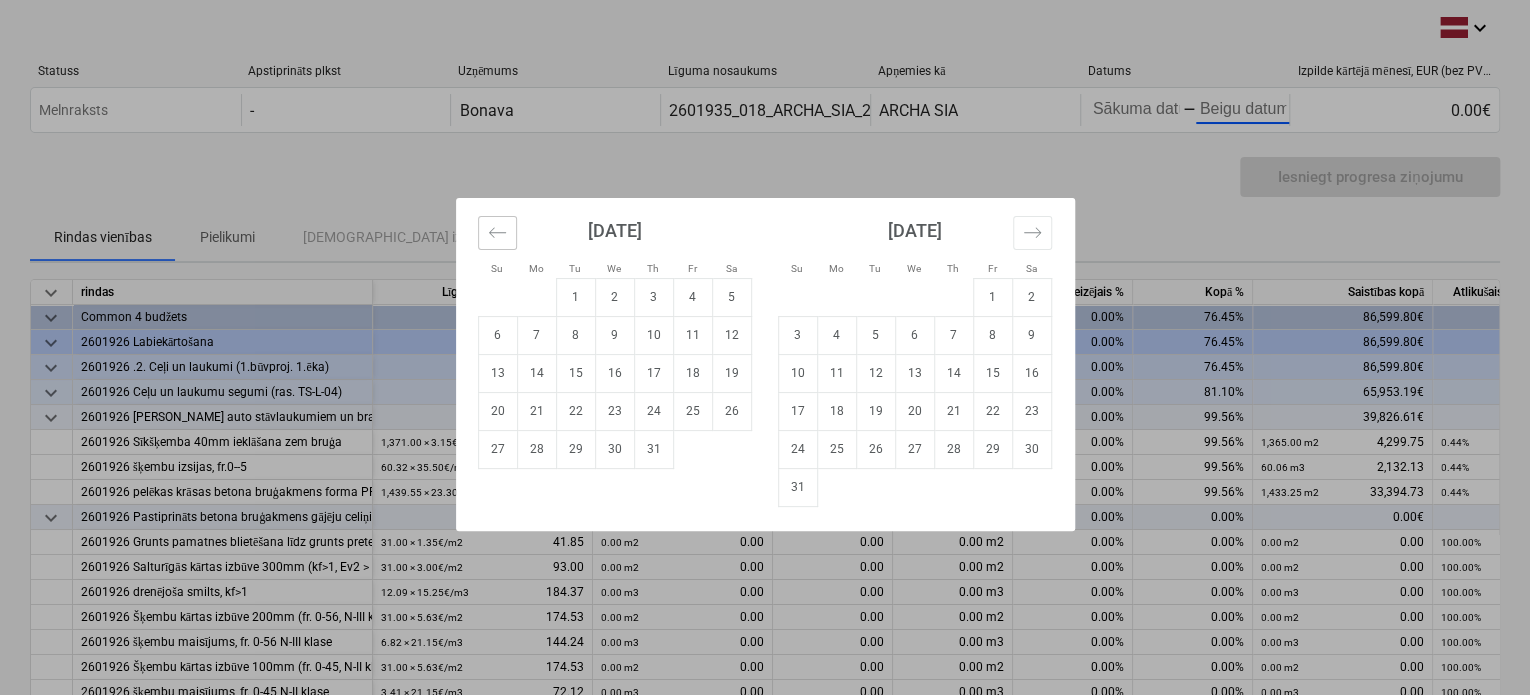 click 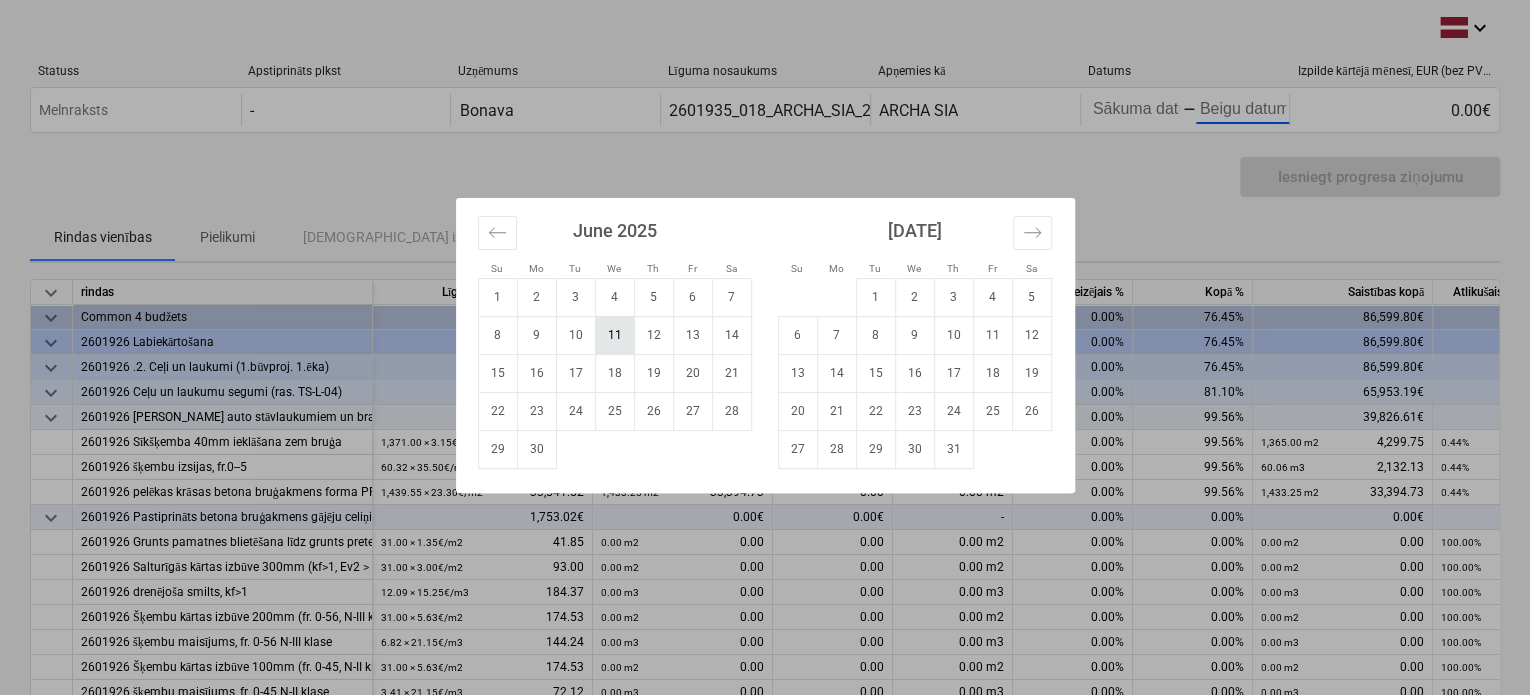 click on "11" at bounding box center [614, 335] 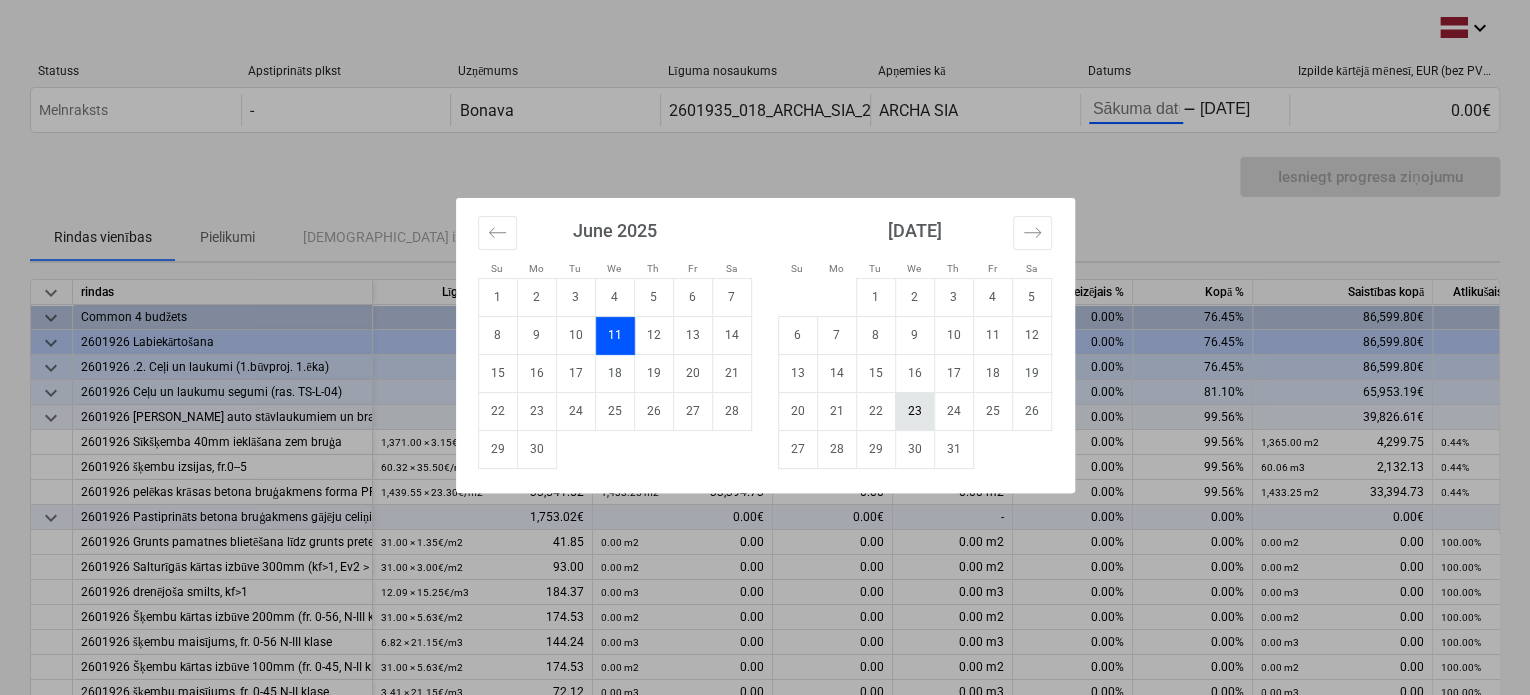 click on "23" at bounding box center [914, 411] 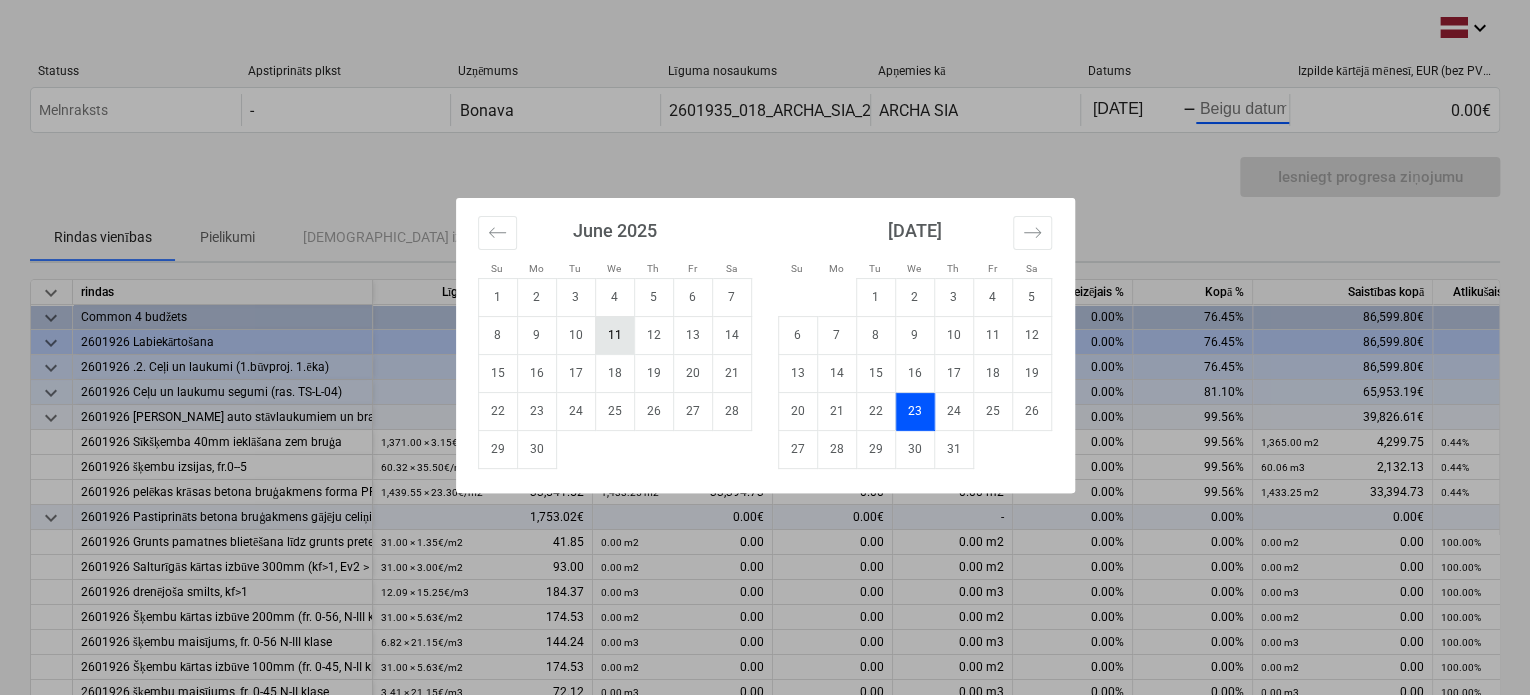 click on "11" at bounding box center (614, 335) 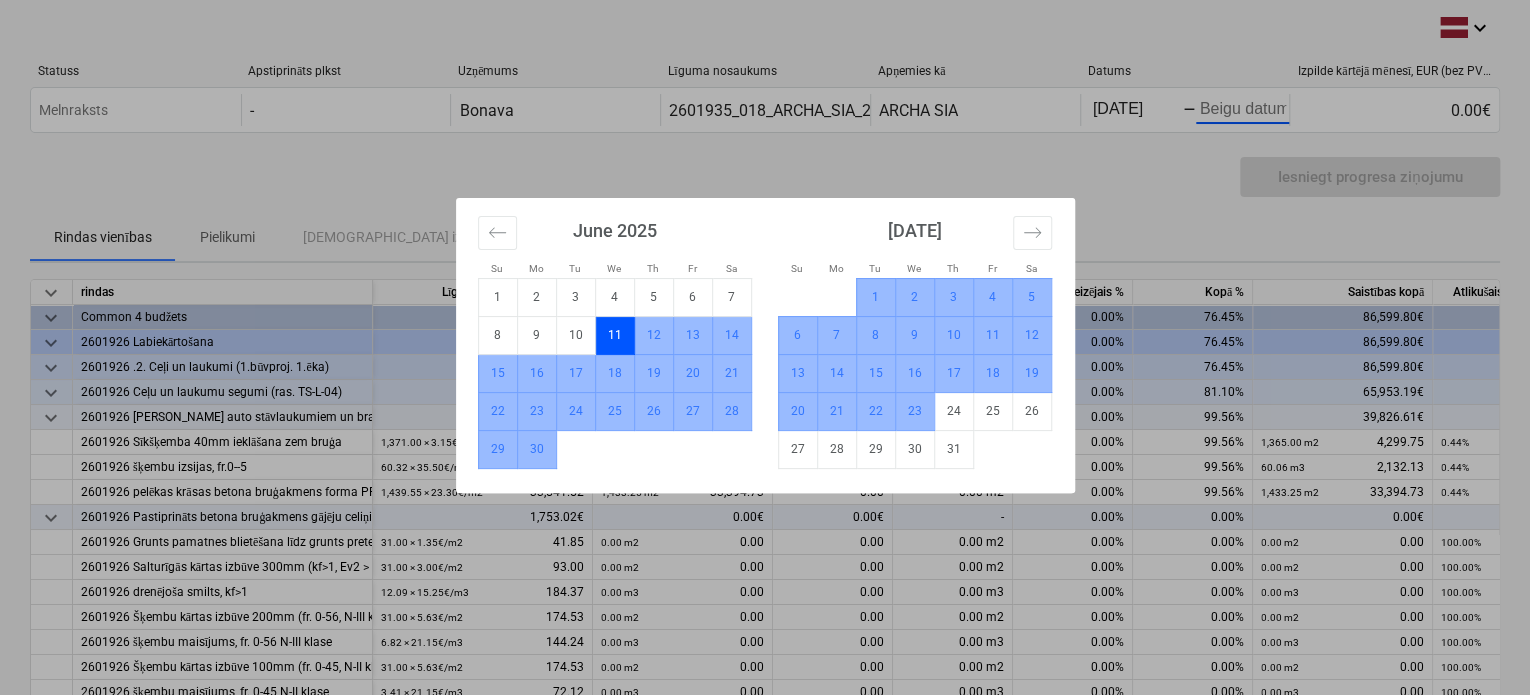 click on "23" at bounding box center [914, 411] 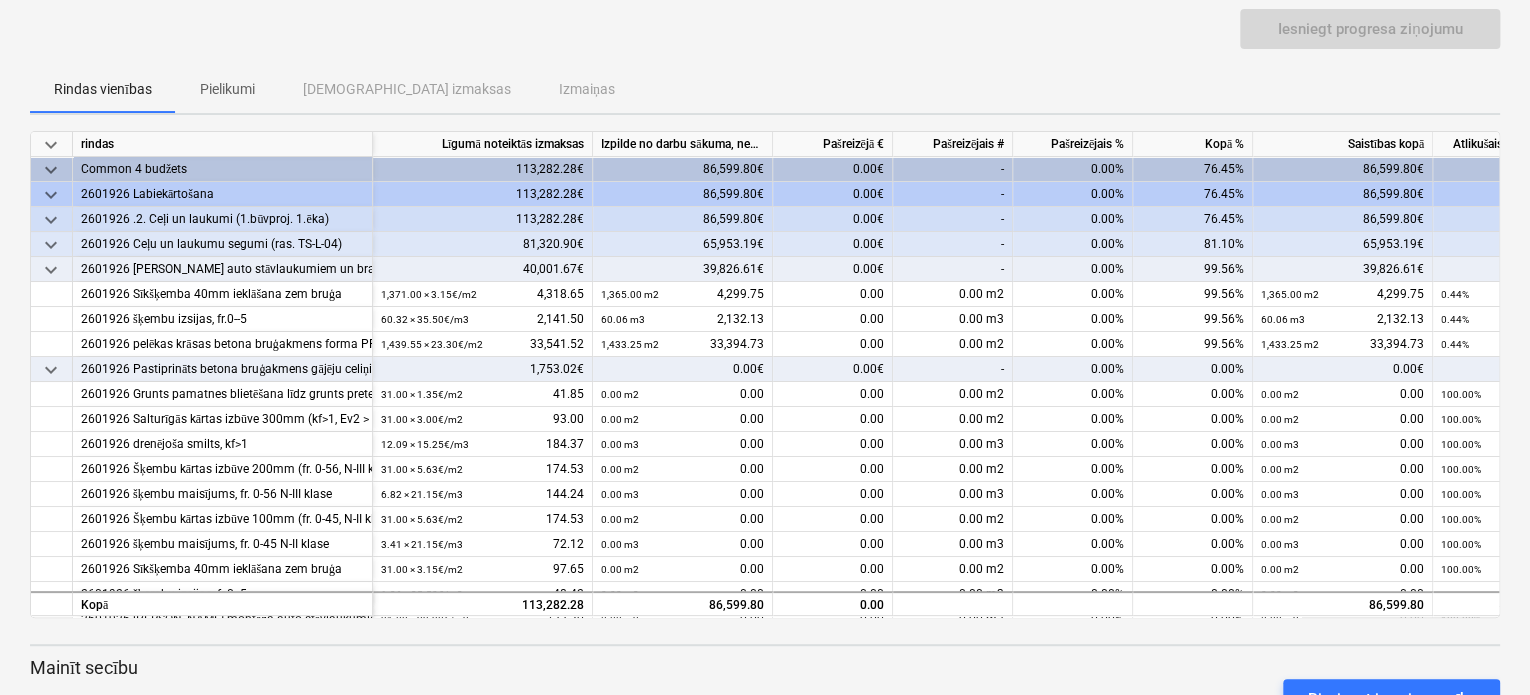 scroll, scrollTop: 149, scrollLeft: 0, axis: vertical 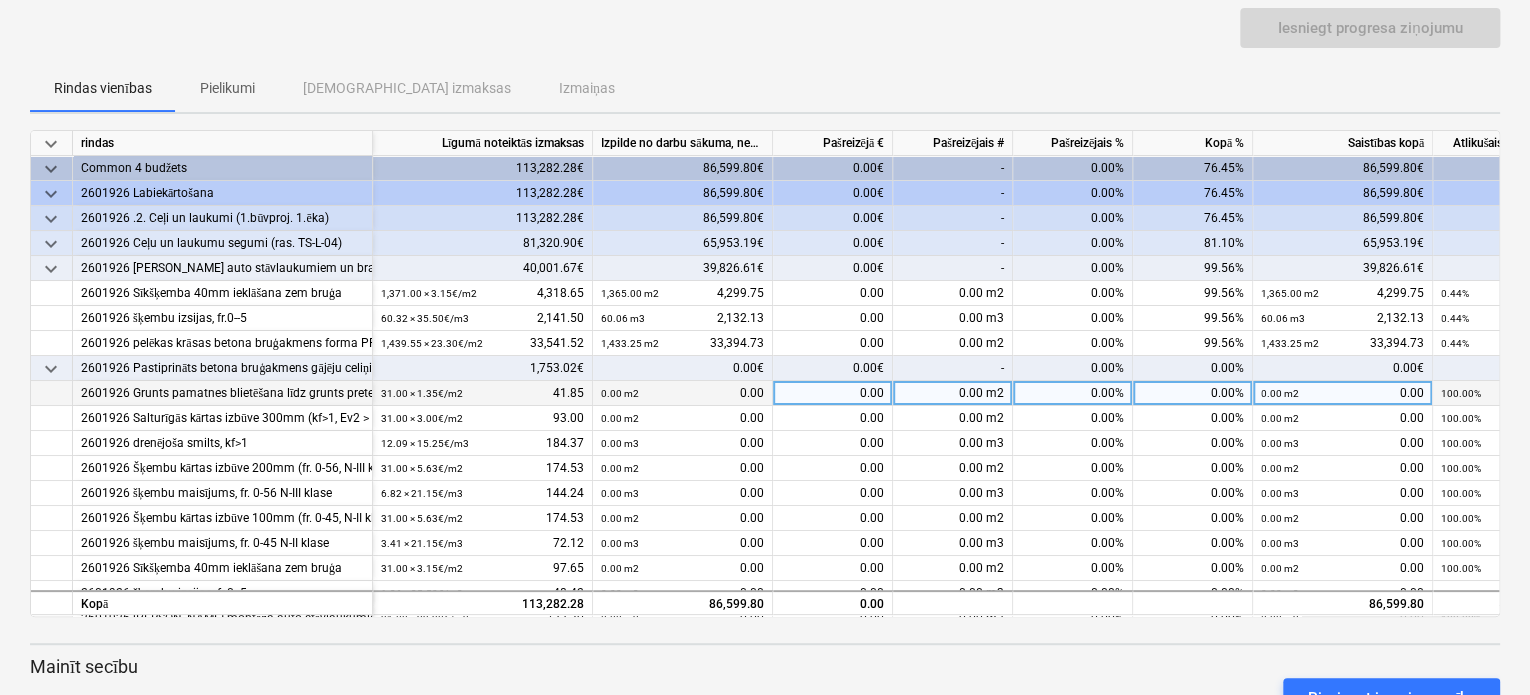 click on "0.00   m2" at bounding box center (953, 393) 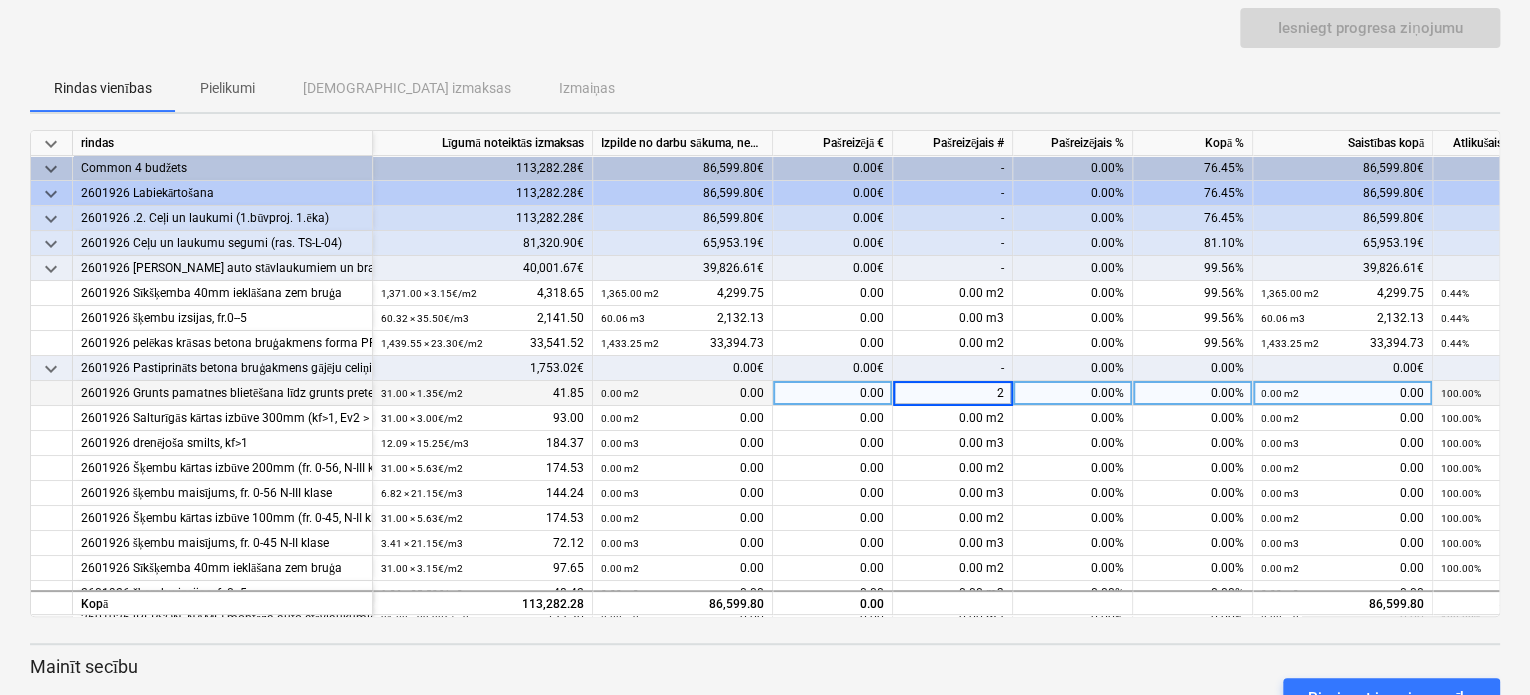 type on "29" 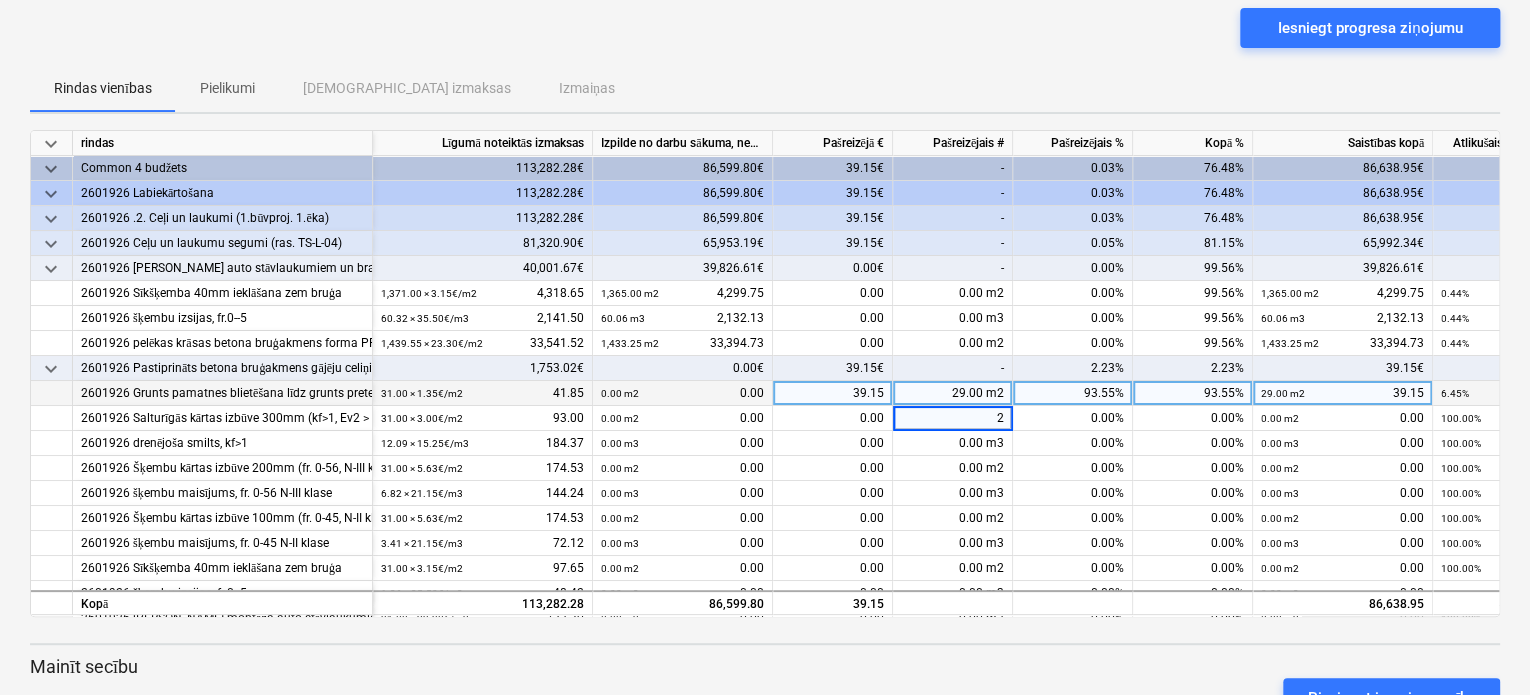 type on "29" 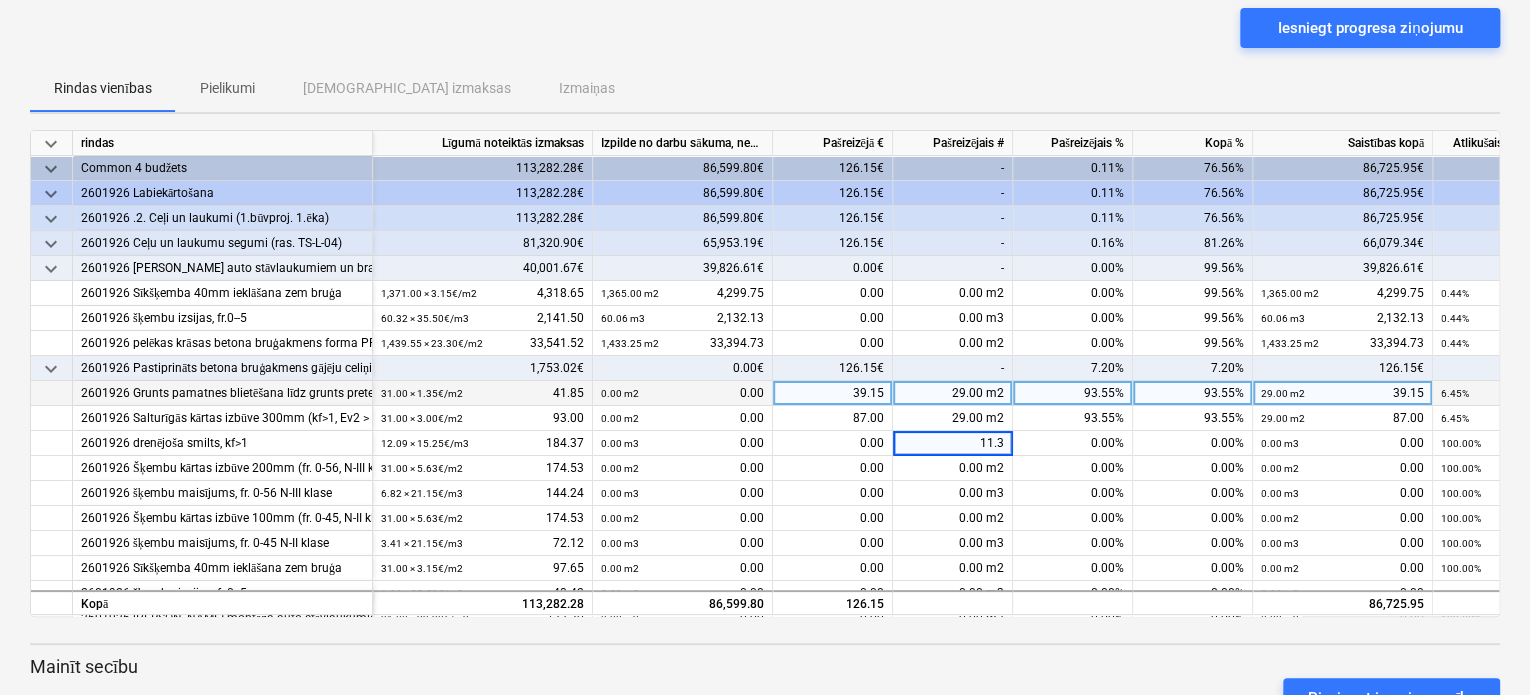 type on "11.31" 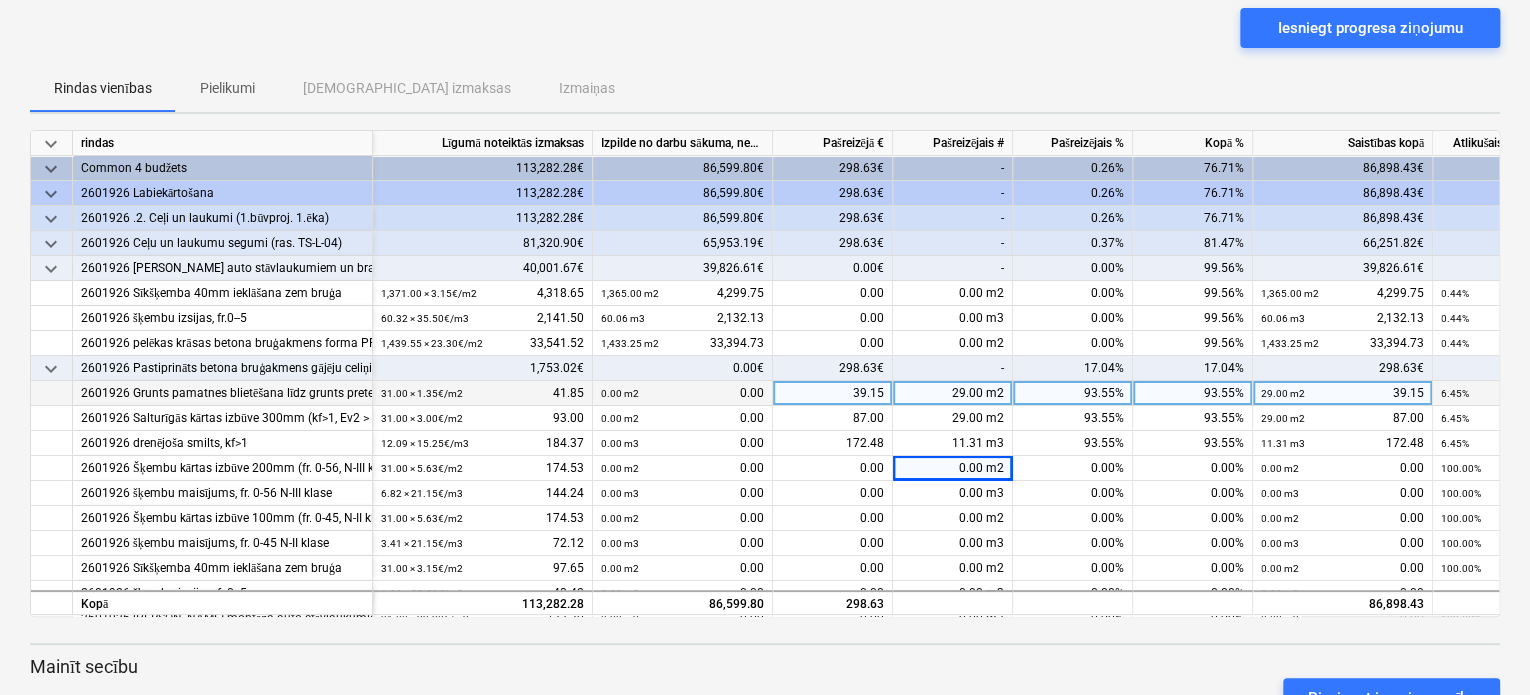 drag, startPoint x: 1492, startPoint y: 154, endPoint x: 1494, endPoint y: 183, distance: 29.068884 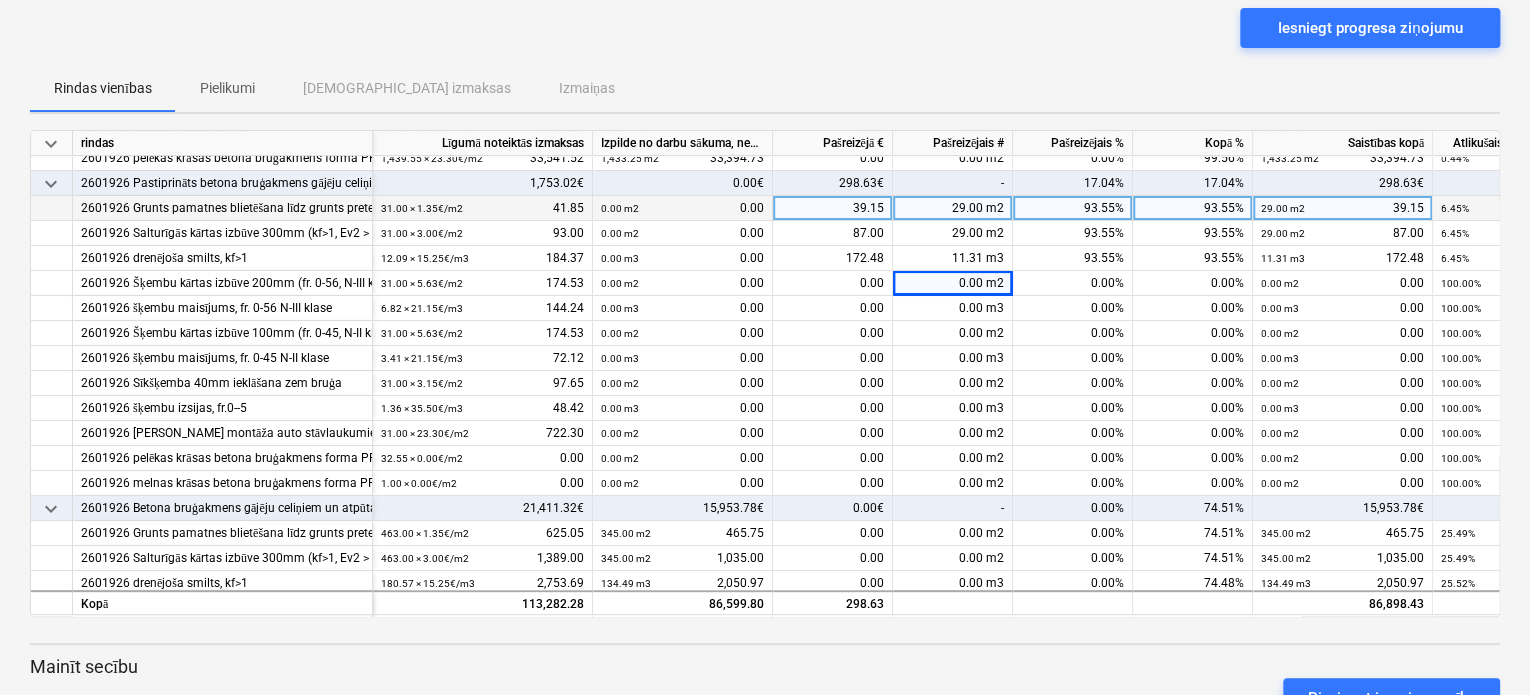 scroll, scrollTop: 193, scrollLeft: 0, axis: vertical 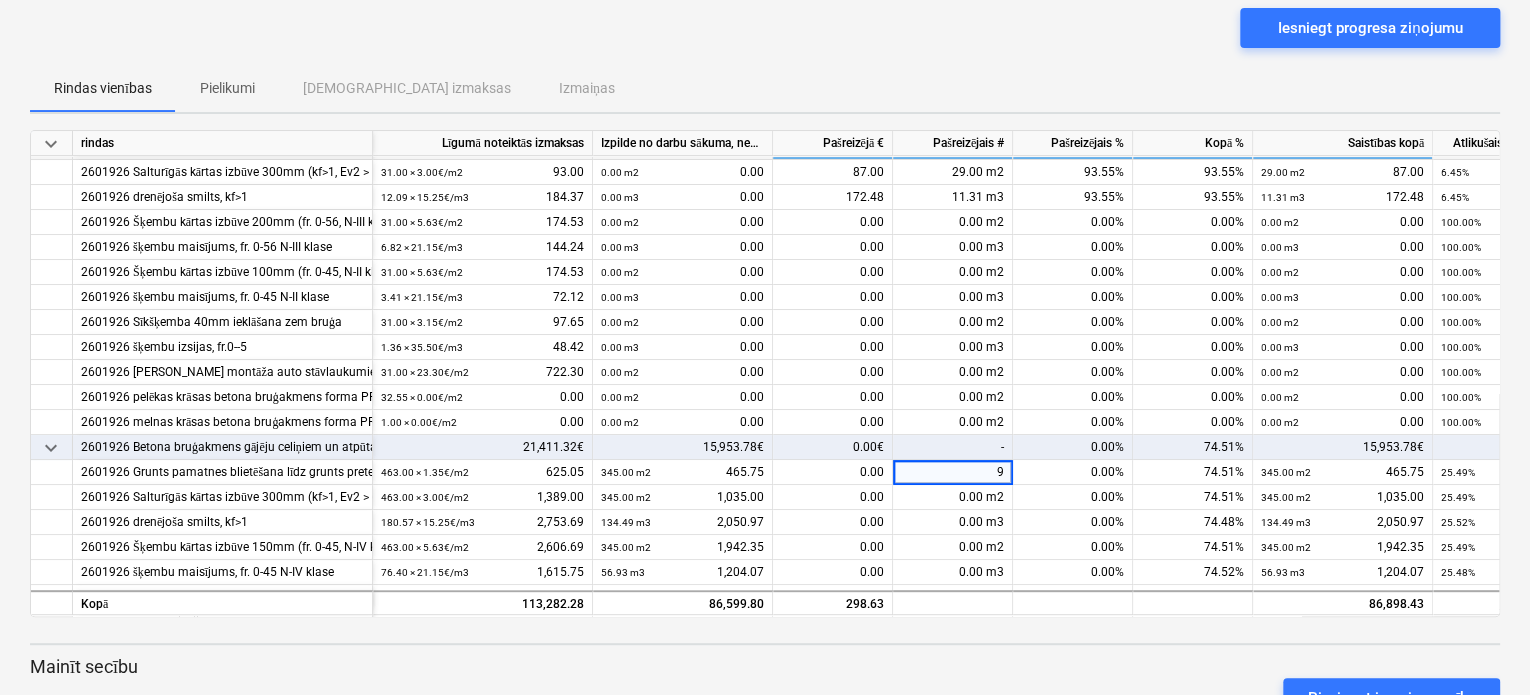 type on "92" 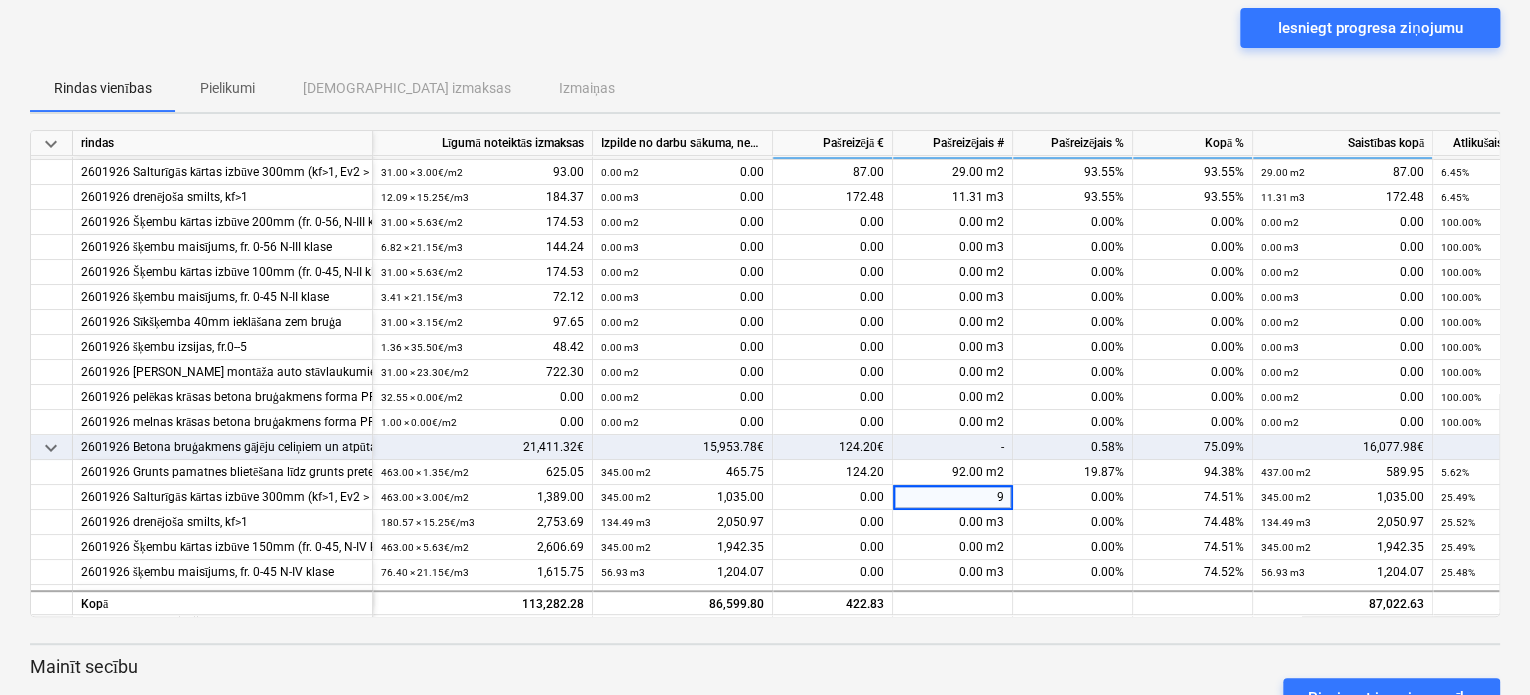 type on "92" 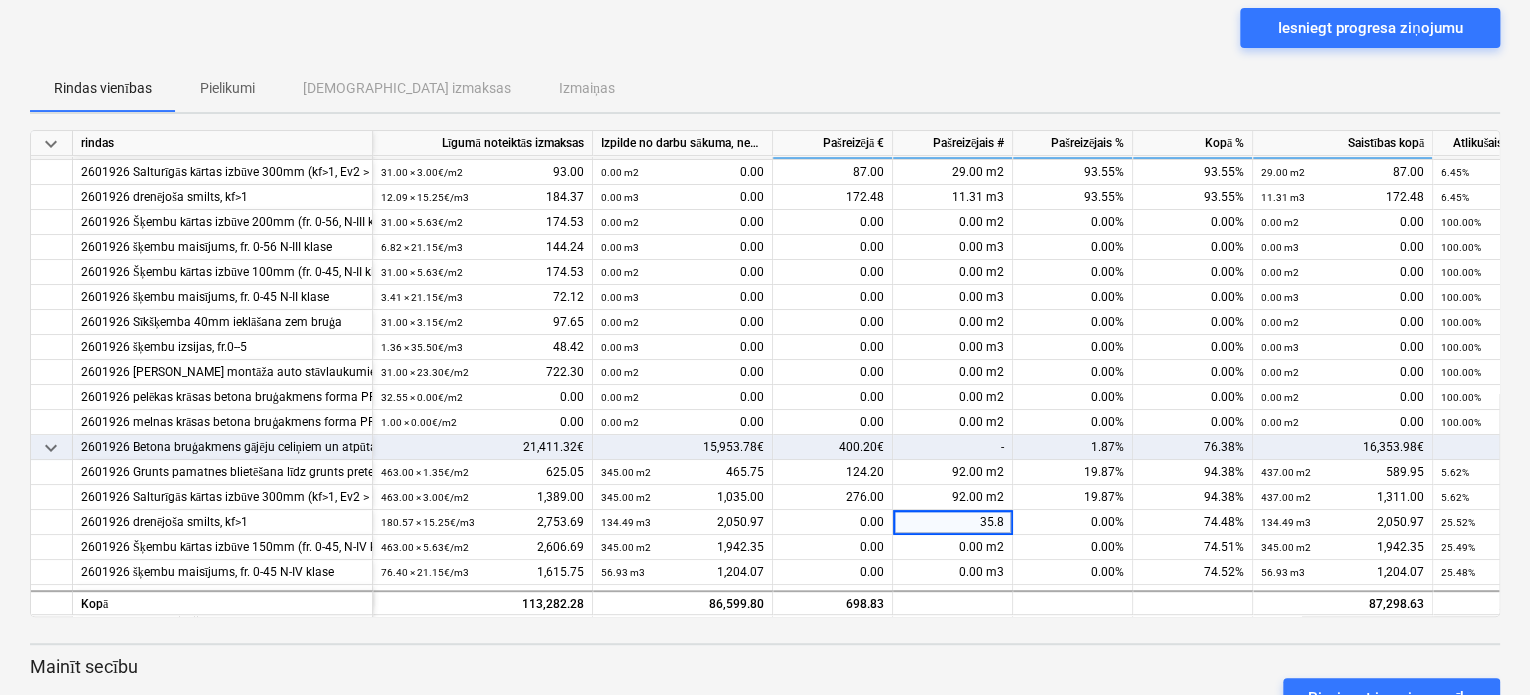 type on "35.88" 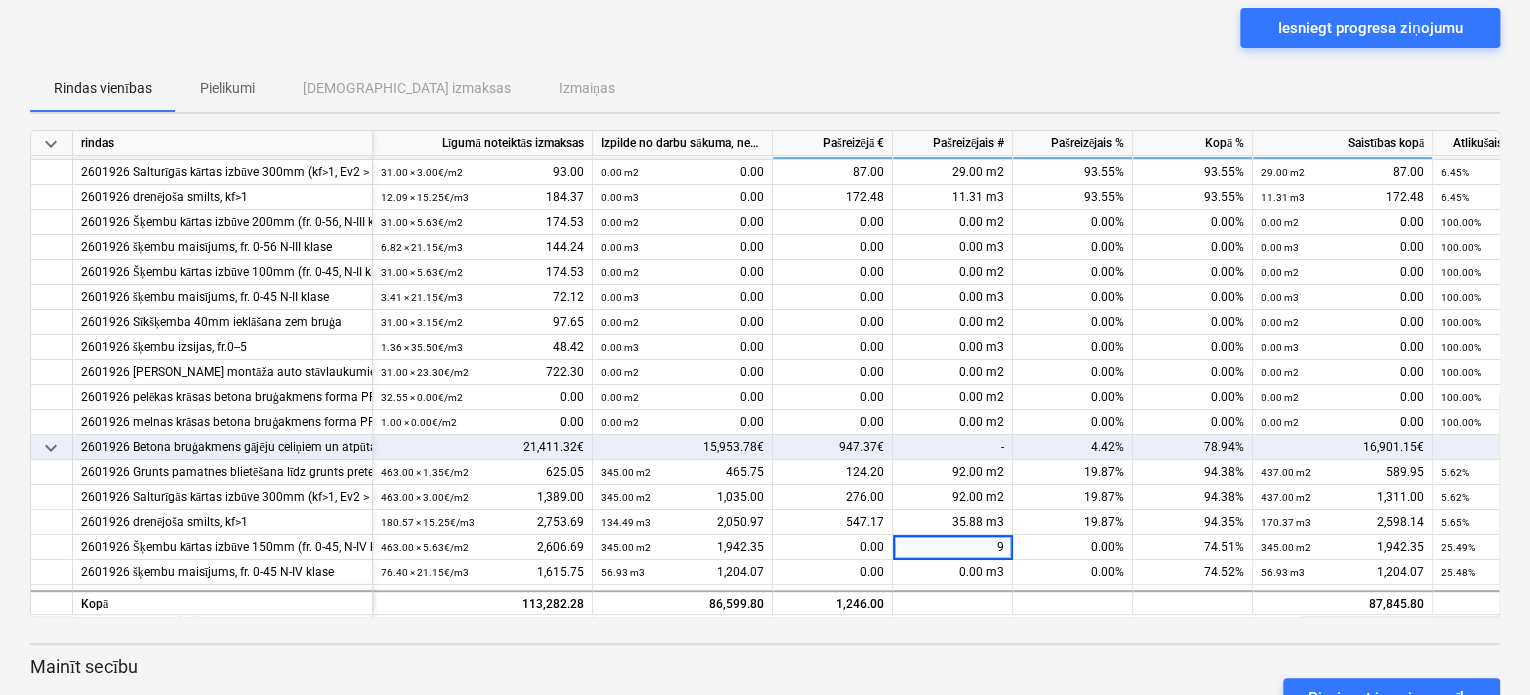 type on "92" 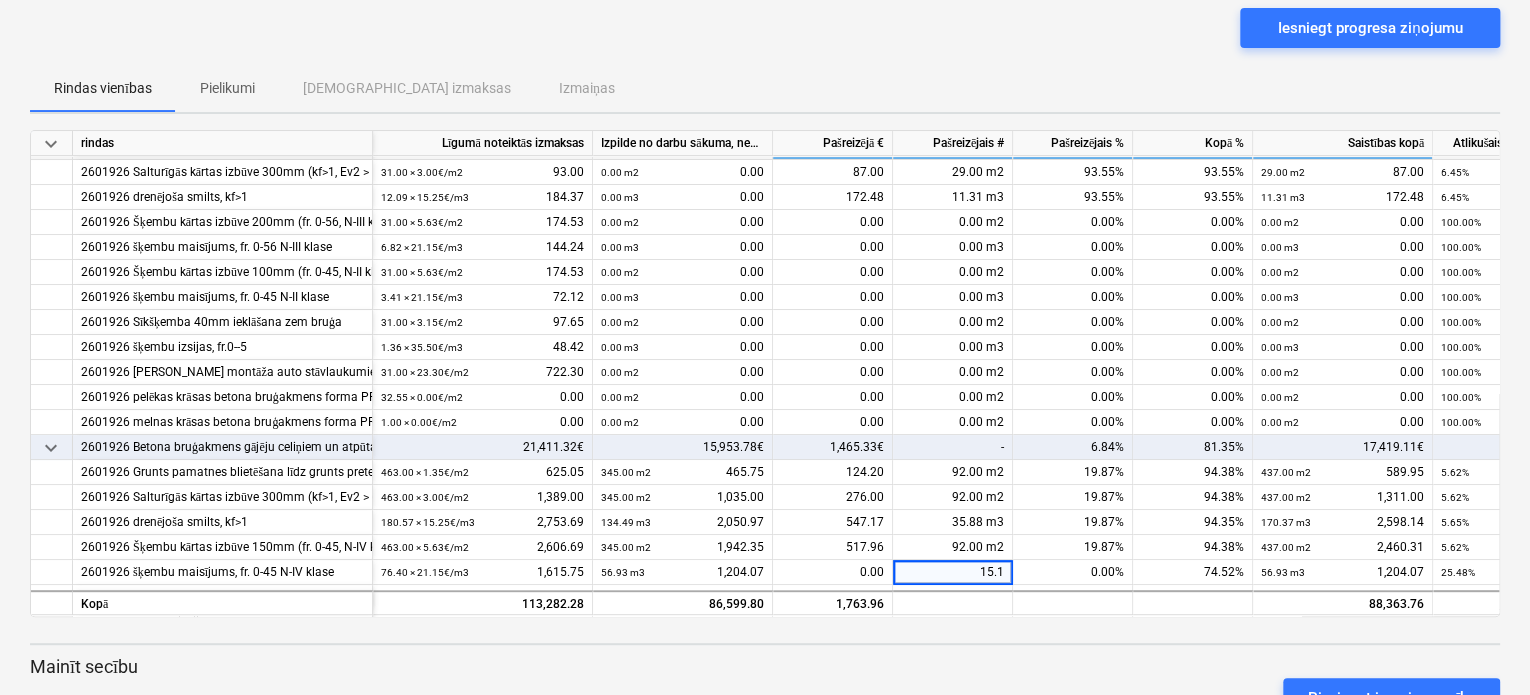 type on "15.18" 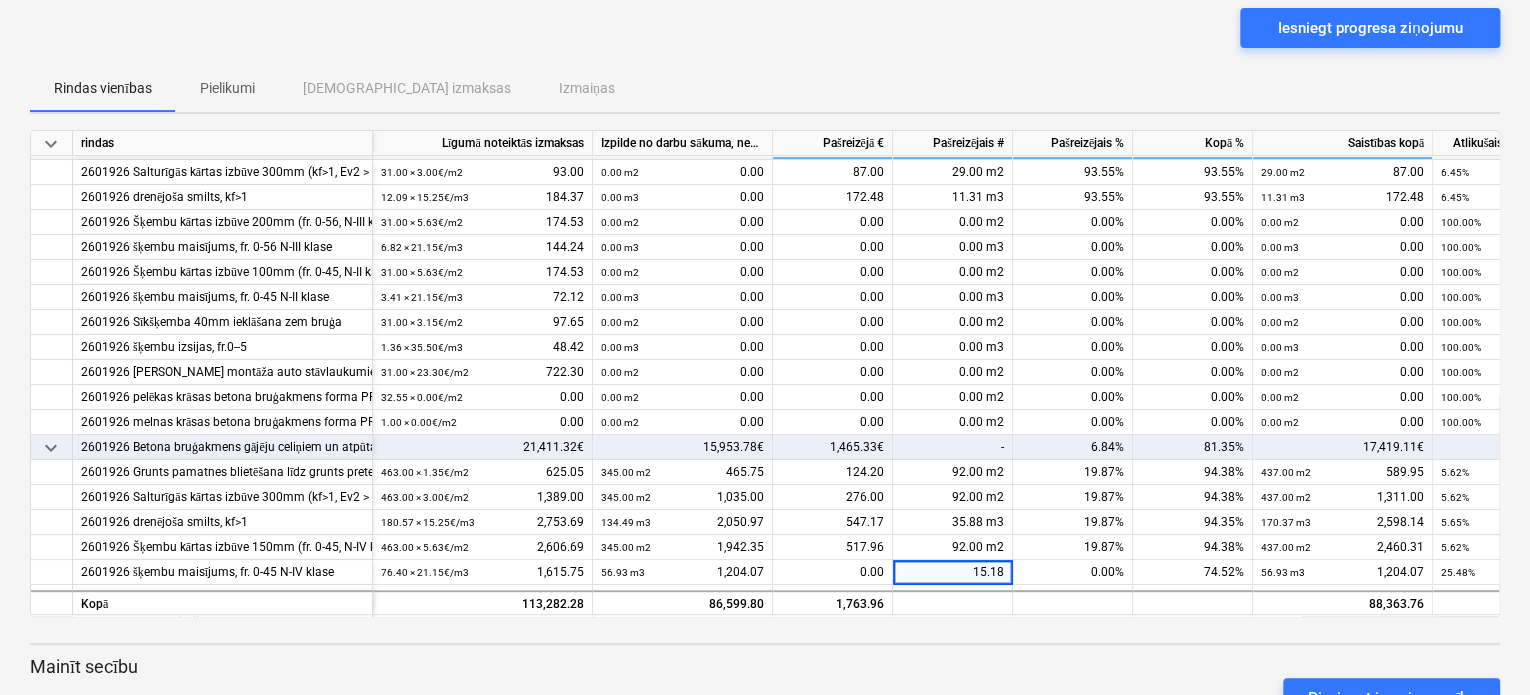 scroll, scrollTop: 271, scrollLeft: 0, axis: vertical 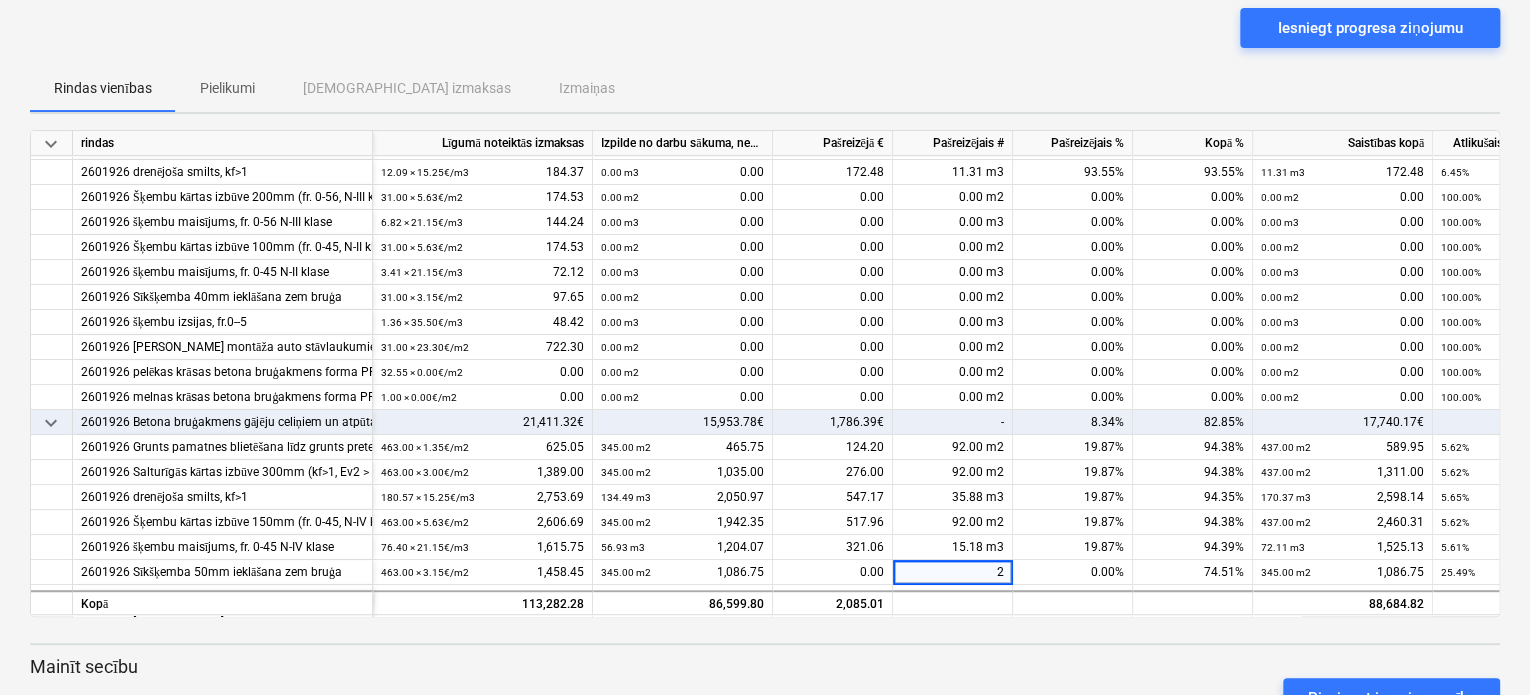 type on "28" 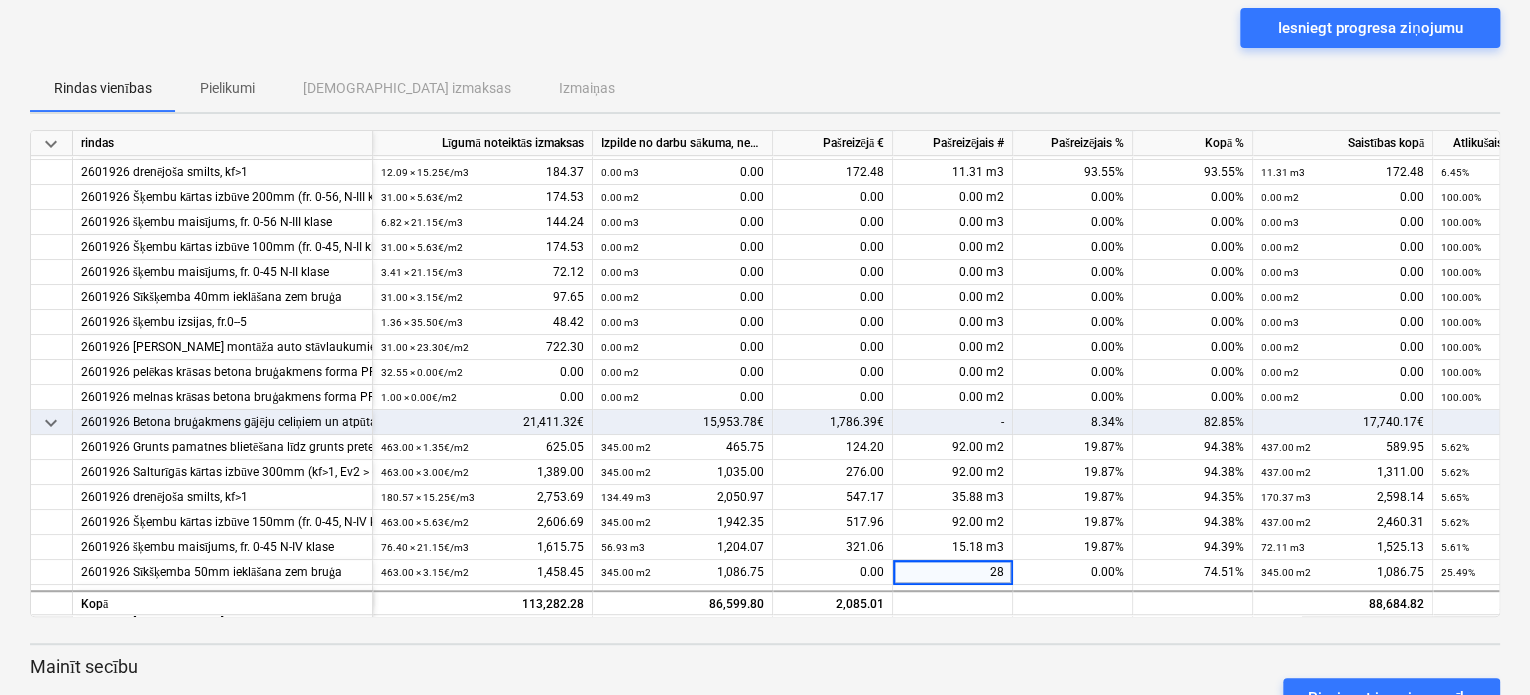 scroll, scrollTop: 296, scrollLeft: 0, axis: vertical 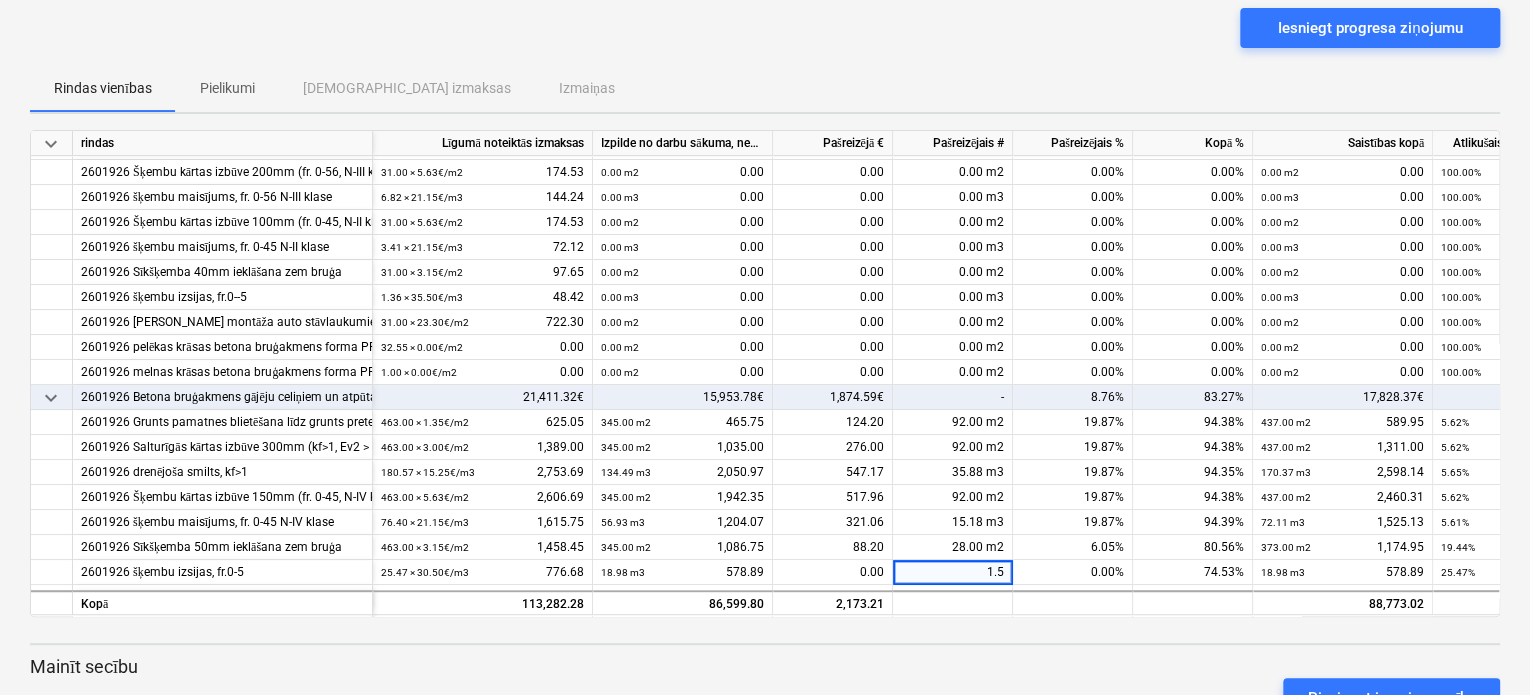 type on "1.54" 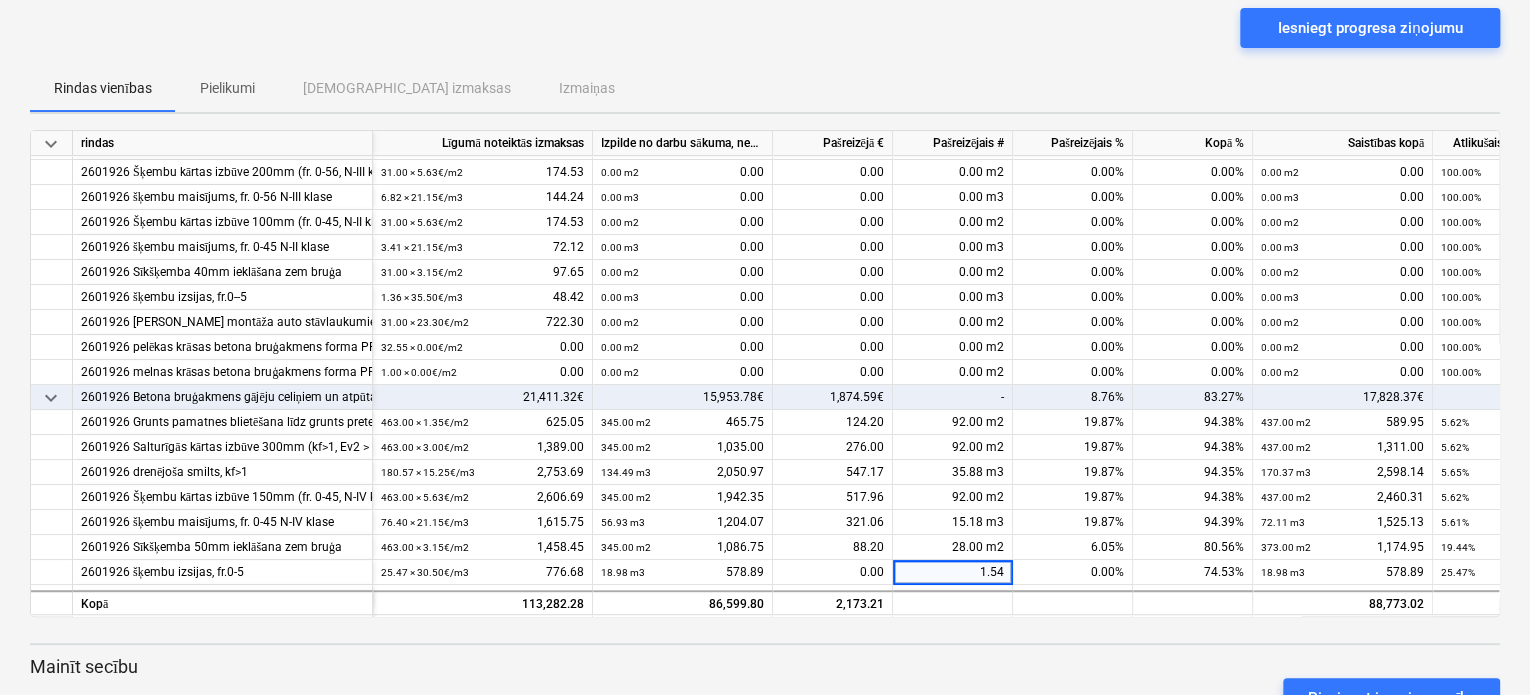 scroll, scrollTop: 320, scrollLeft: 0, axis: vertical 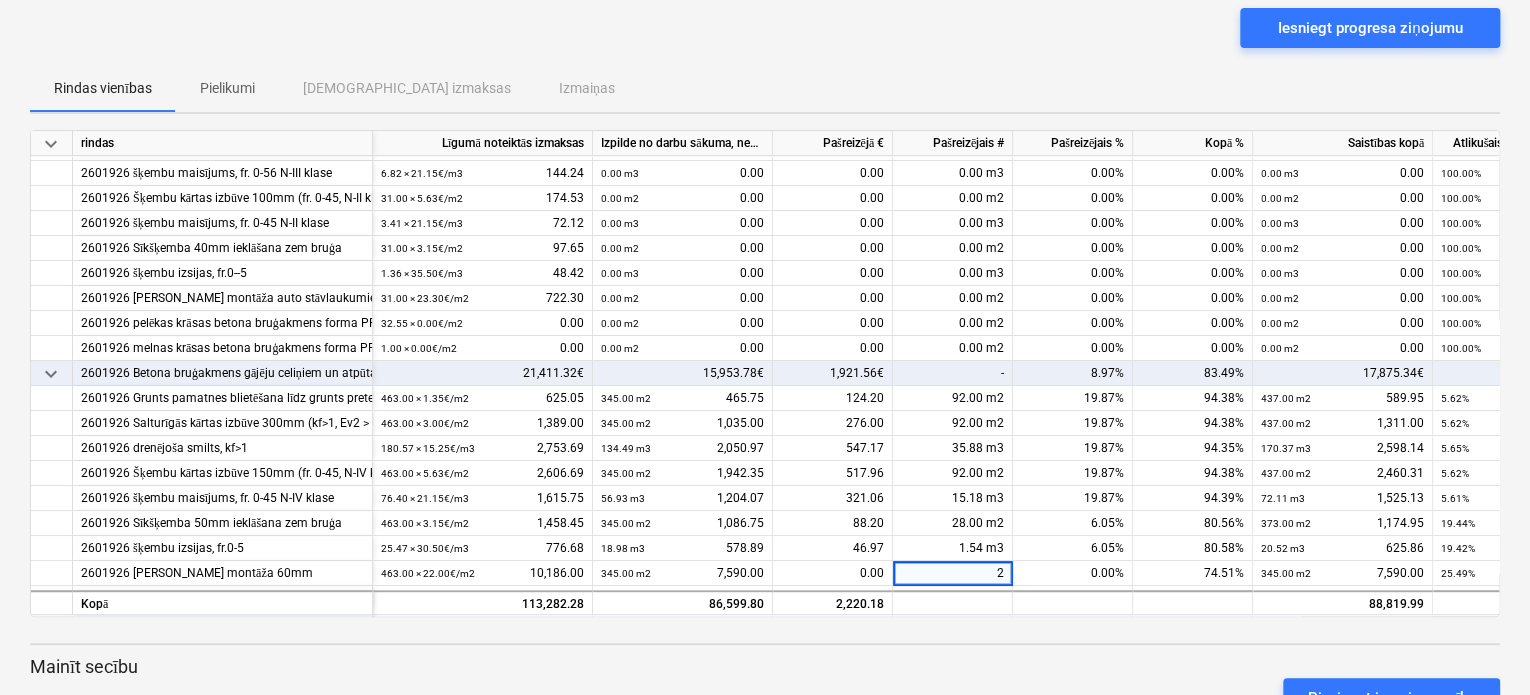 type on "28" 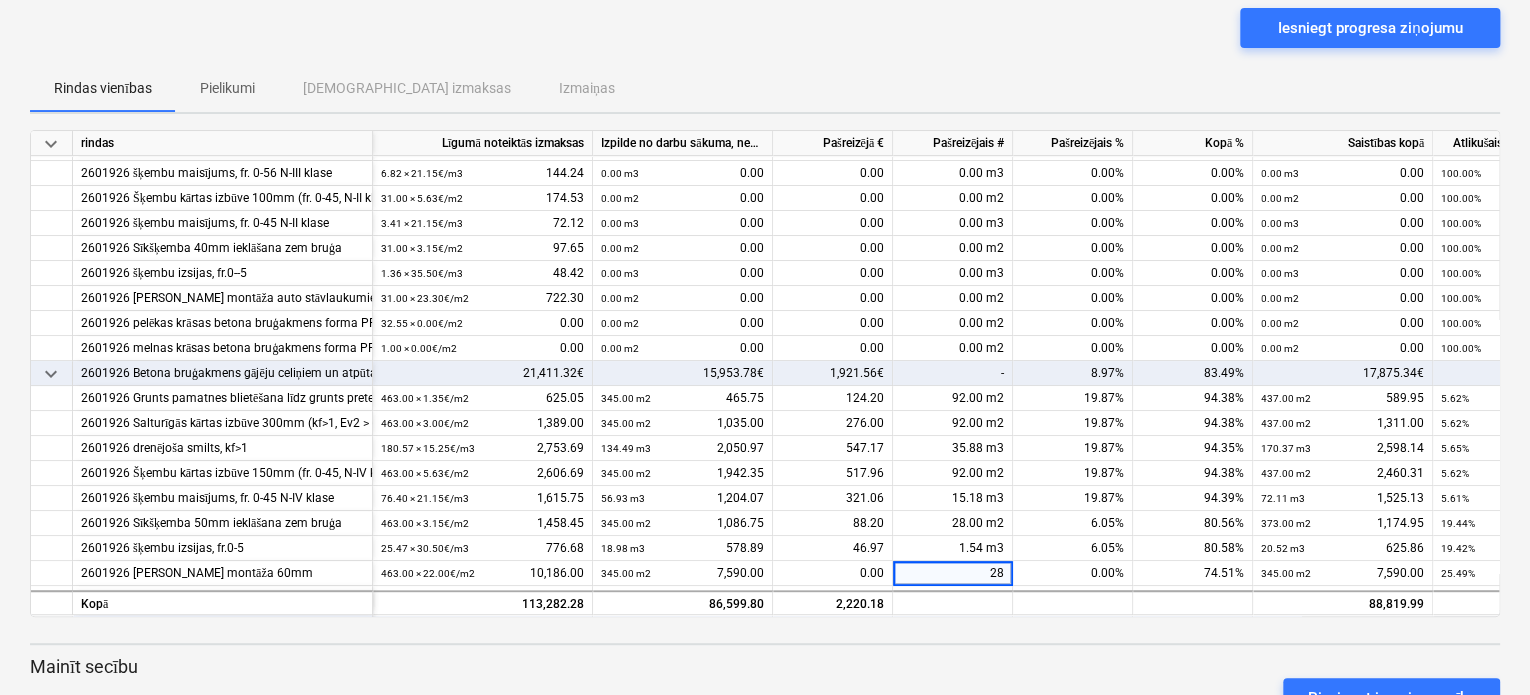 scroll, scrollTop: 346, scrollLeft: 0, axis: vertical 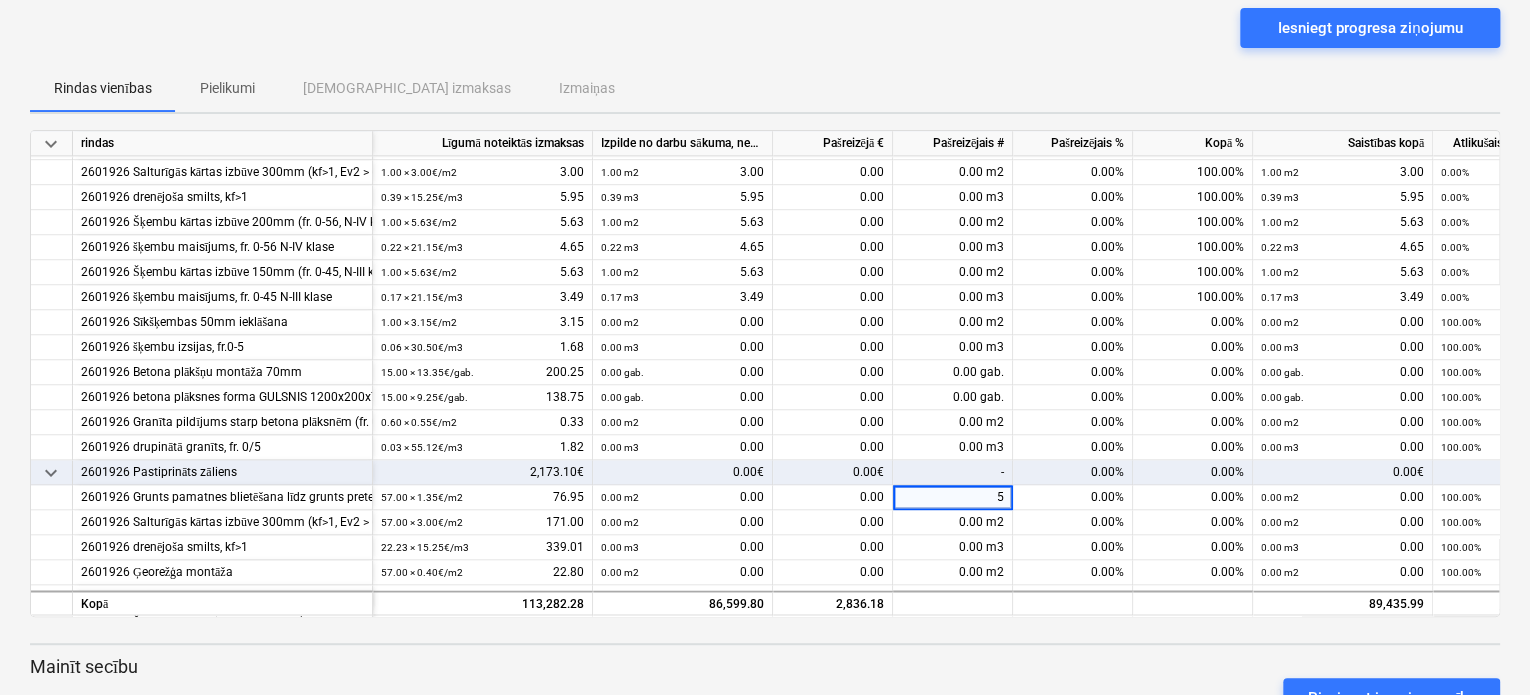 type on "57" 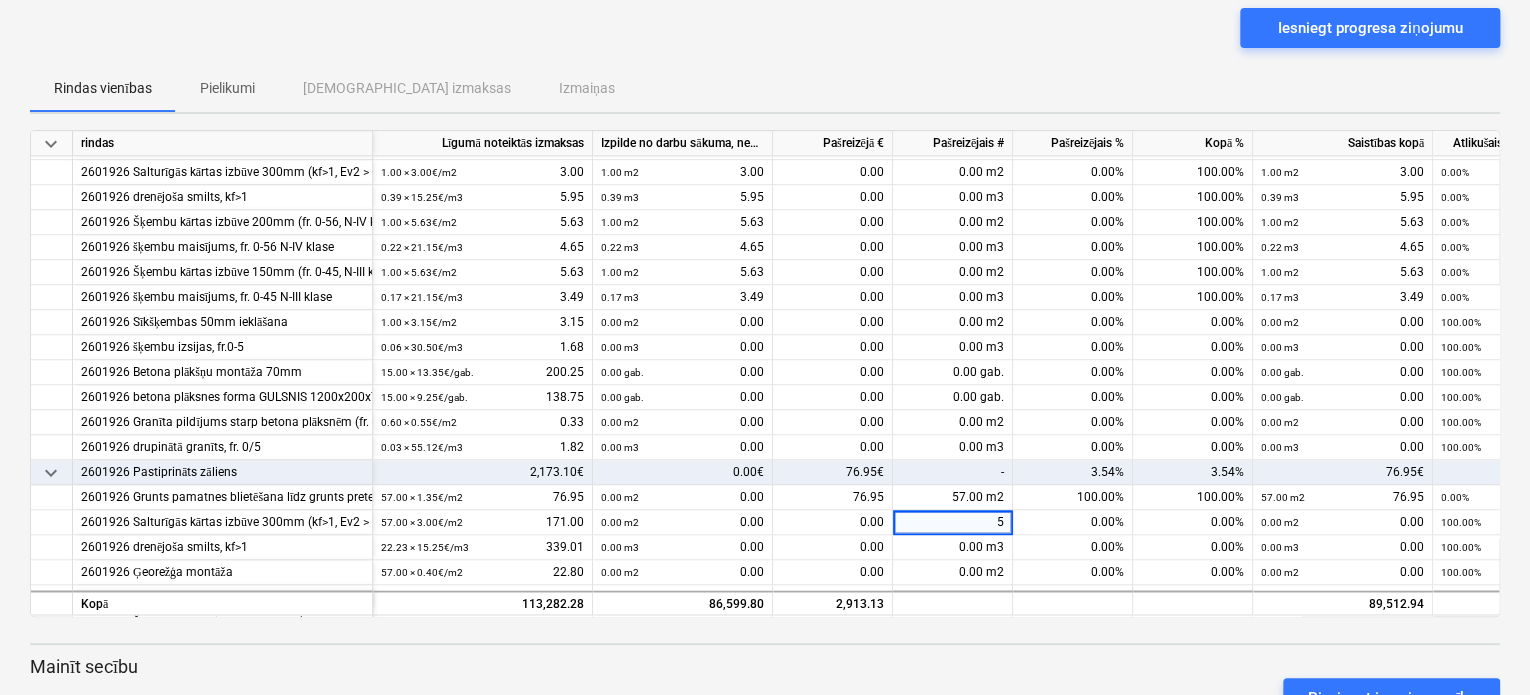 type on "57" 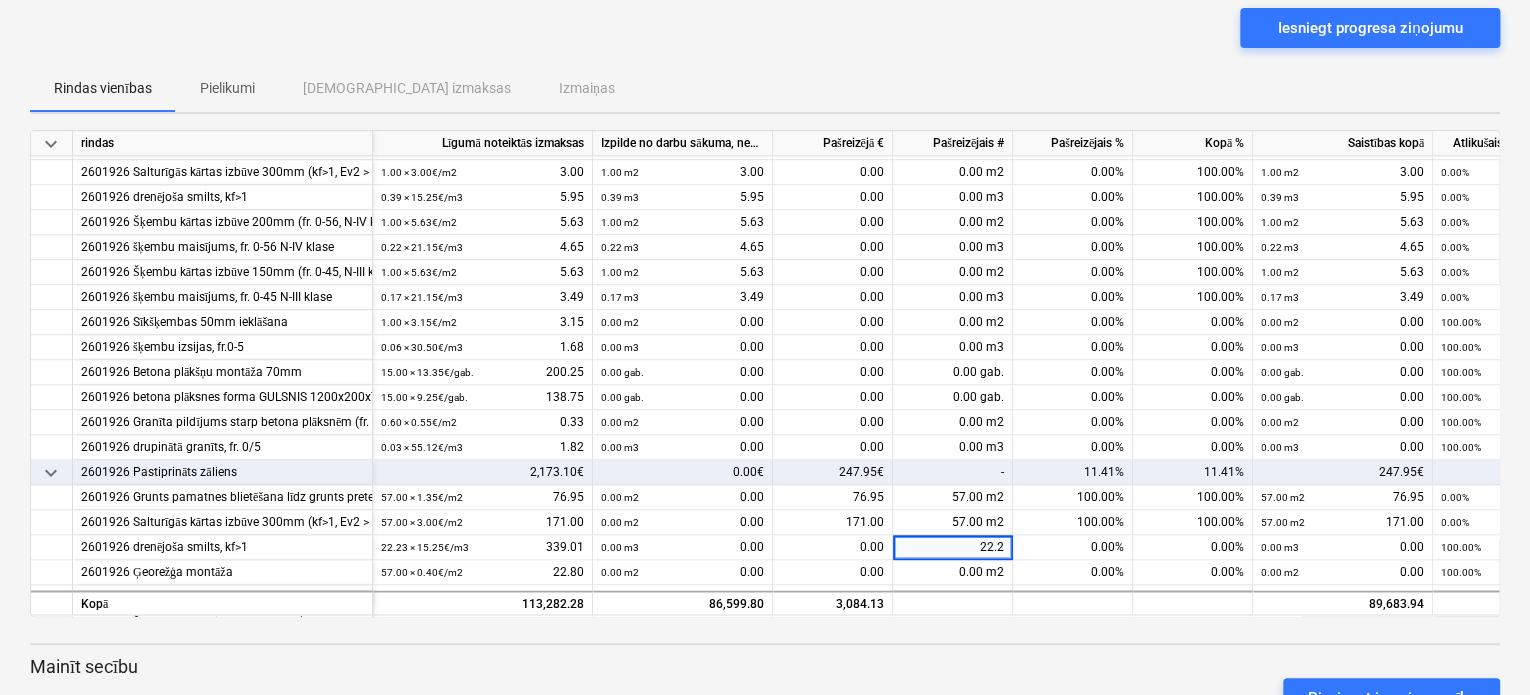 type on "22.23" 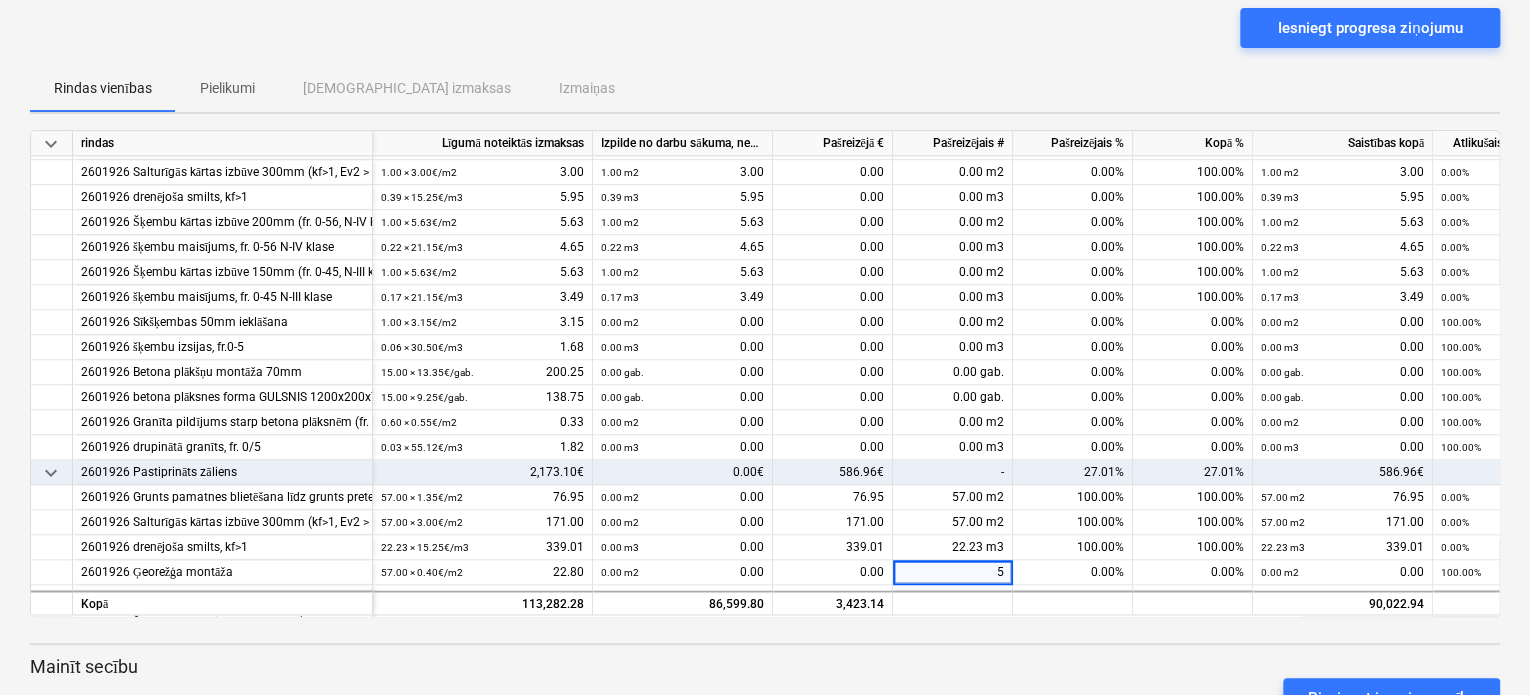 type on "57" 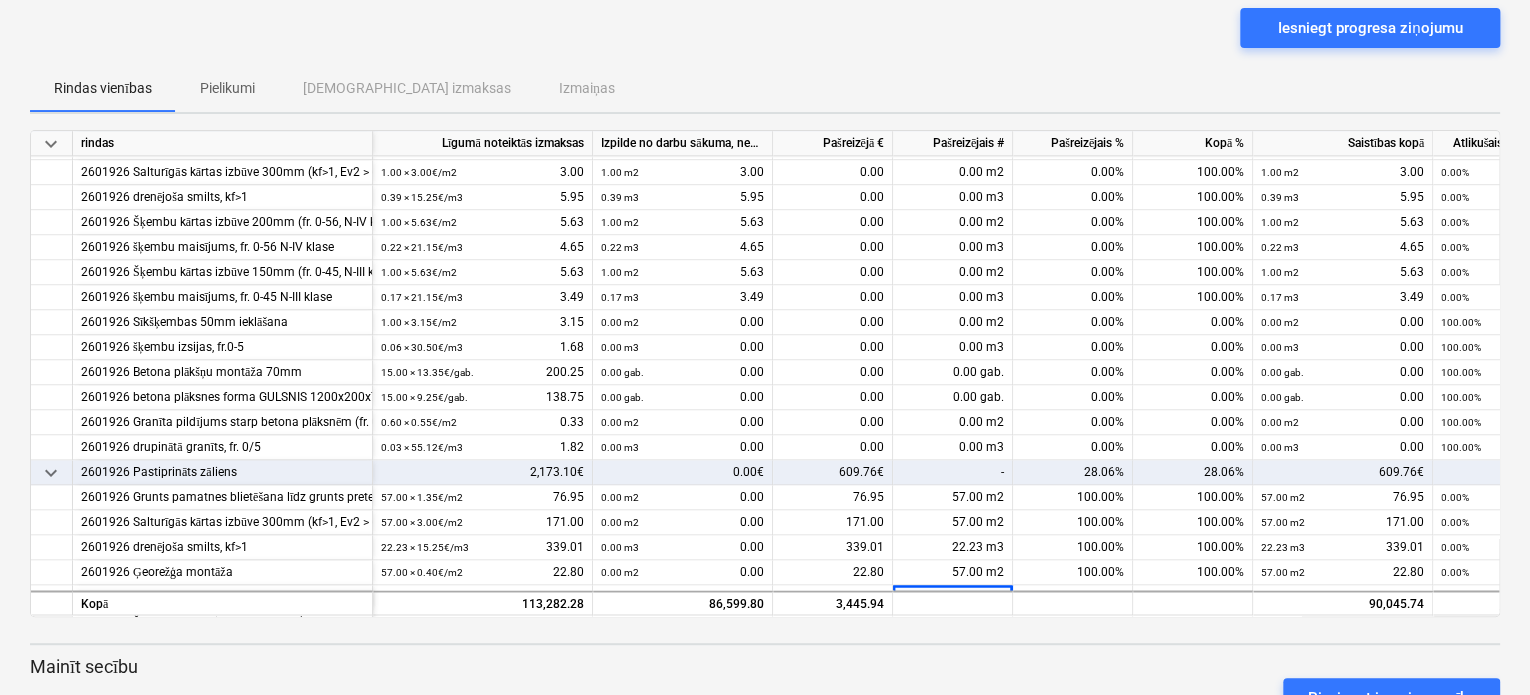 scroll, scrollTop: 1396, scrollLeft: 0, axis: vertical 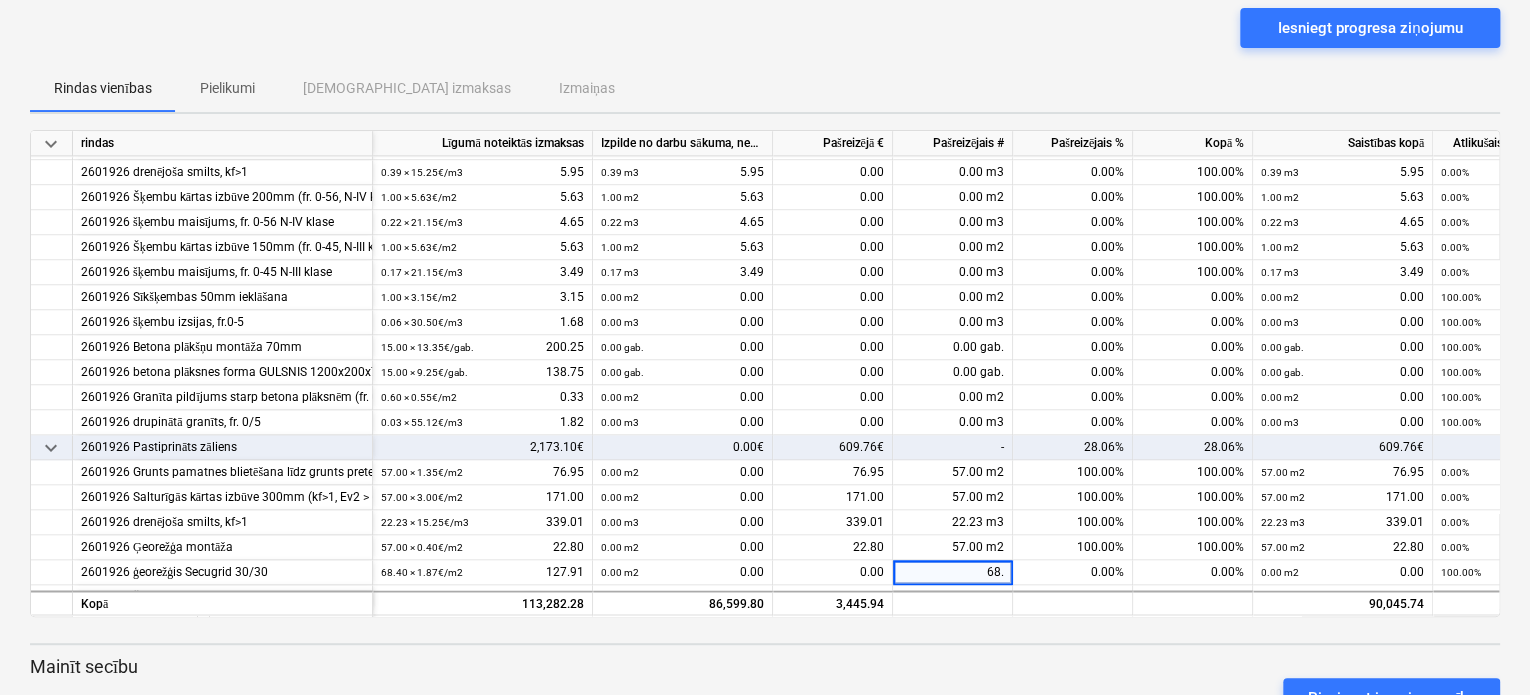 type on "68.4" 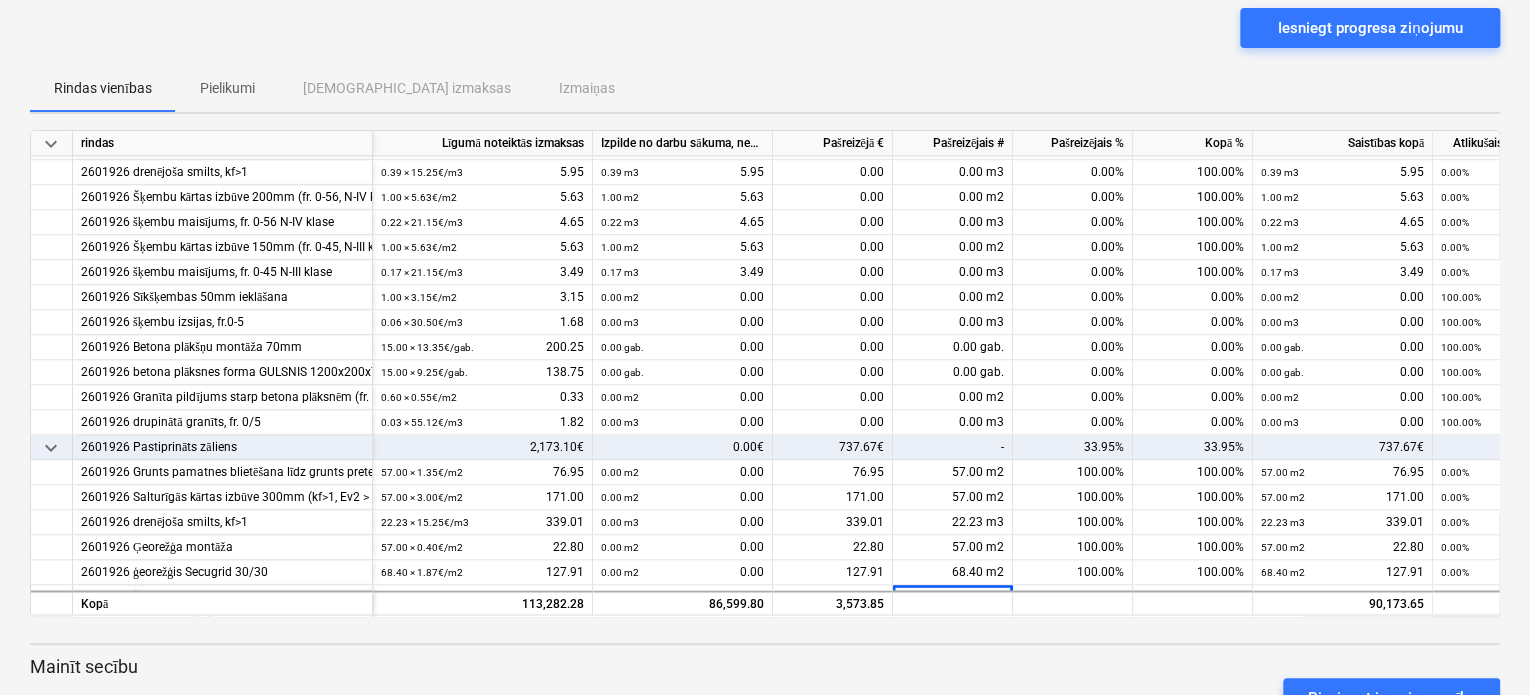 scroll, scrollTop: 1420, scrollLeft: 0, axis: vertical 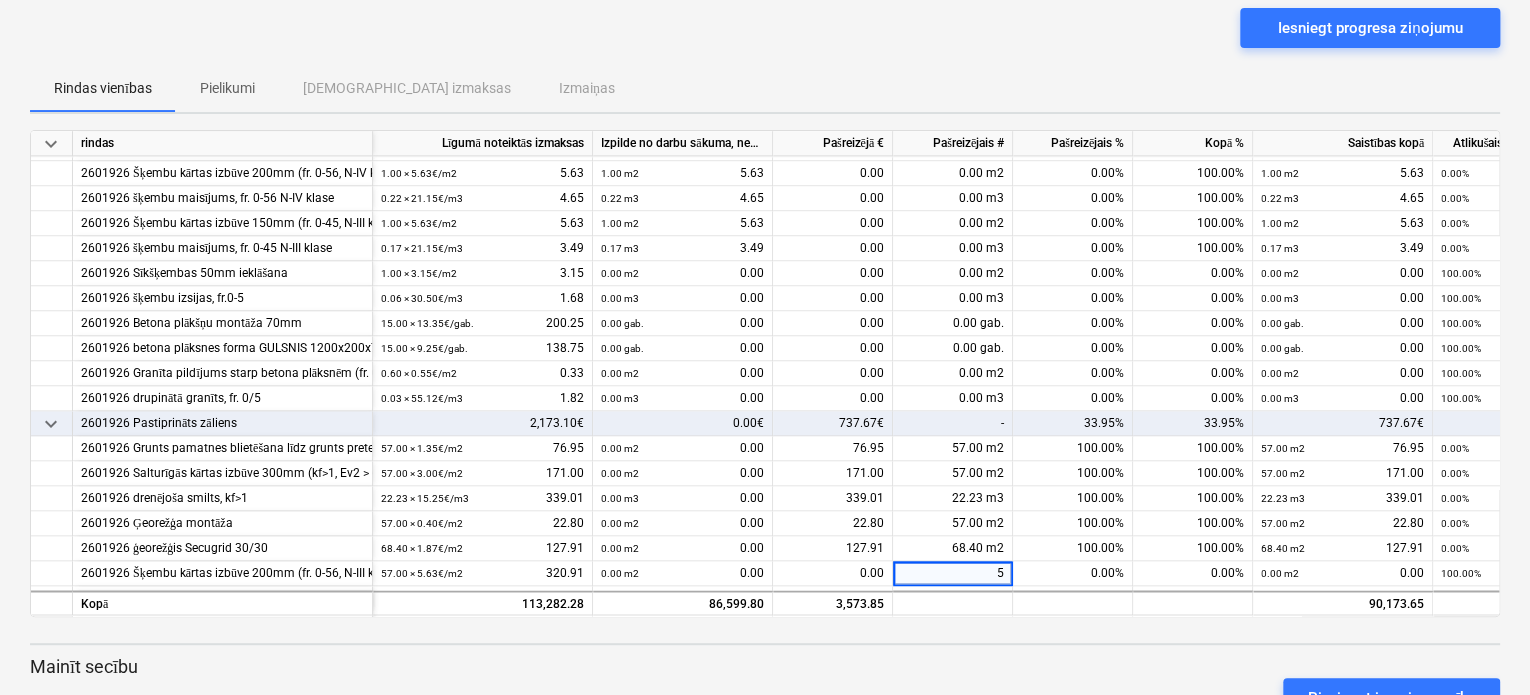 type on "57" 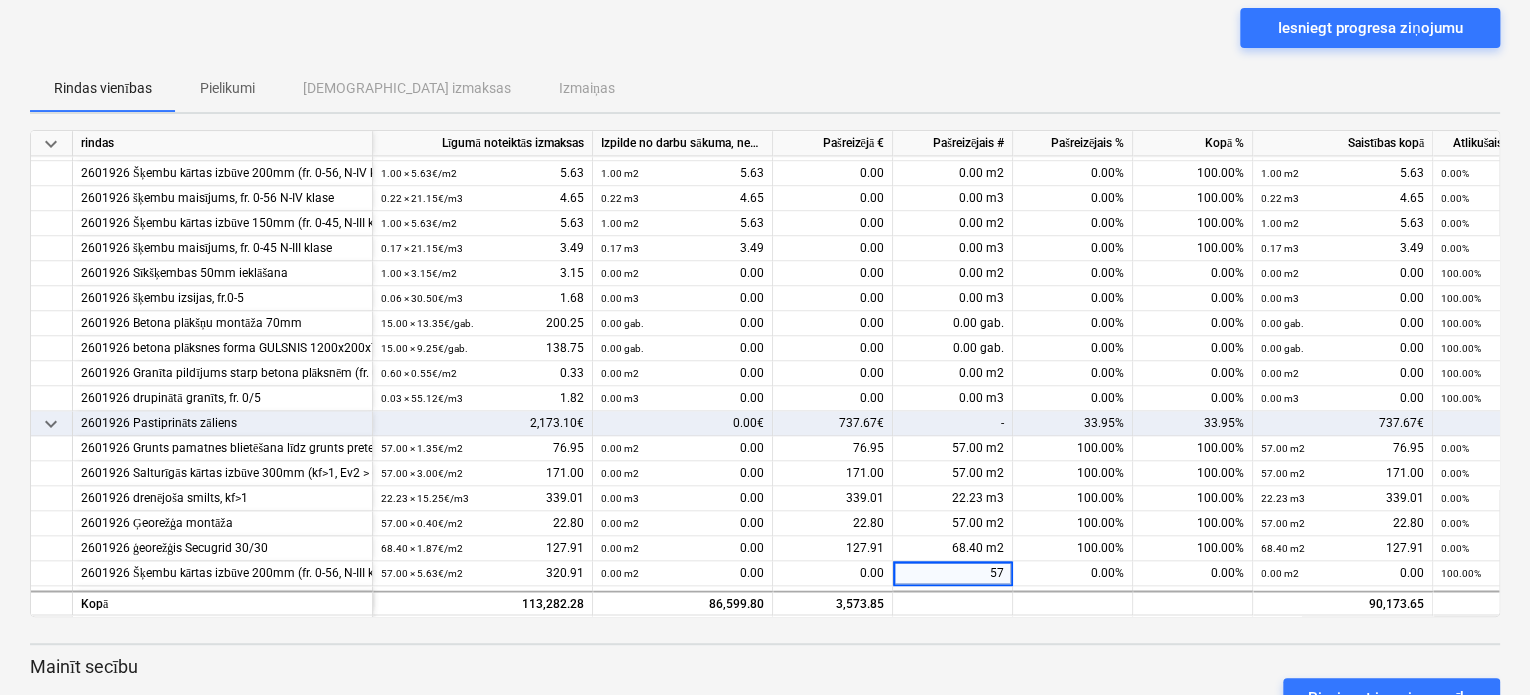 scroll, scrollTop: 1446, scrollLeft: 0, axis: vertical 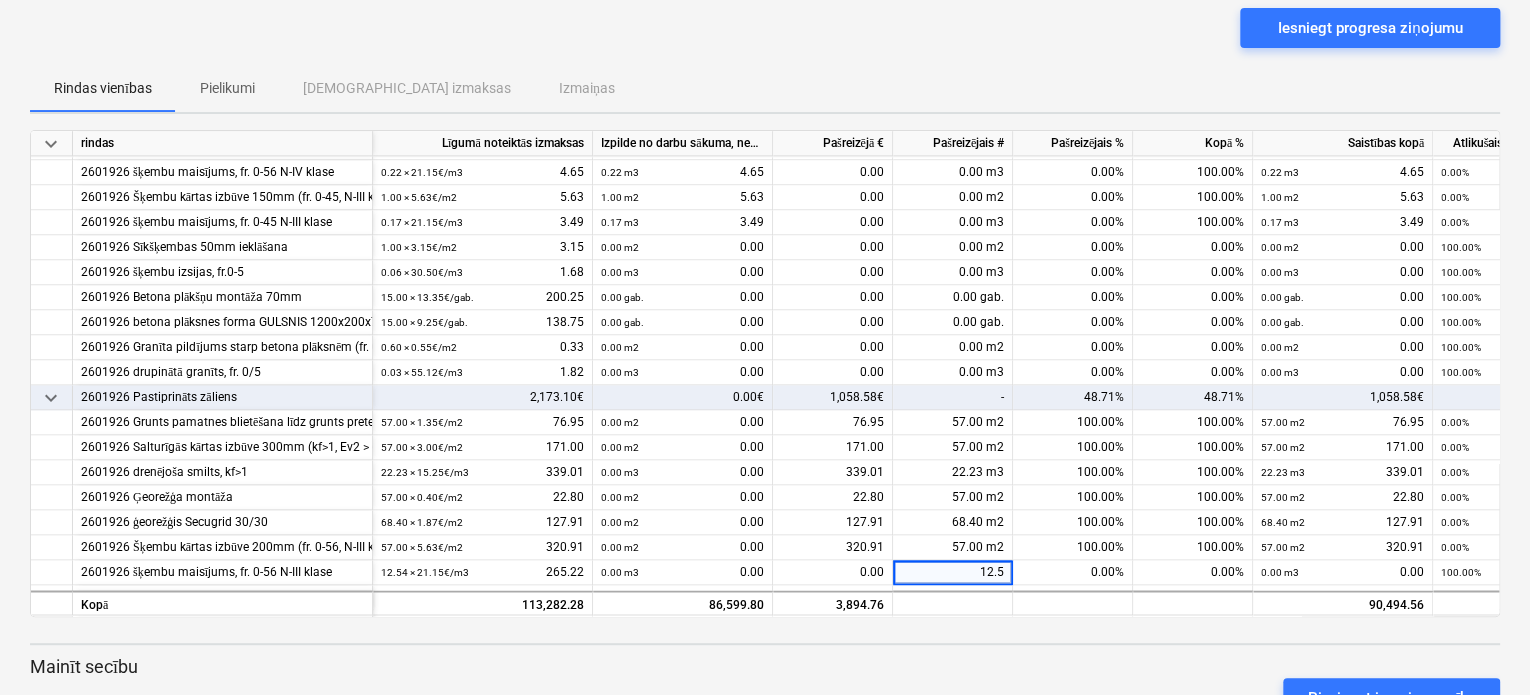 type on "12.54" 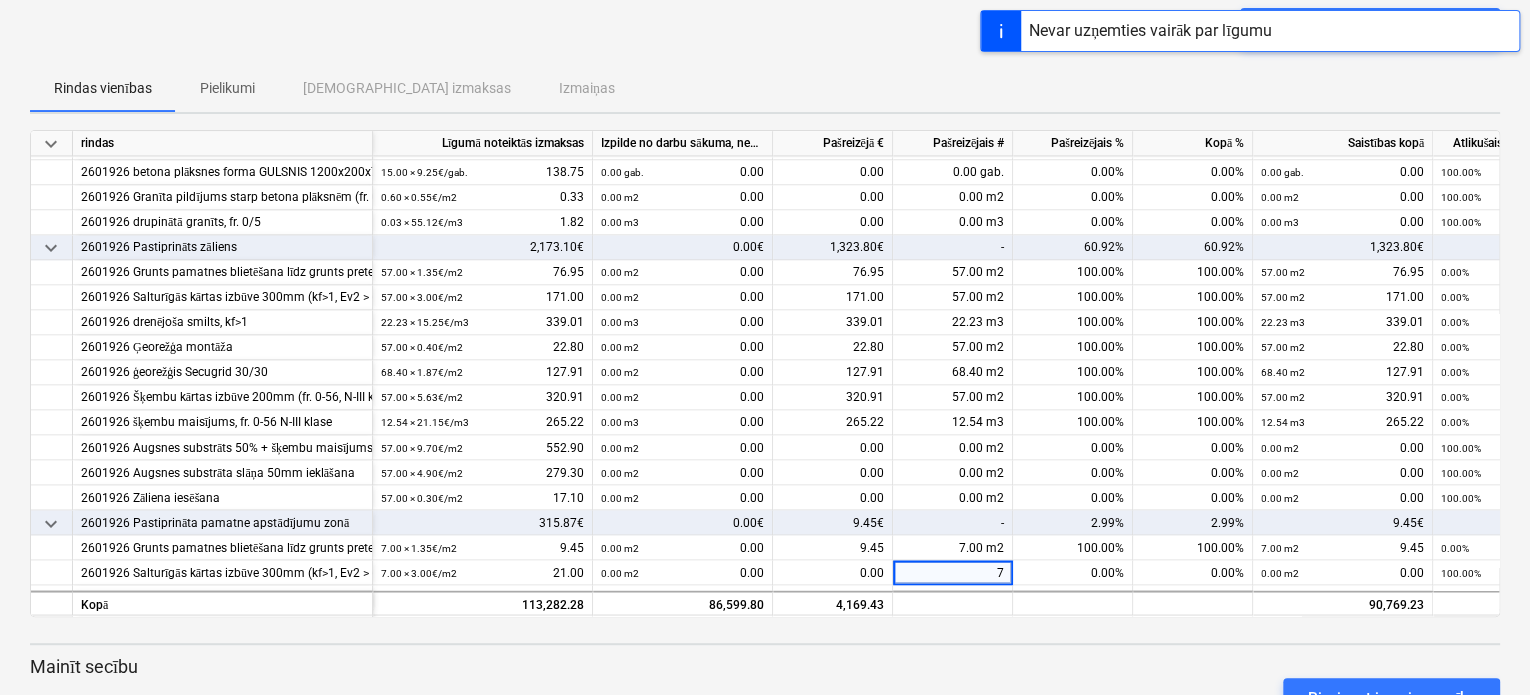 scroll, scrollTop: 1620, scrollLeft: 0, axis: vertical 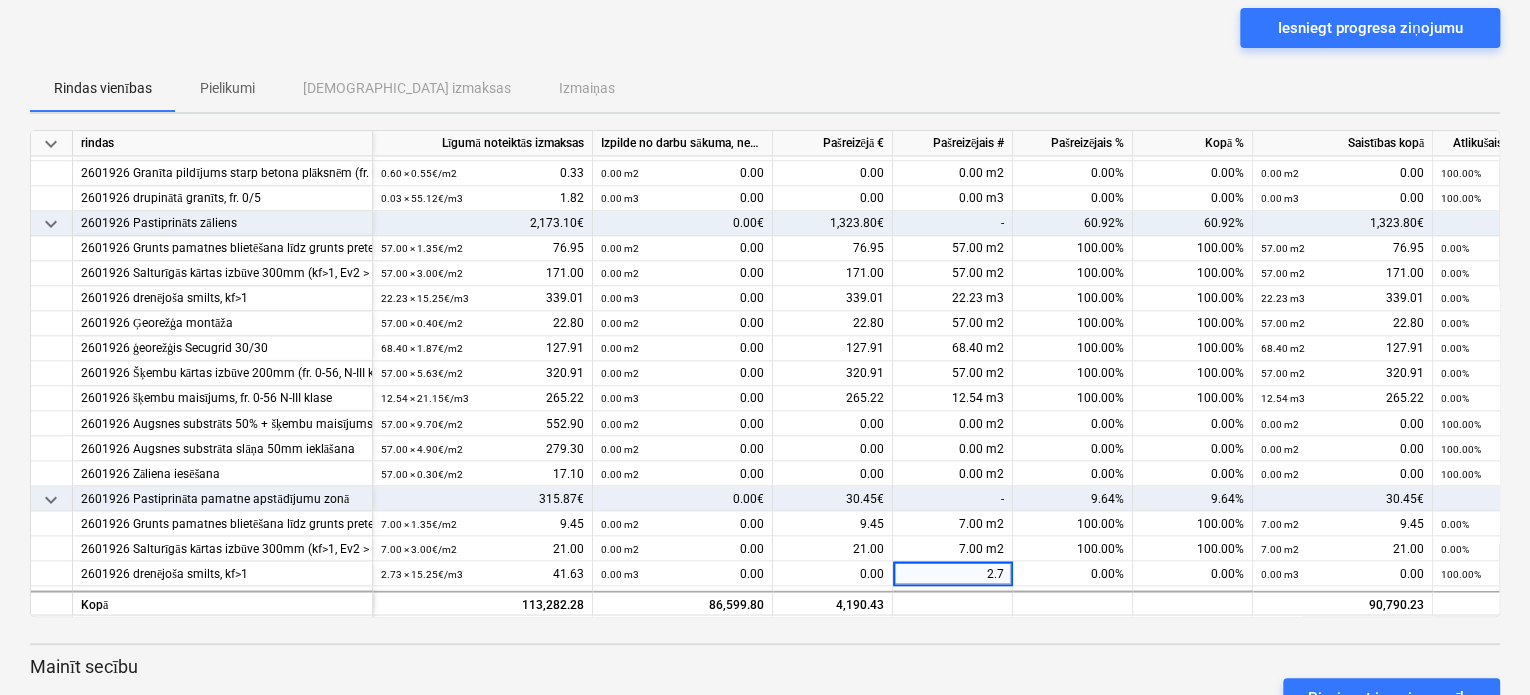 type on "2.73" 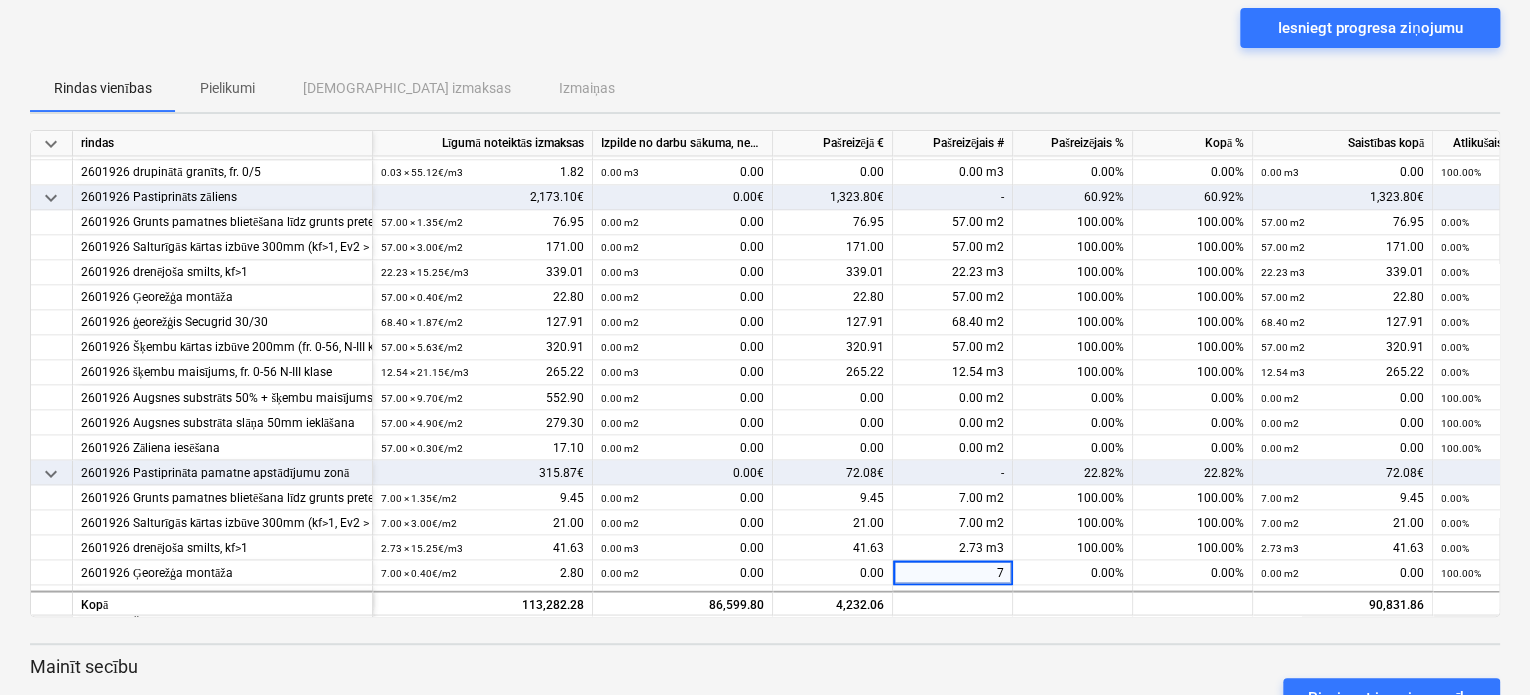 scroll, scrollTop: 1671, scrollLeft: 0, axis: vertical 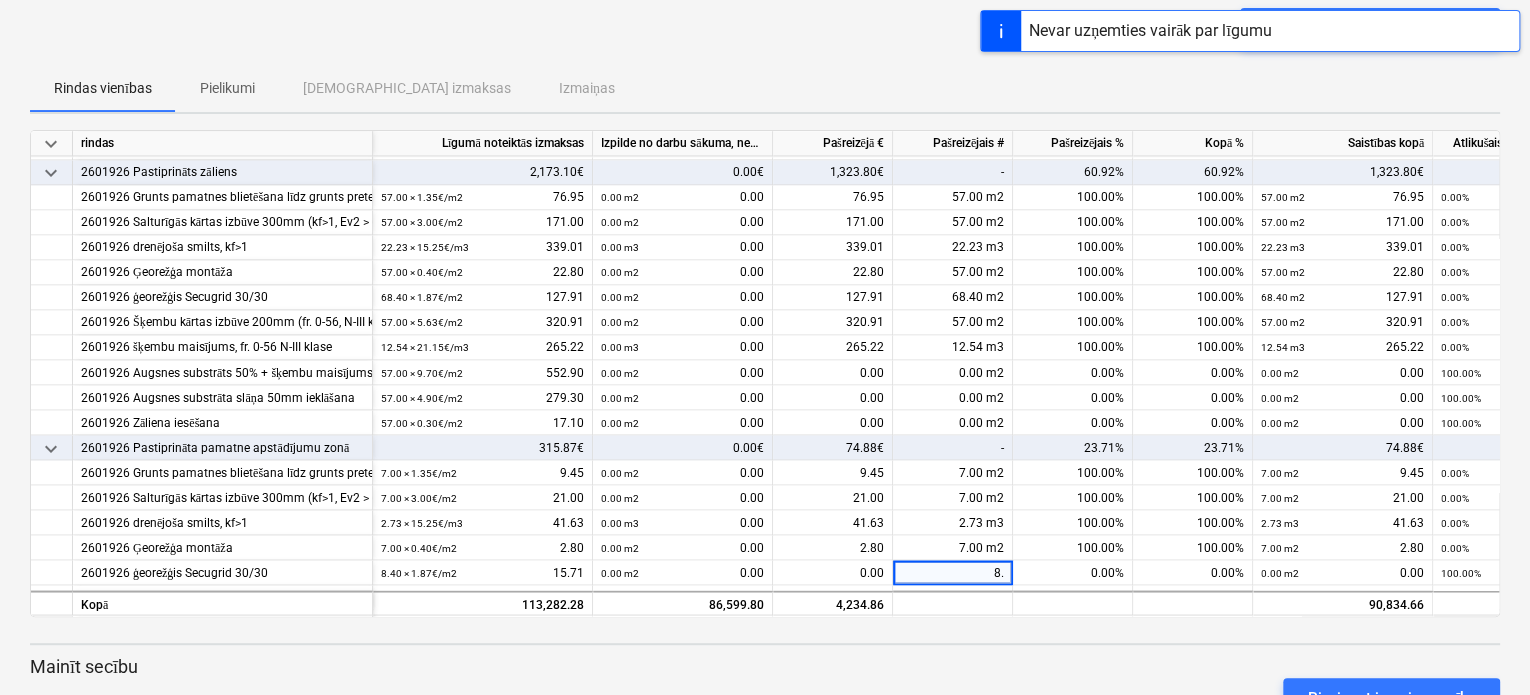 type on "8.4" 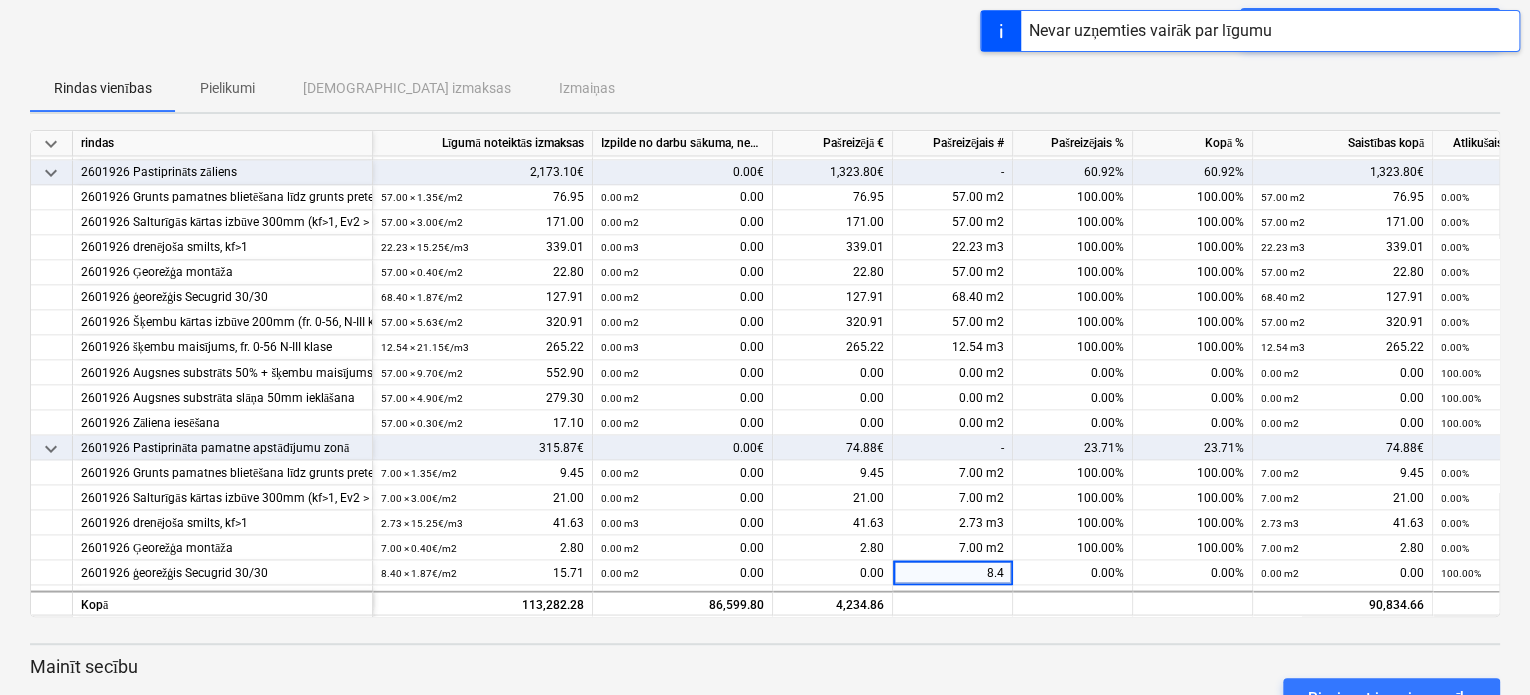 scroll, scrollTop: 1696, scrollLeft: 0, axis: vertical 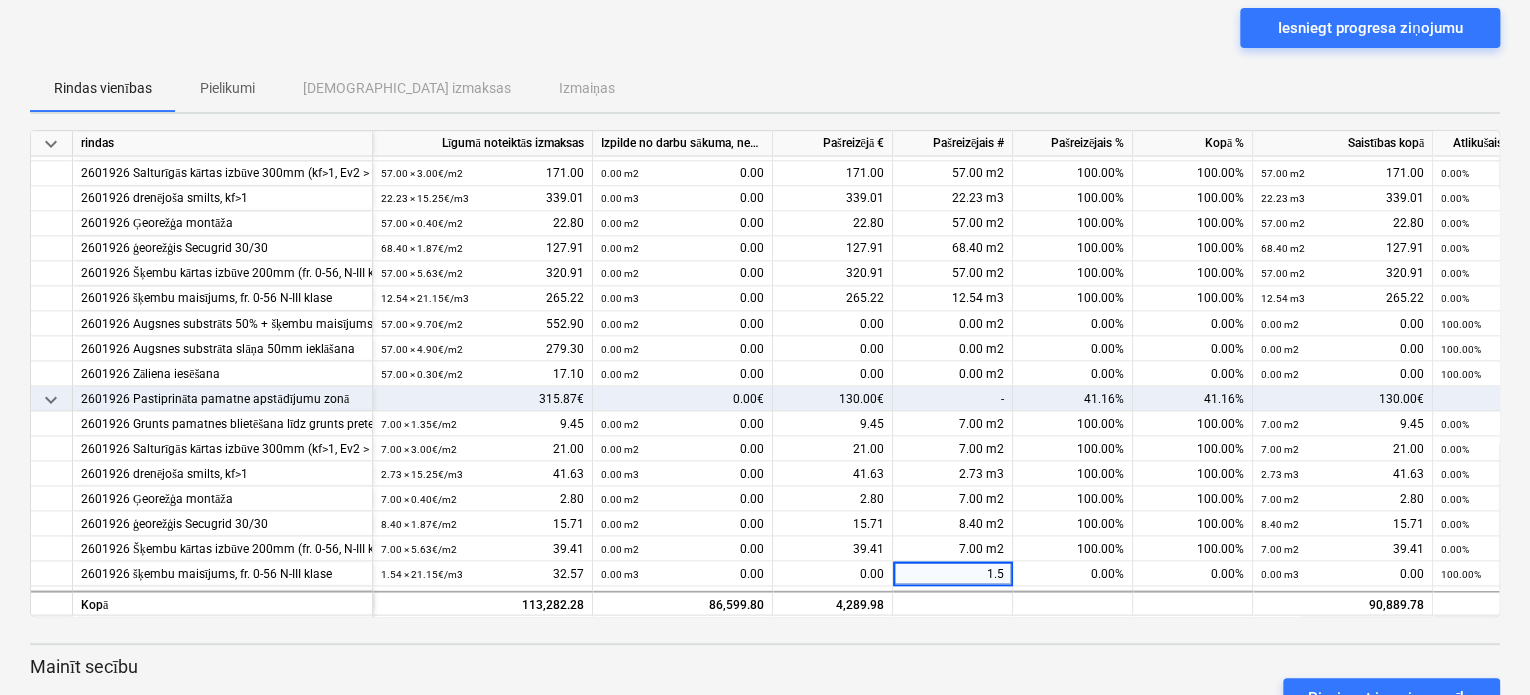 type on "1.54" 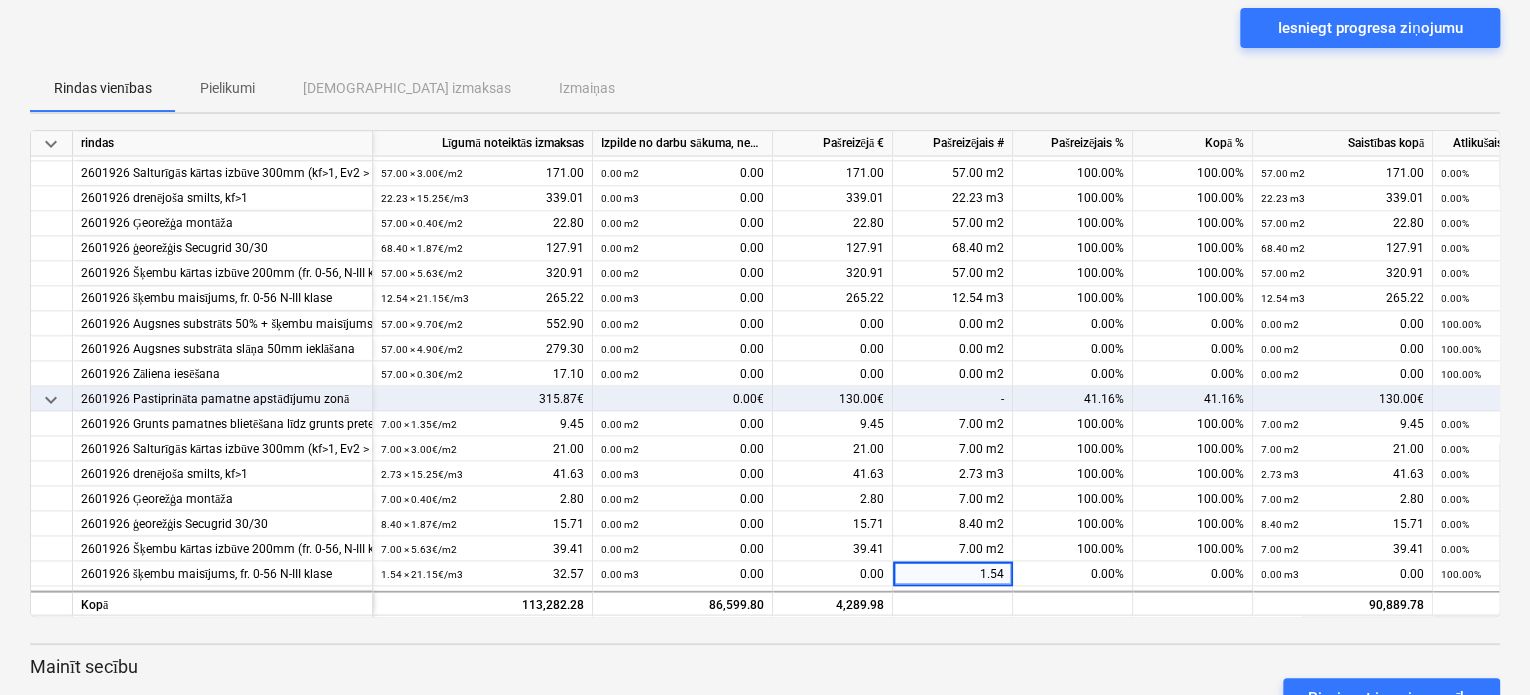 scroll, scrollTop: 1746, scrollLeft: 0, axis: vertical 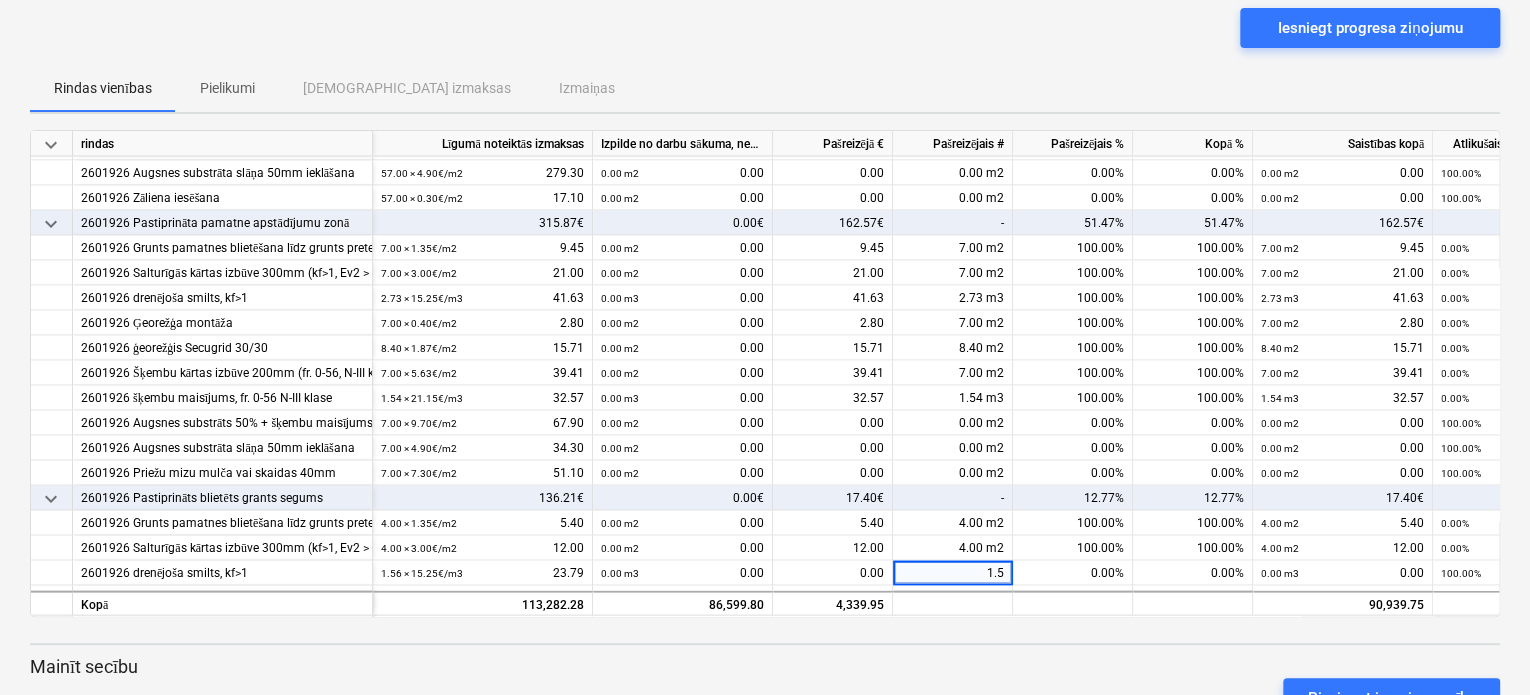 type on "1.56" 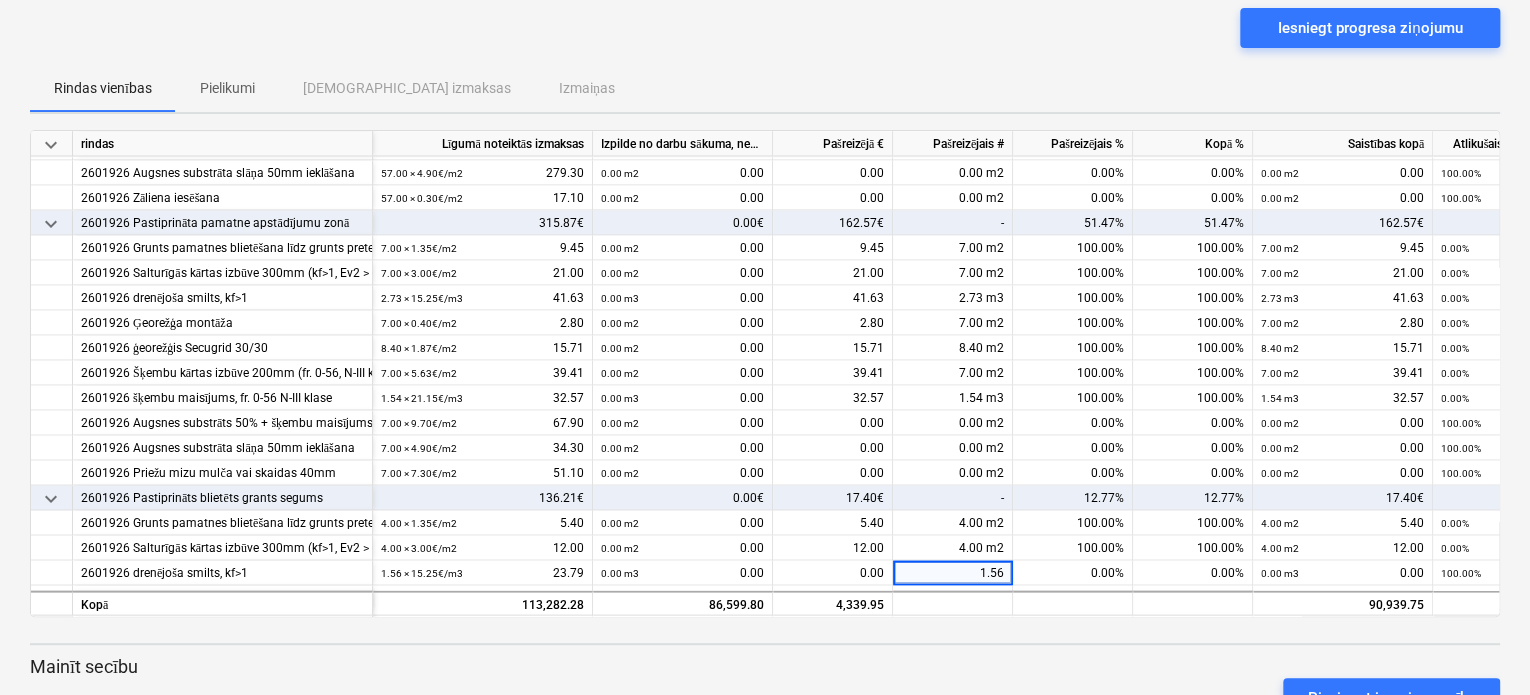 scroll, scrollTop: 1920, scrollLeft: 0, axis: vertical 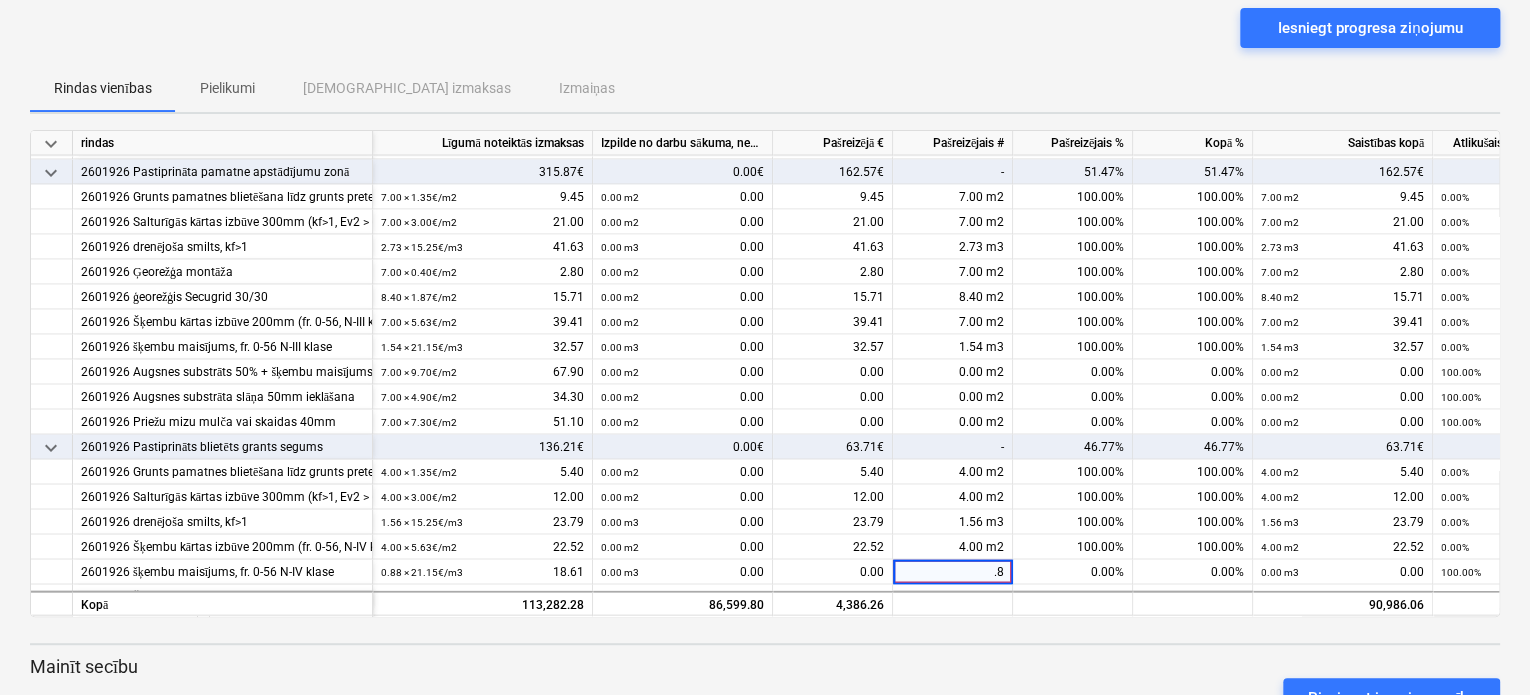 type on ".88" 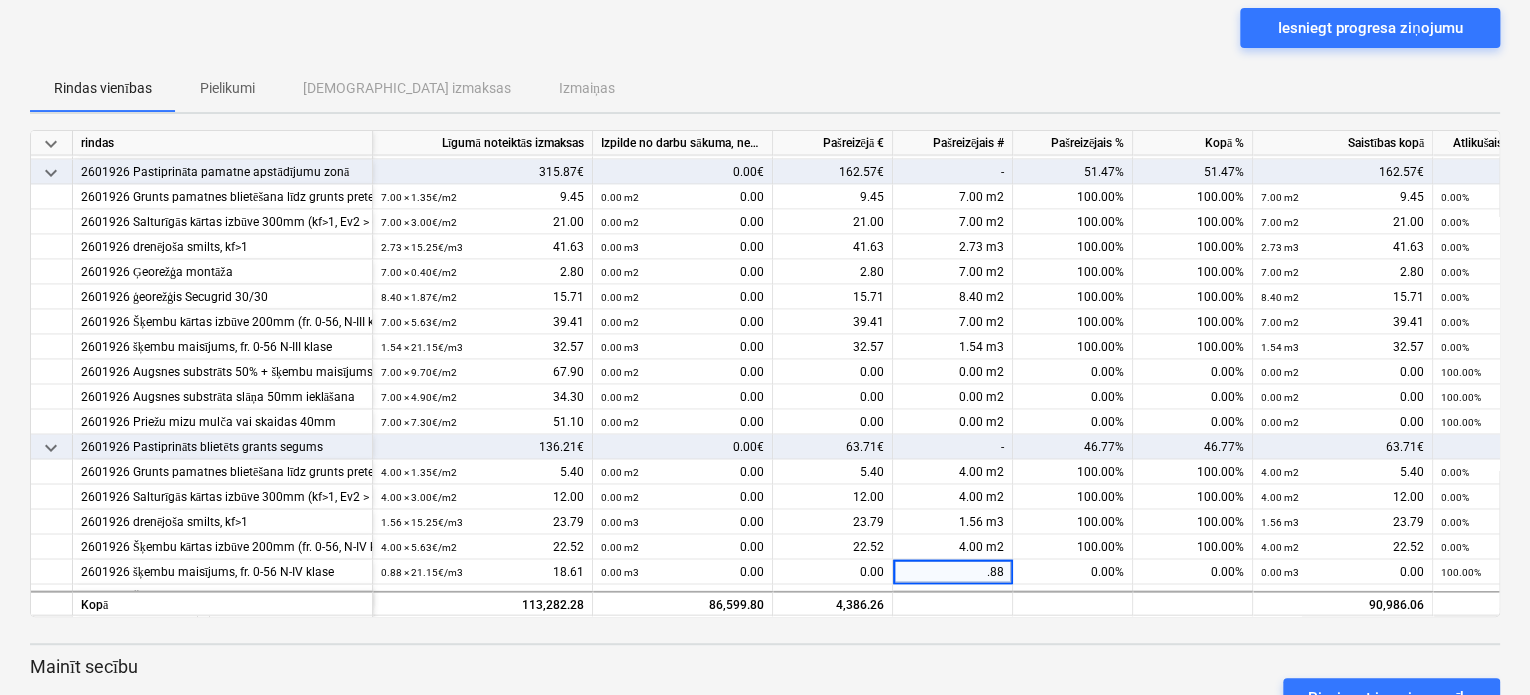 scroll, scrollTop: 1971, scrollLeft: 0, axis: vertical 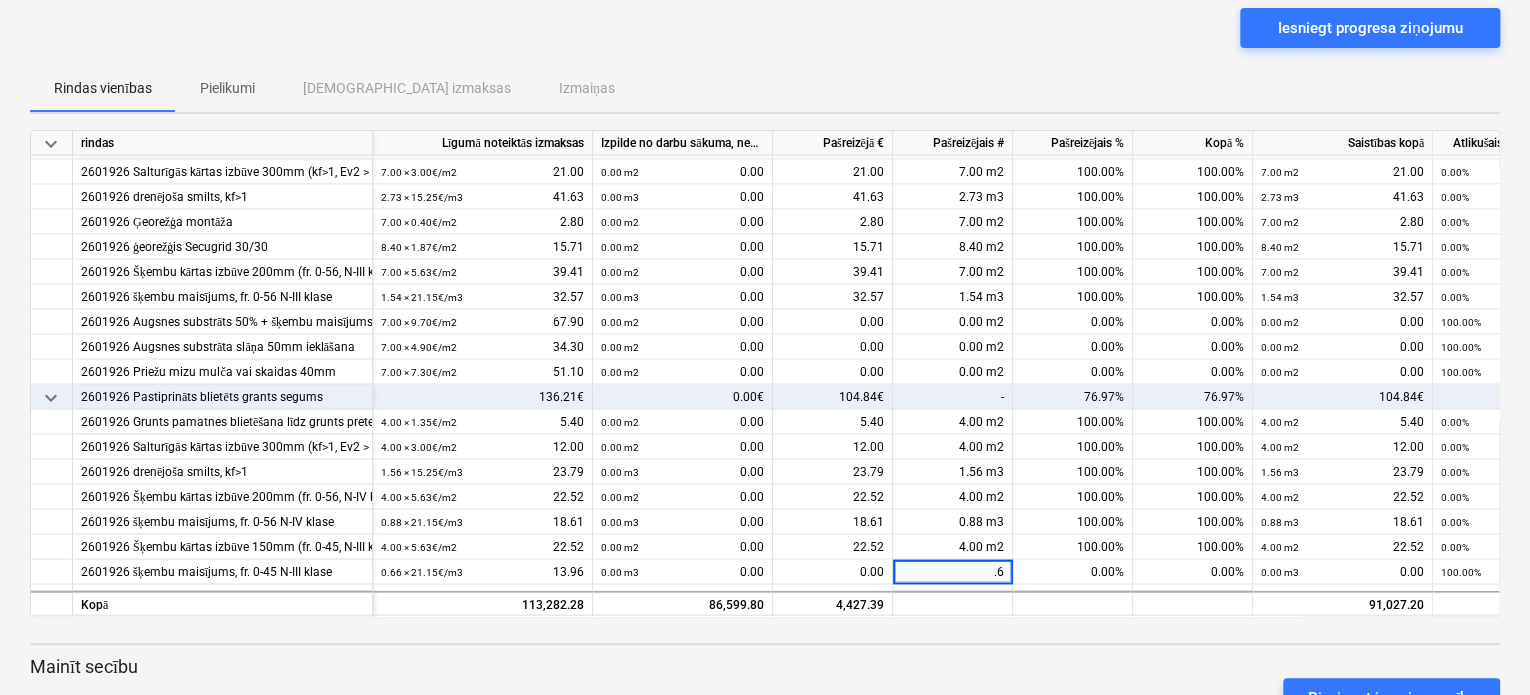 type on ".66" 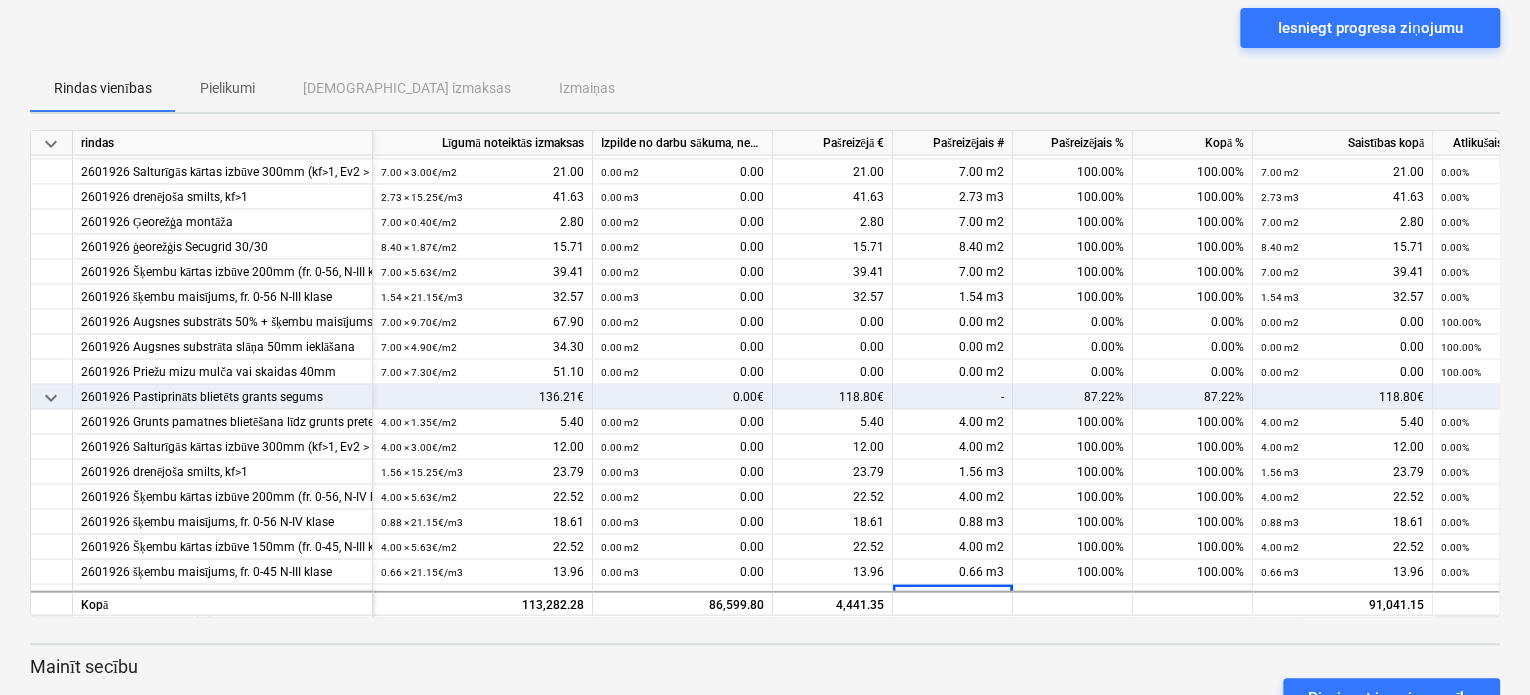 scroll, scrollTop: 2020, scrollLeft: 0, axis: vertical 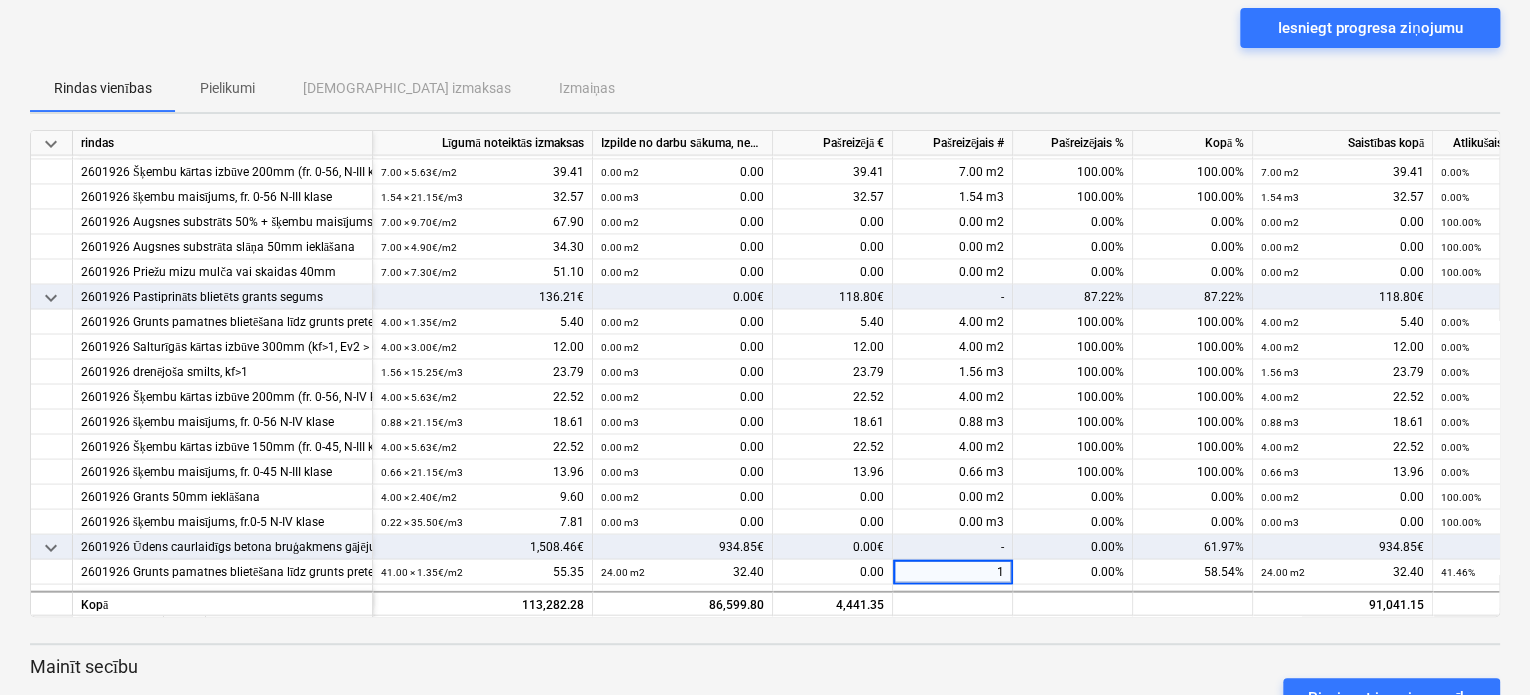 type on "17" 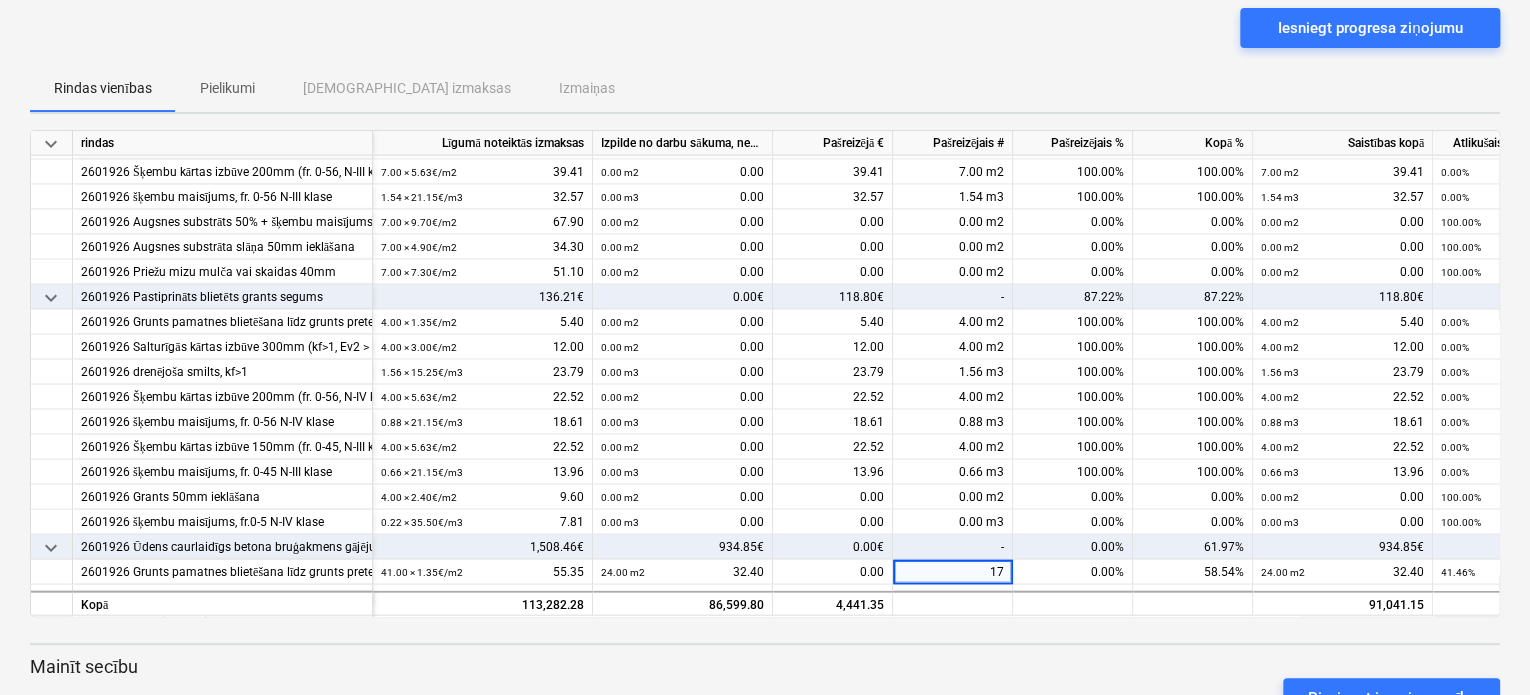 scroll, scrollTop: 2120, scrollLeft: 0, axis: vertical 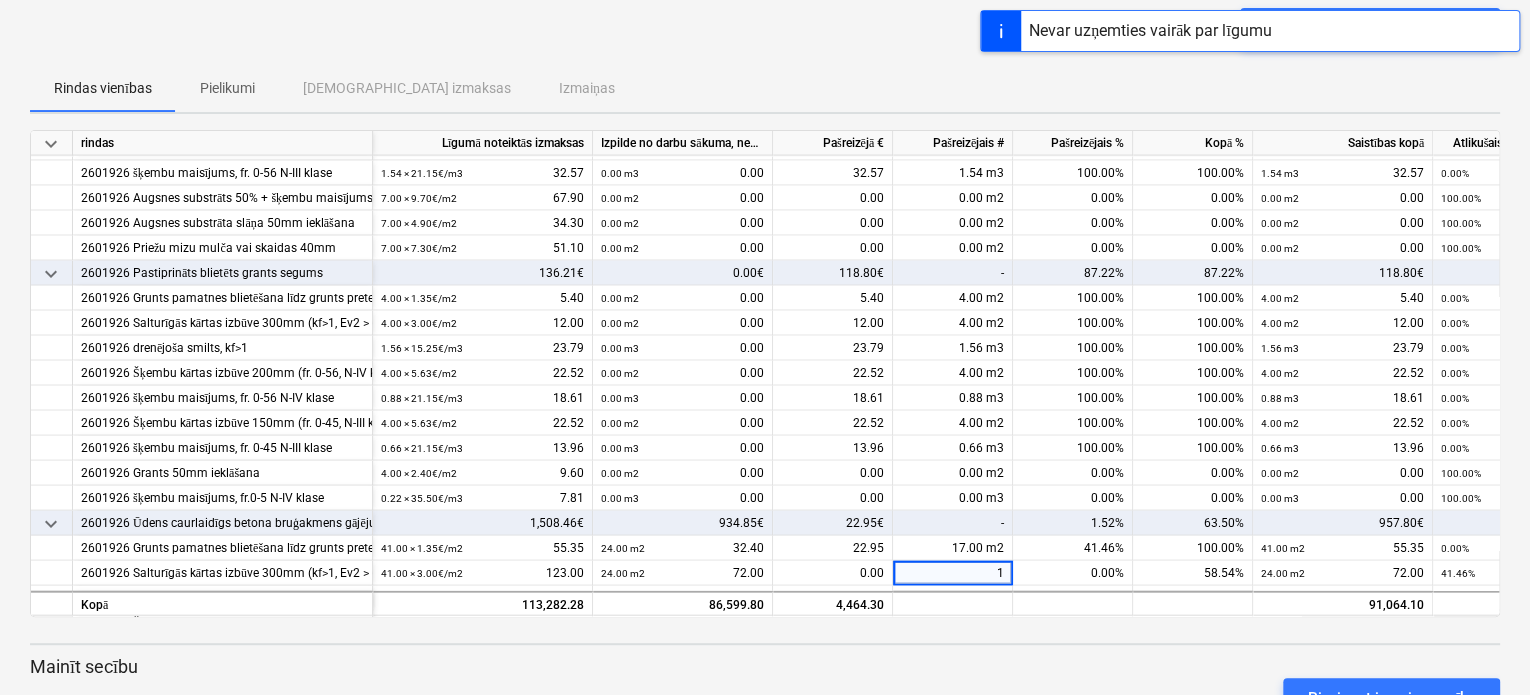type on "17" 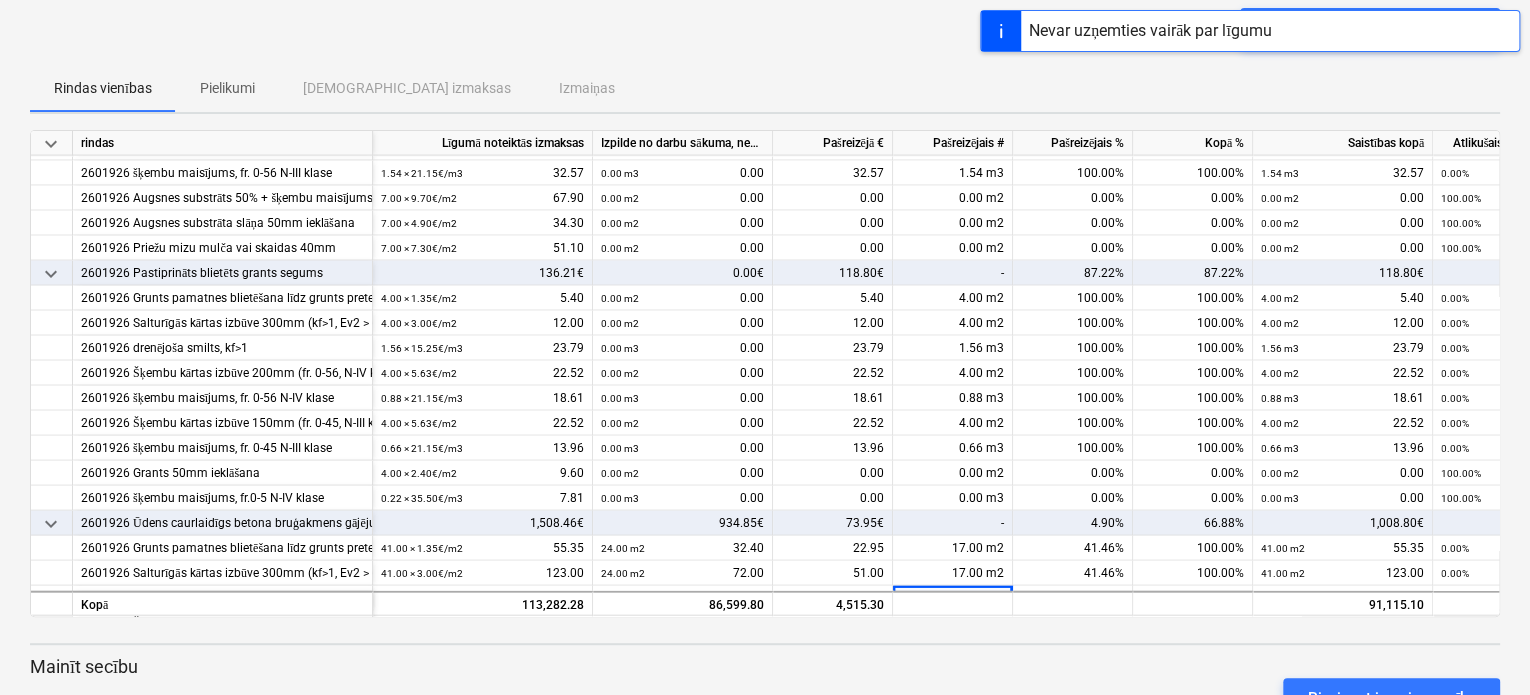 scroll, scrollTop: 2146, scrollLeft: 0, axis: vertical 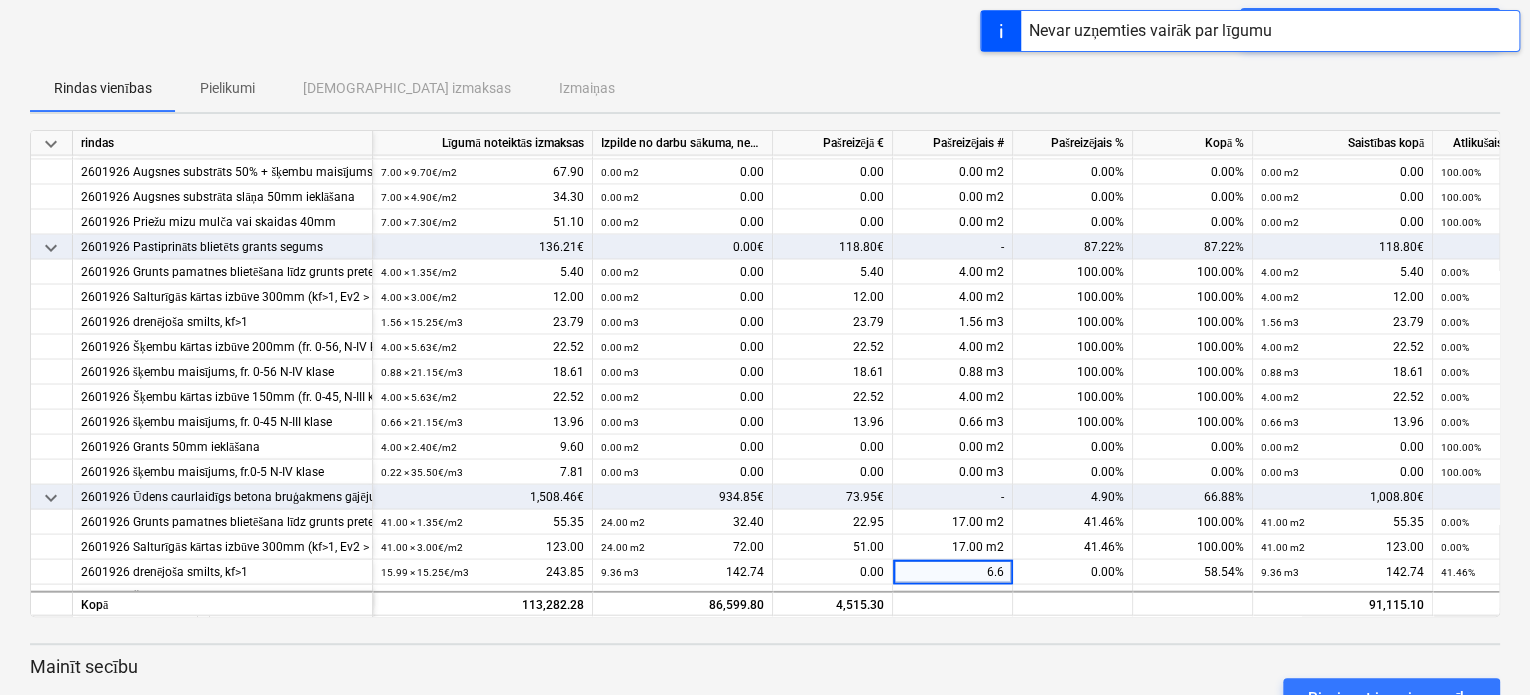 type on "6.63" 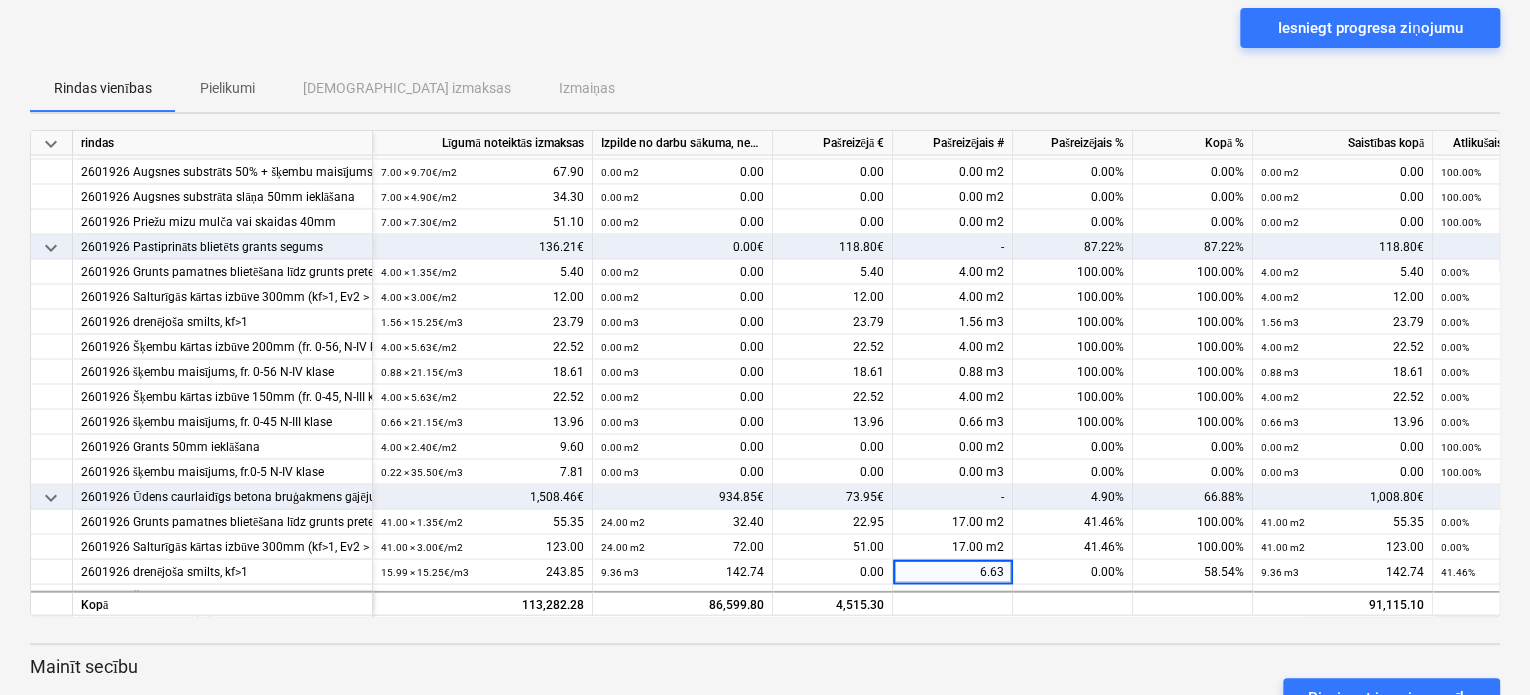 scroll, scrollTop: 2171, scrollLeft: 0, axis: vertical 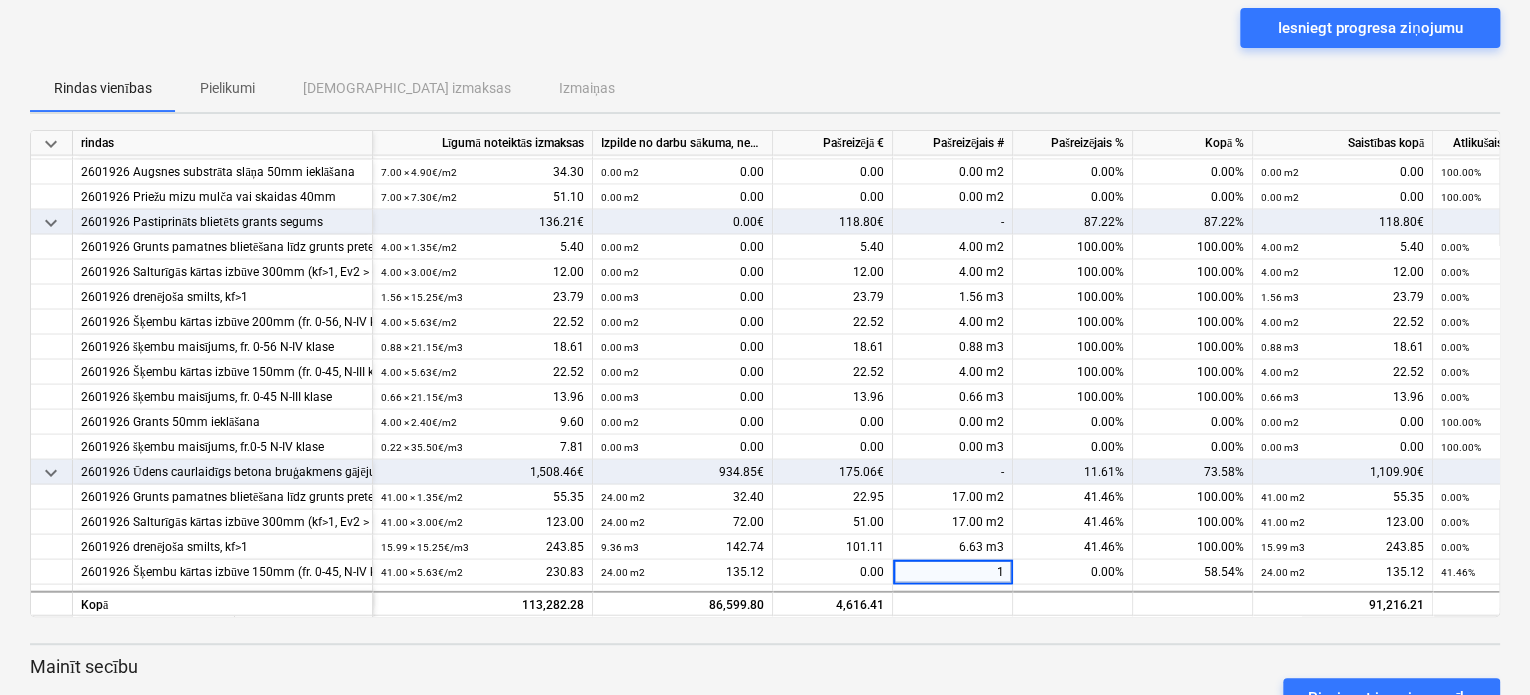 type on "17" 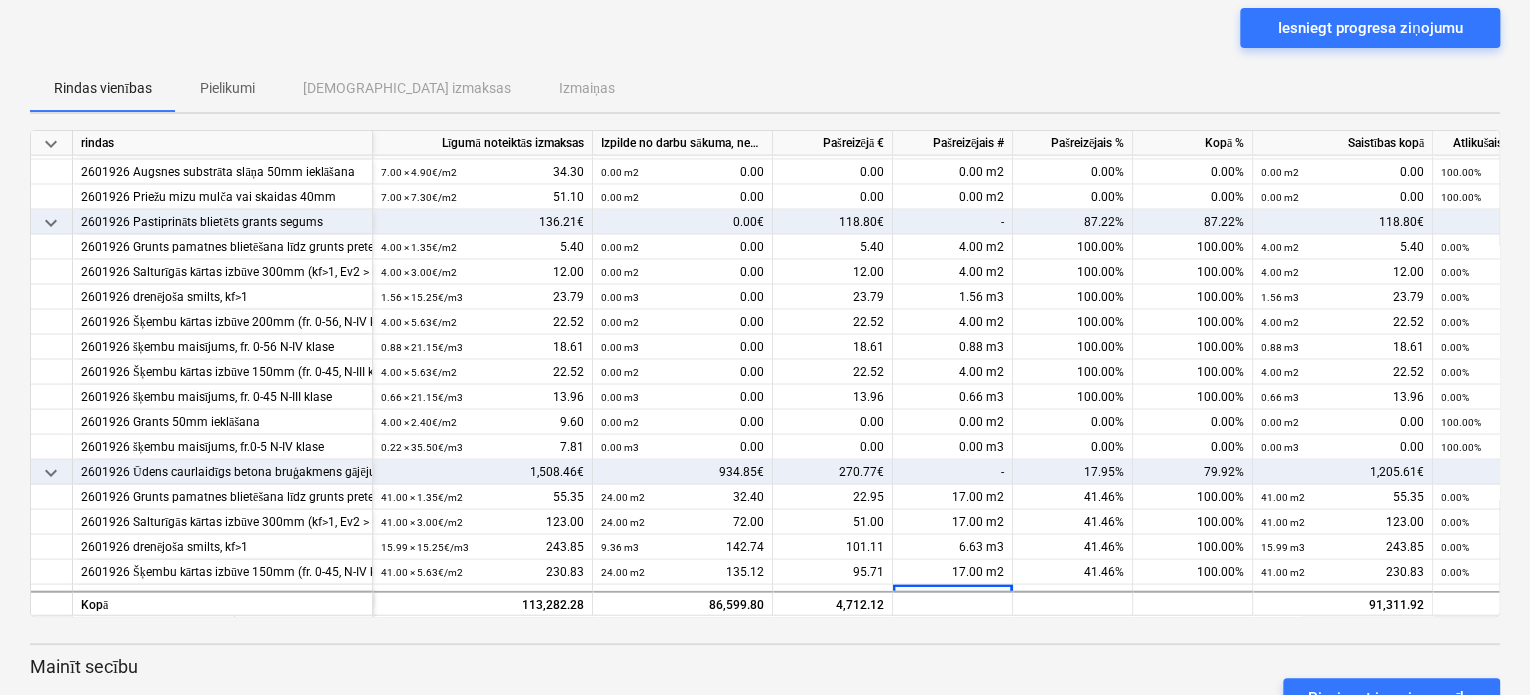 scroll, scrollTop: 2196, scrollLeft: 0, axis: vertical 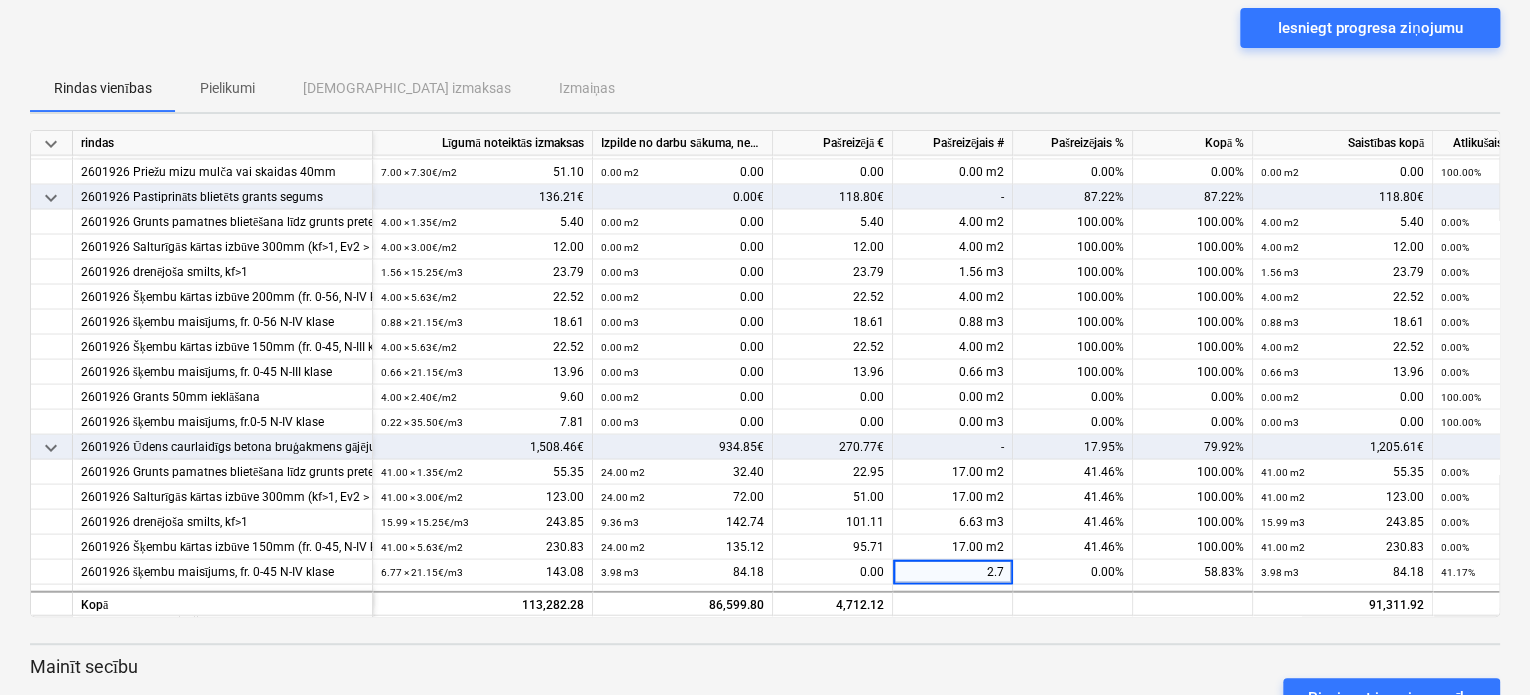 type on "2.79" 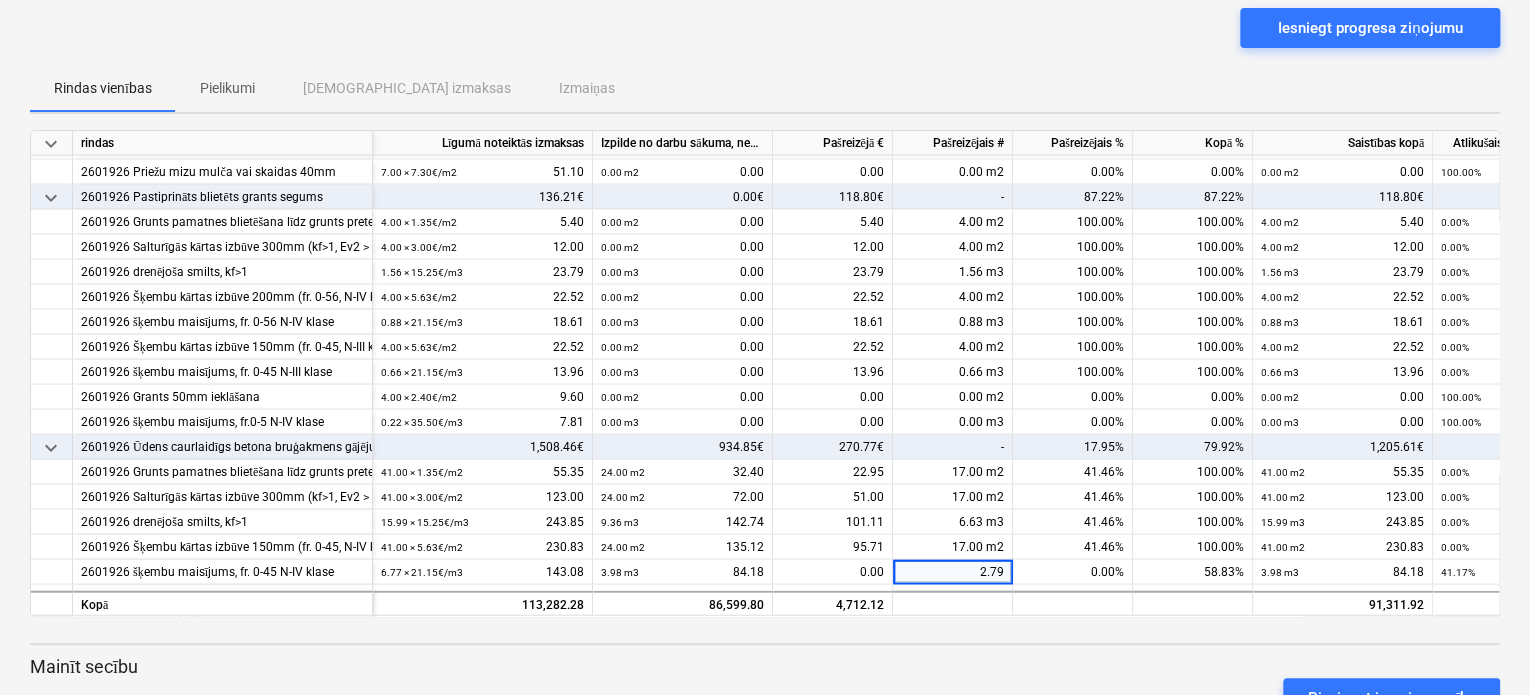 scroll, scrollTop: 2220, scrollLeft: 0, axis: vertical 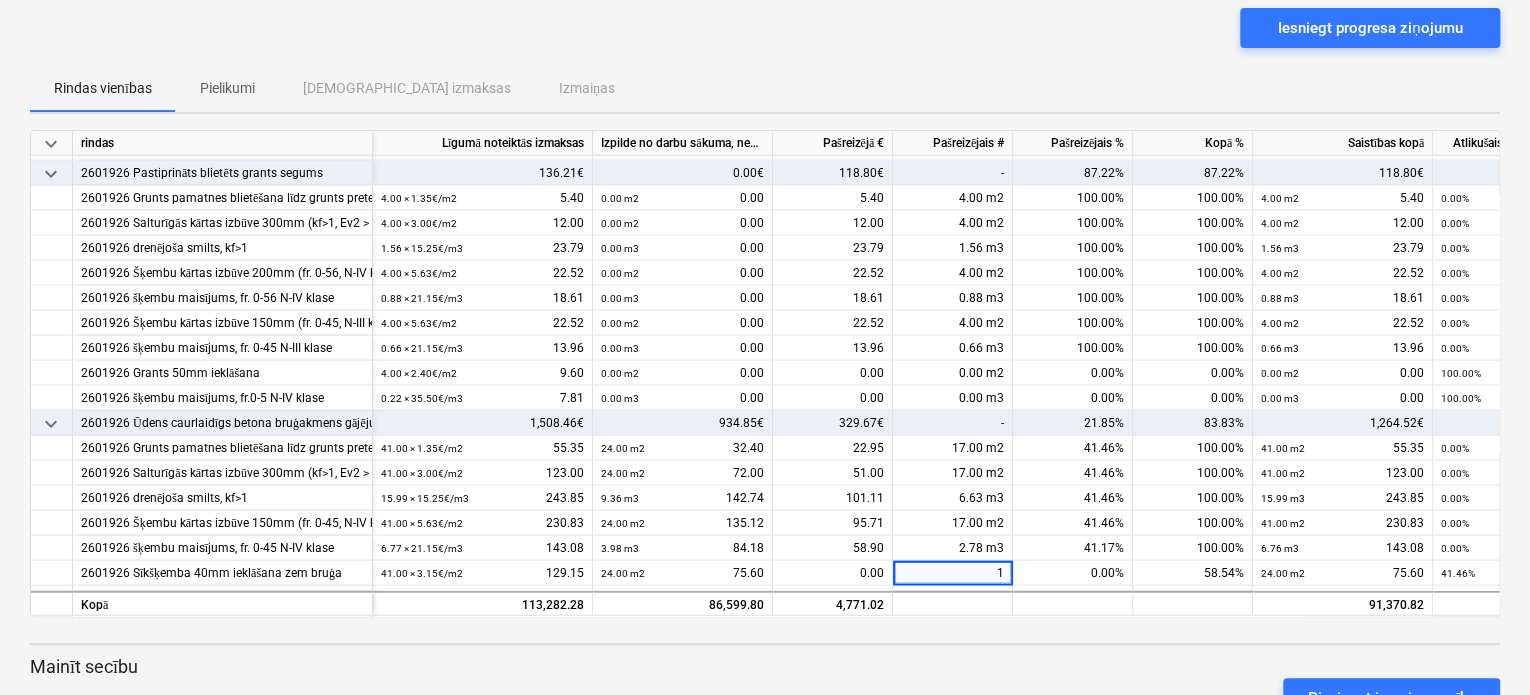 type on "17" 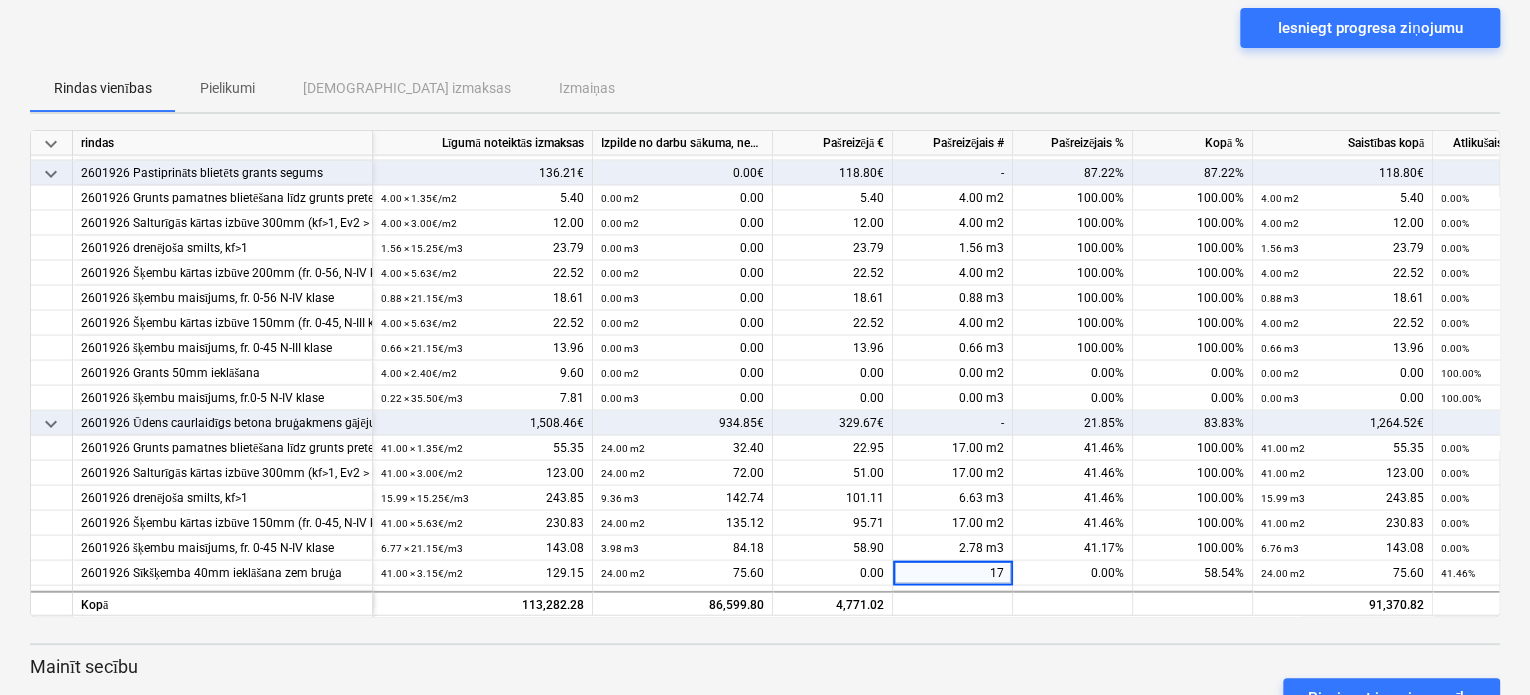 scroll, scrollTop: 2246, scrollLeft: 0, axis: vertical 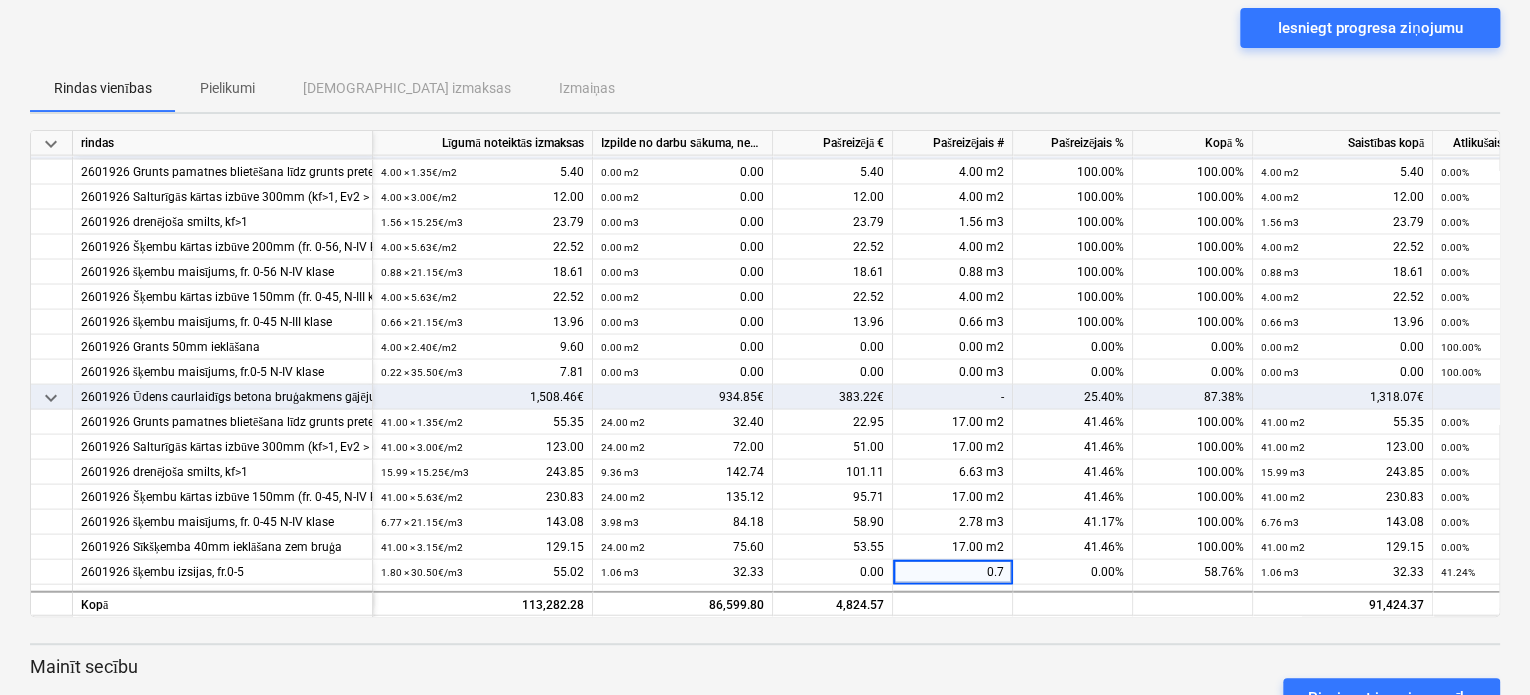 type on "0.74" 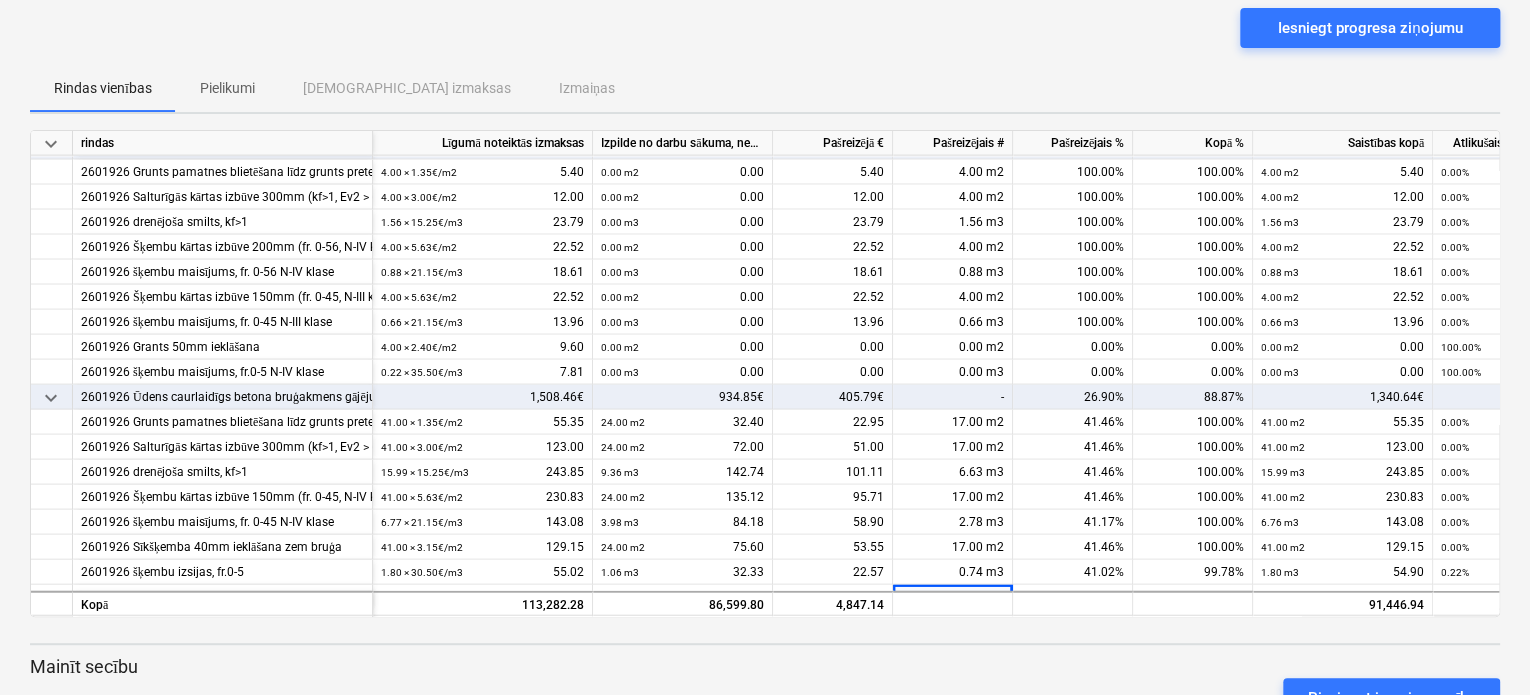 scroll, scrollTop: 2271, scrollLeft: 0, axis: vertical 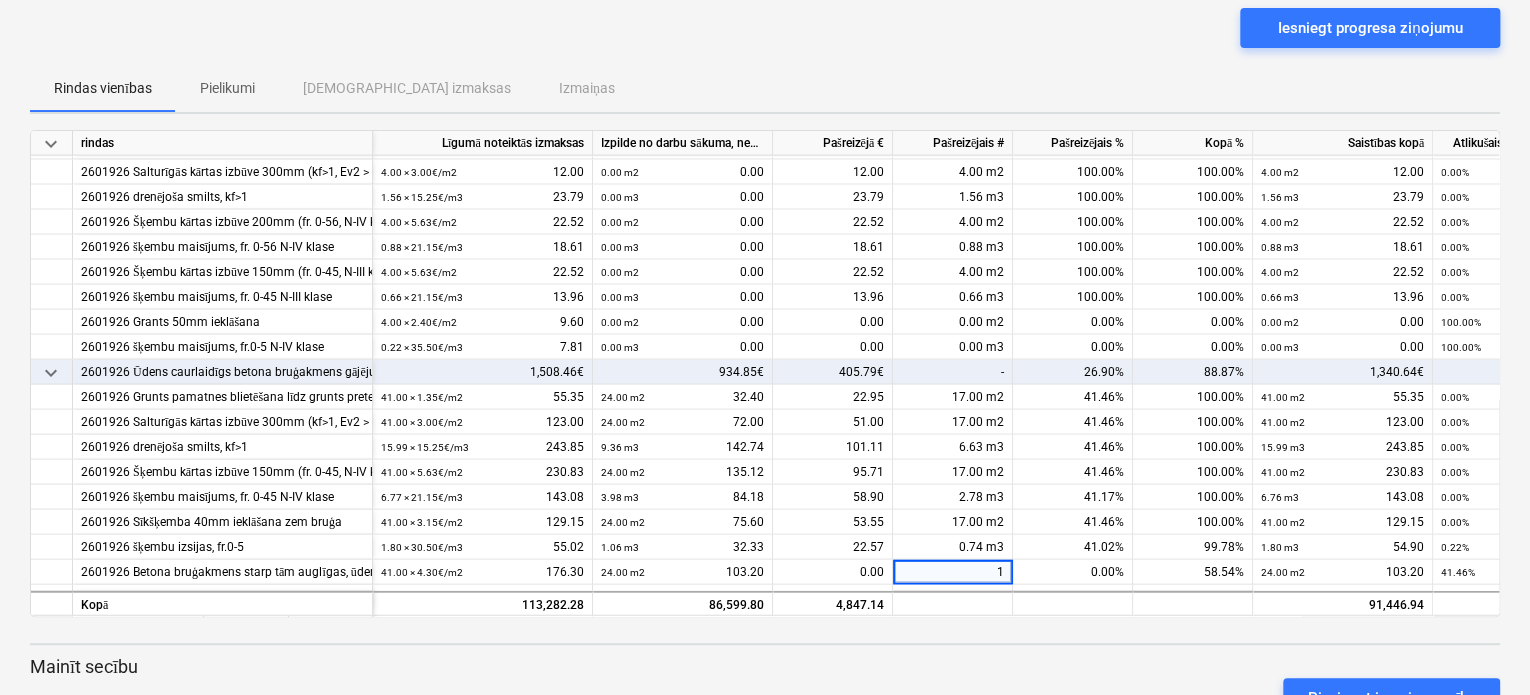 type on "17" 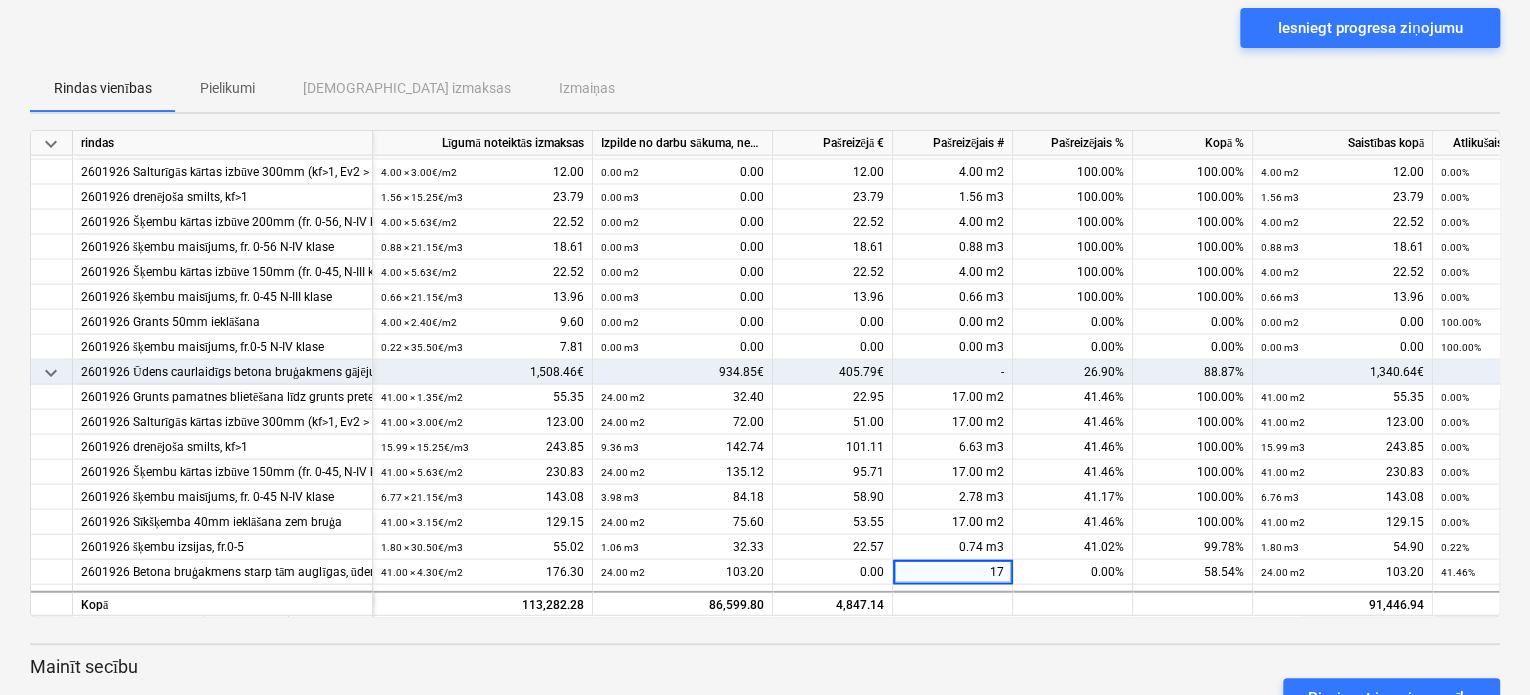 scroll, scrollTop: 2296, scrollLeft: 0, axis: vertical 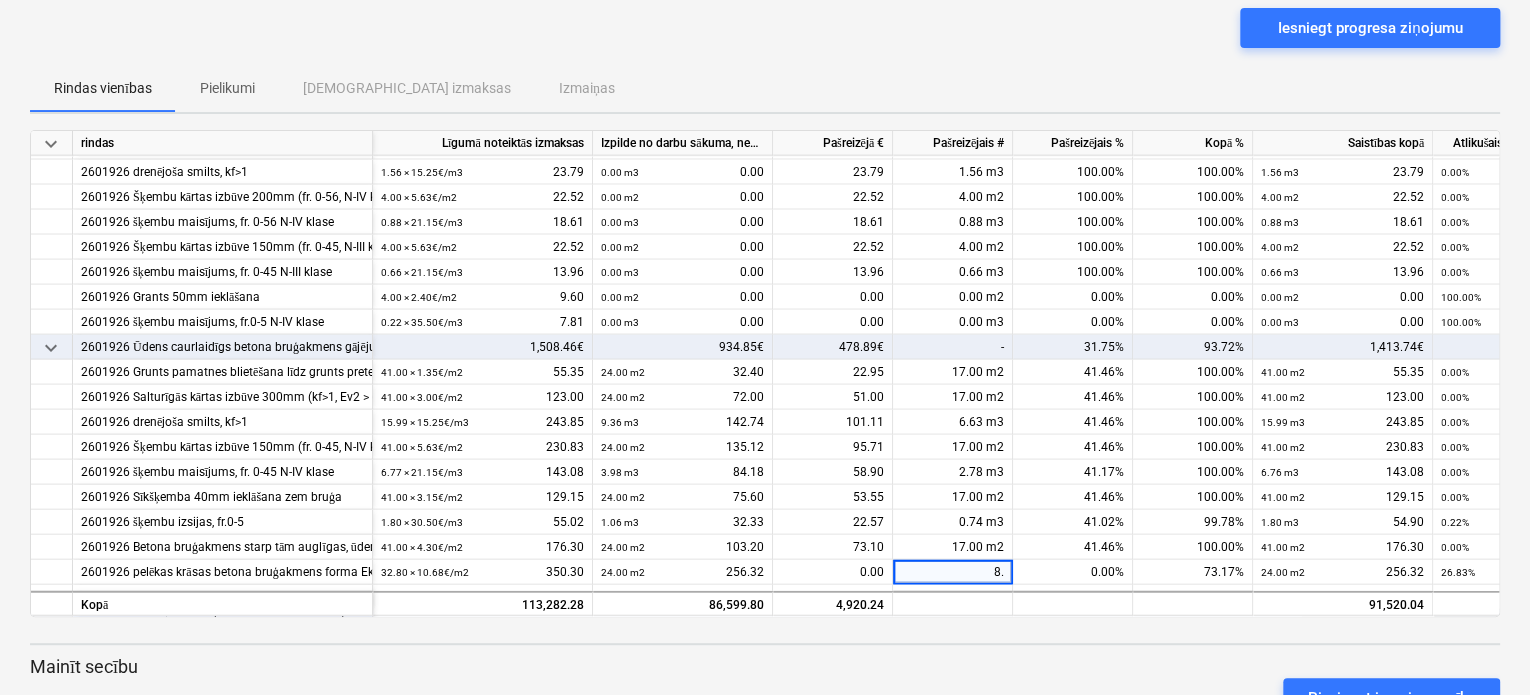 type on "8.8" 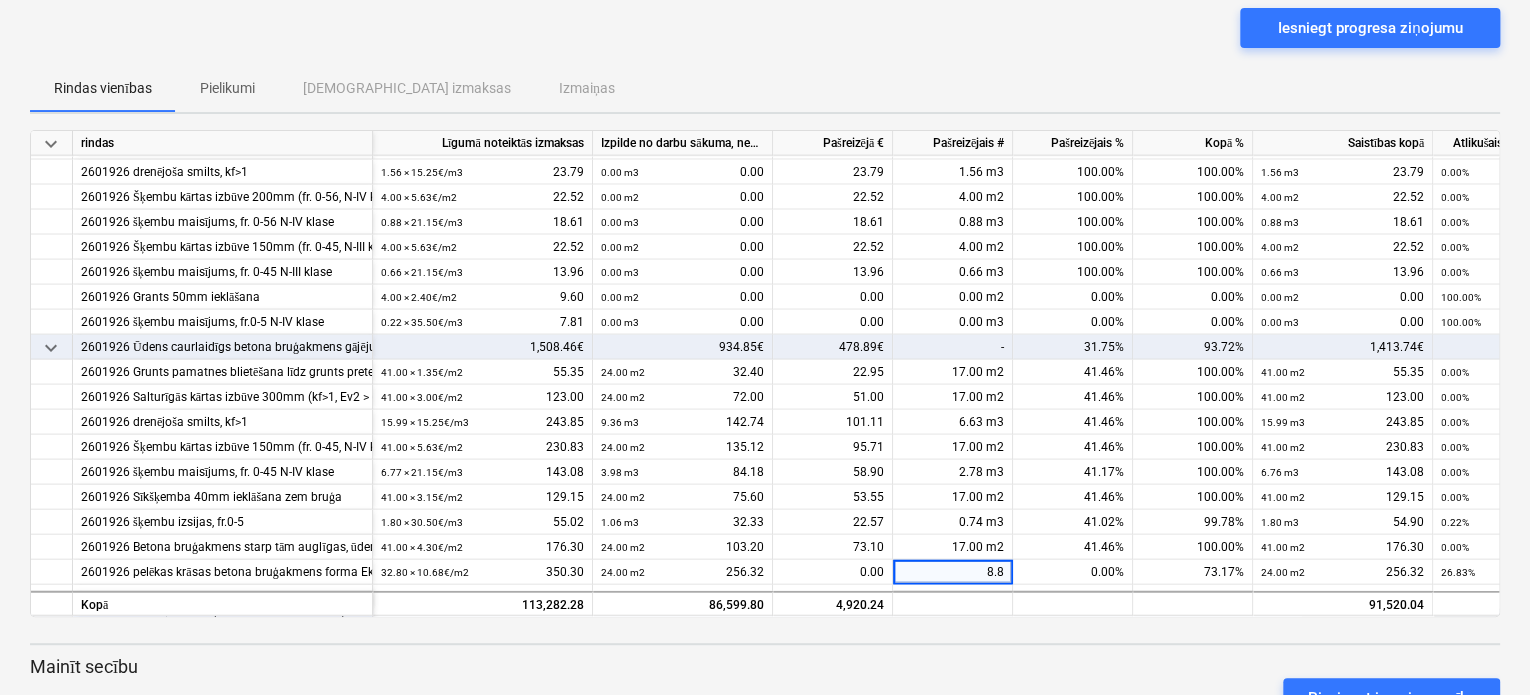 scroll, scrollTop: 2320, scrollLeft: 0, axis: vertical 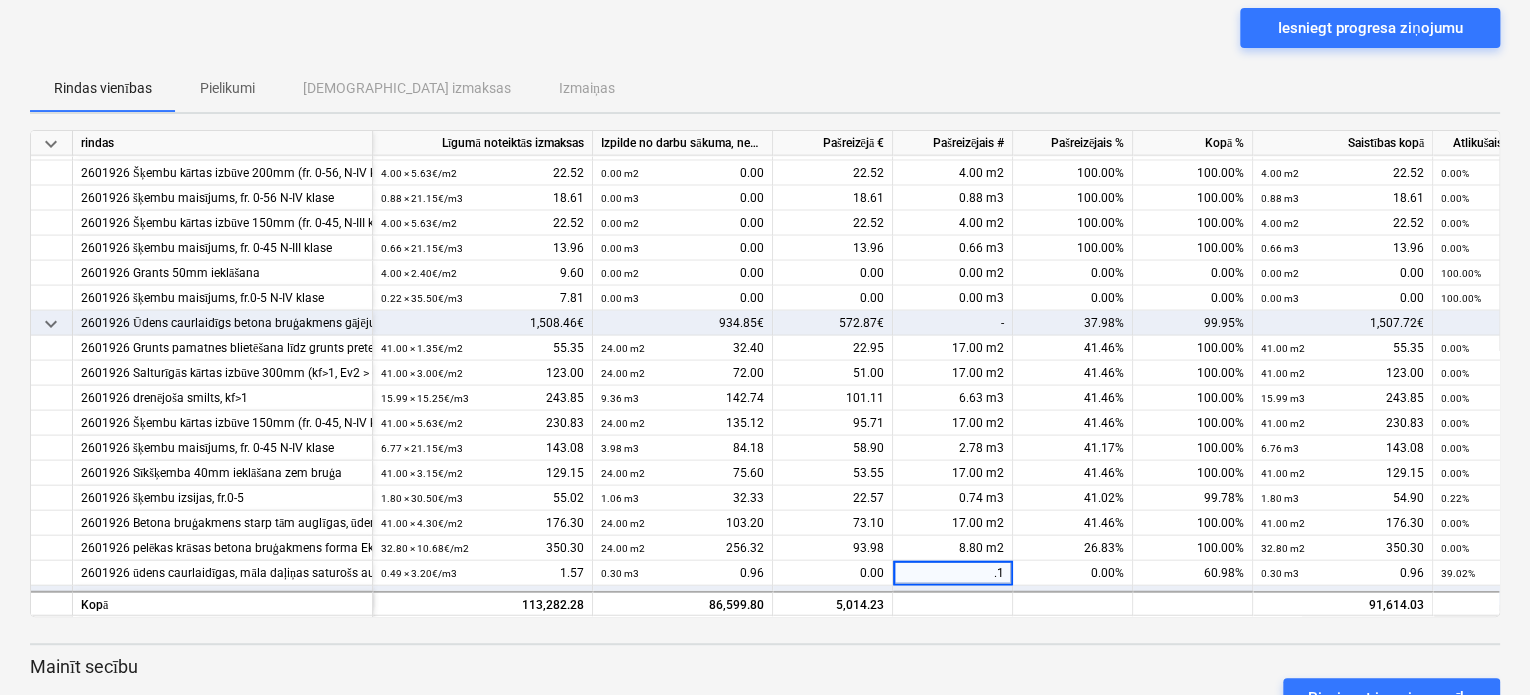 type on ".19" 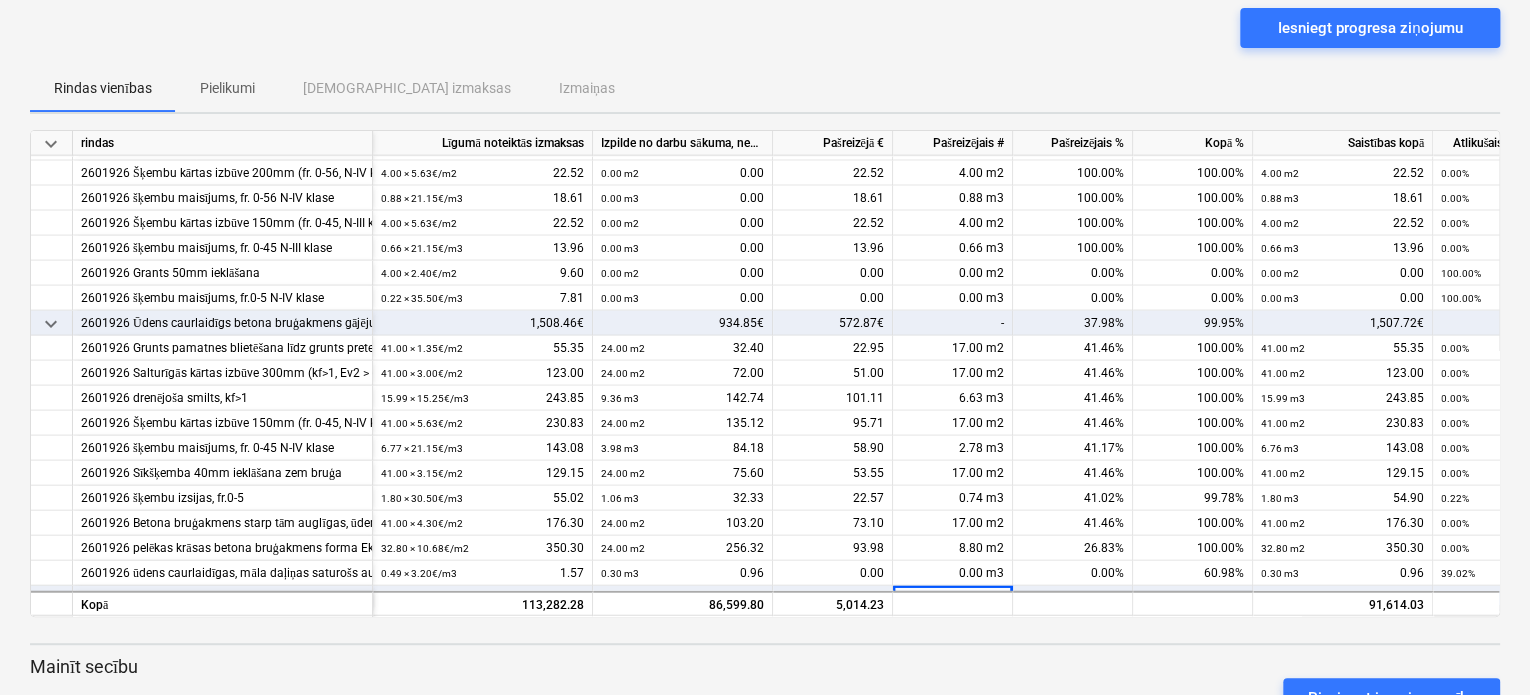 scroll, scrollTop: 2346, scrollLeft: 0, axis: vertical 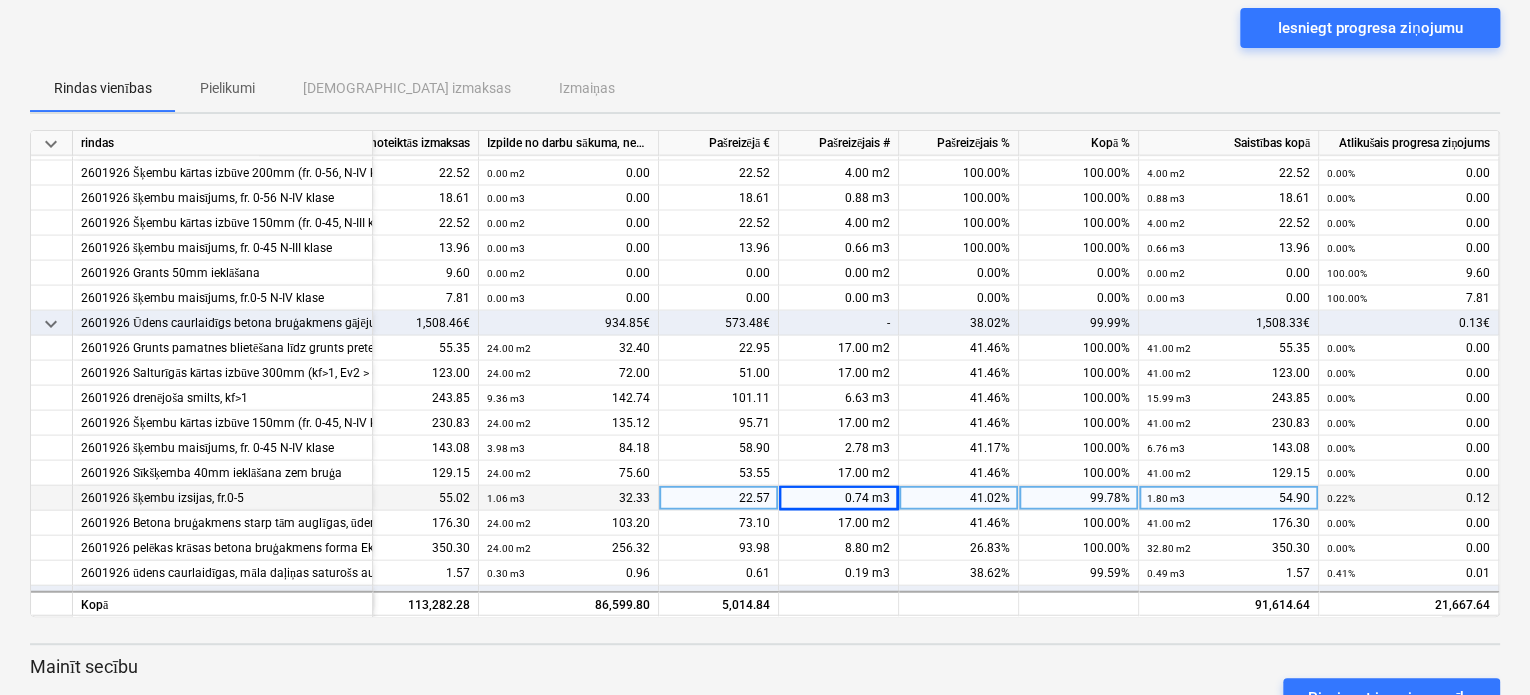 click on "0.74   m3" at bounding box center [839, 498] 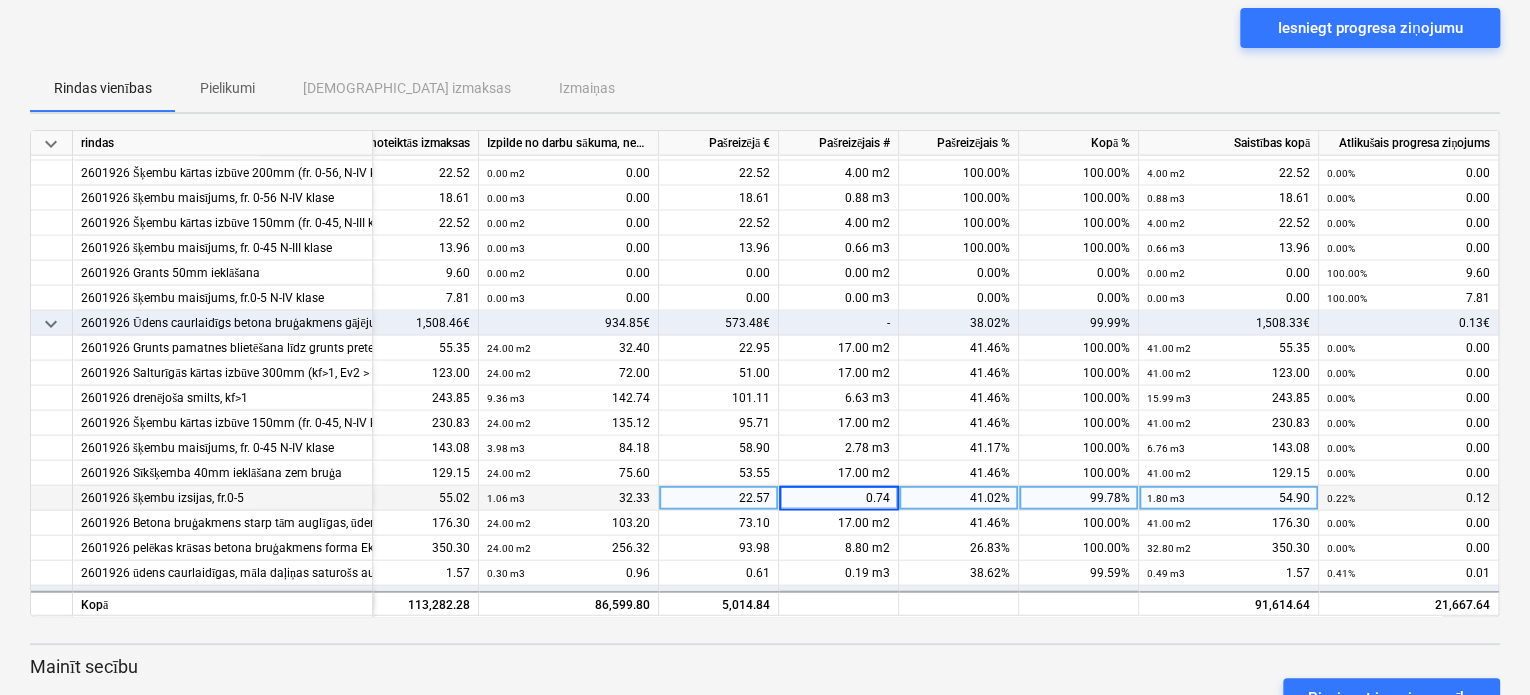 type on "0.744" 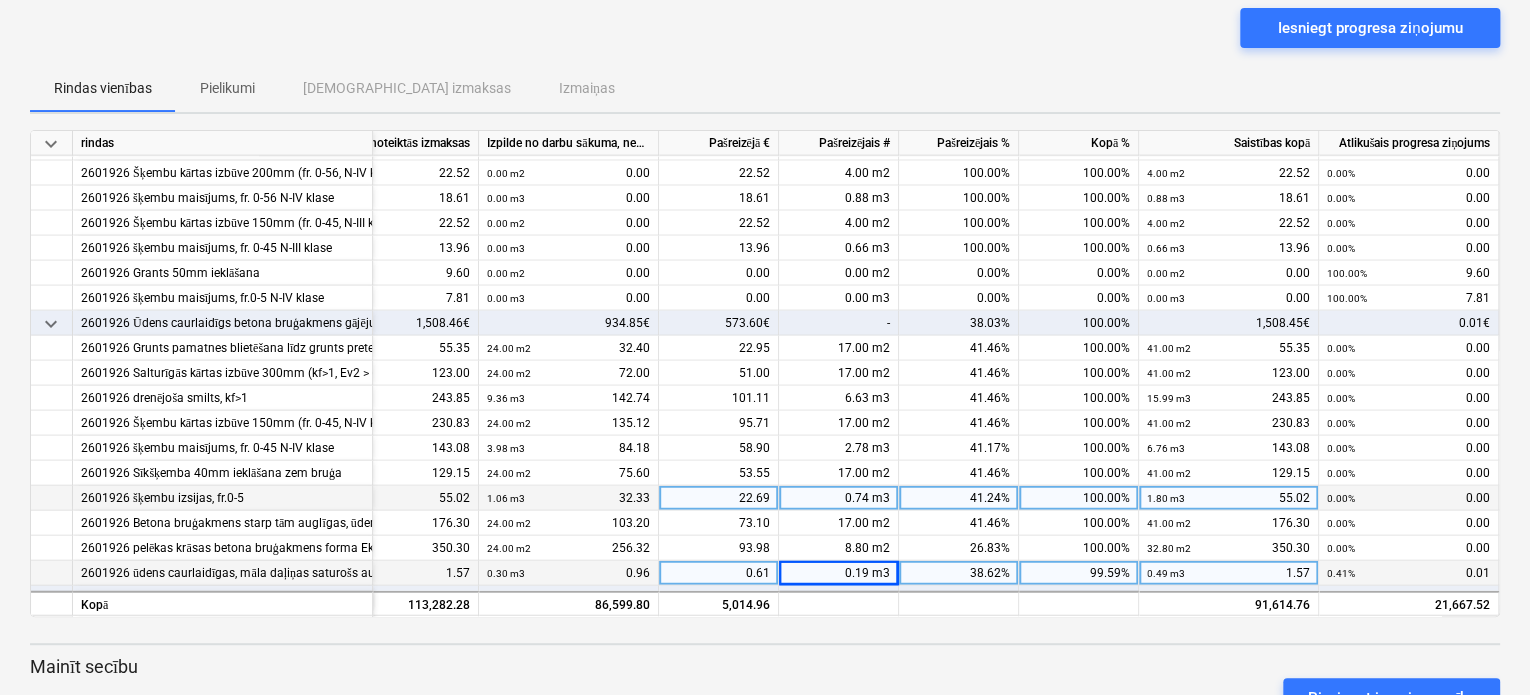 click on "0.19   m3" at bounding box center (839, 573) 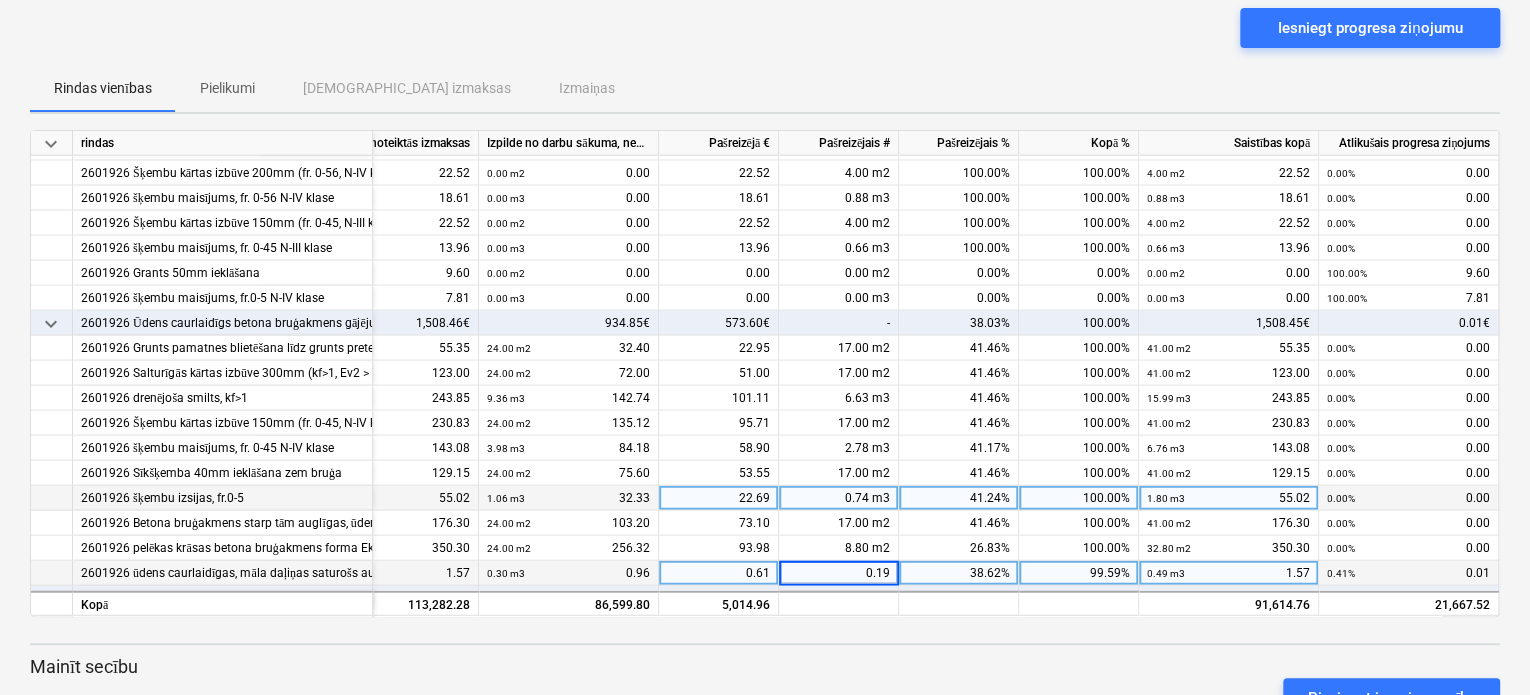 type on "0.192" 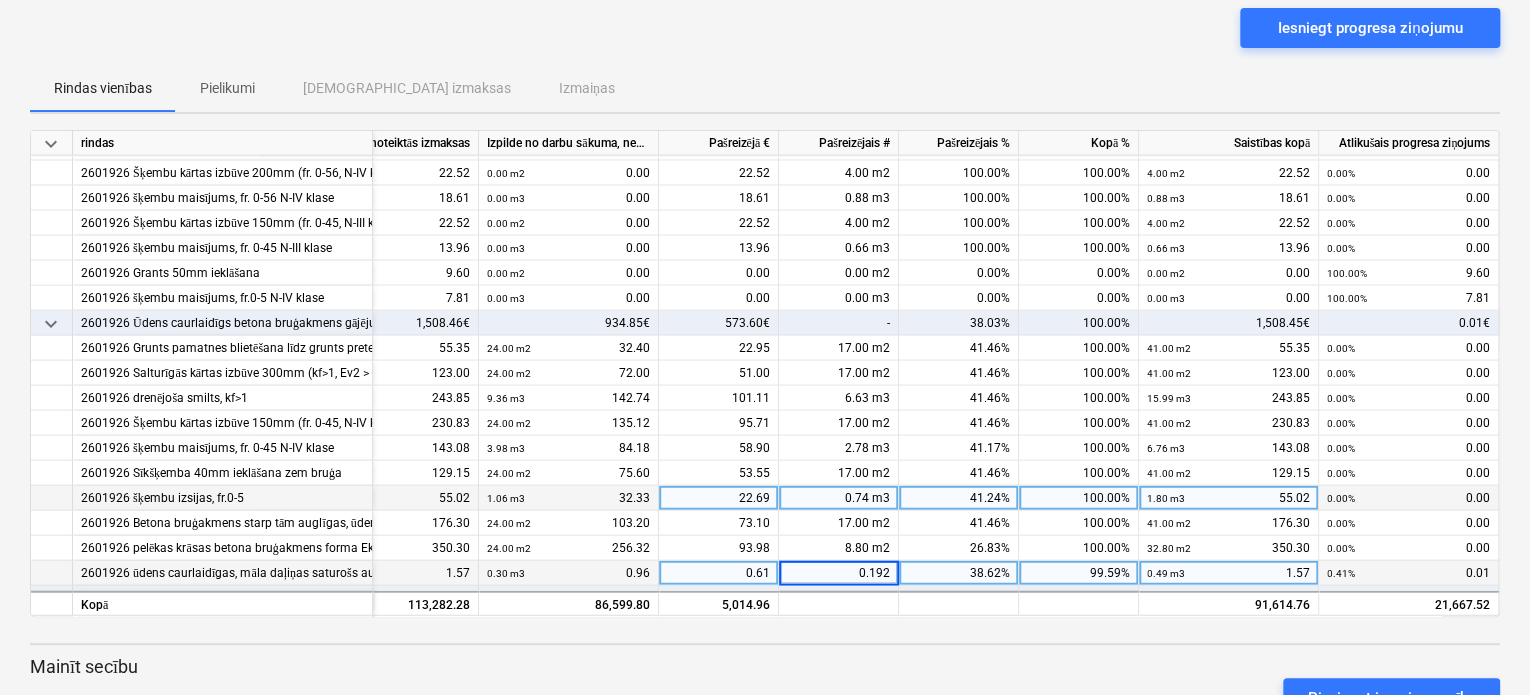 scroll, scrollTop: 2346, scrollLeft: 120, axis: both 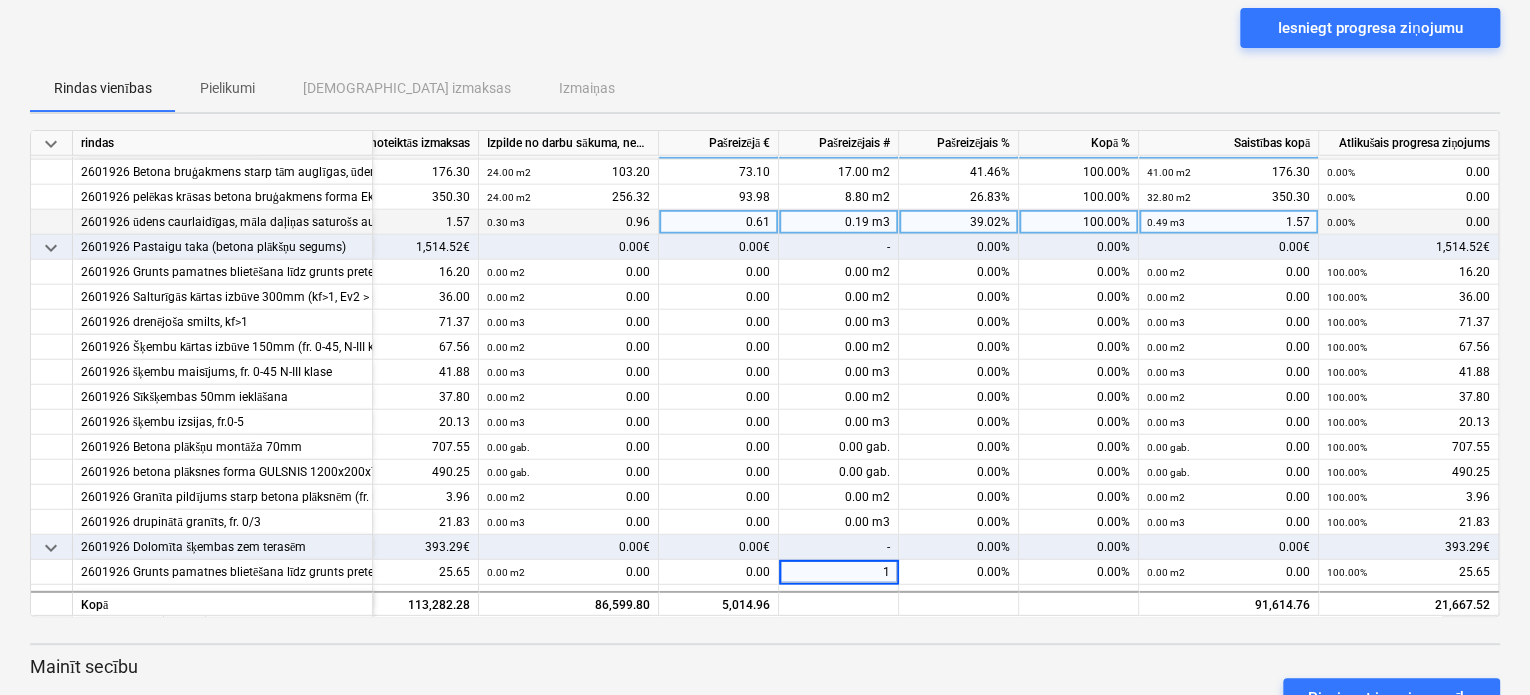 type on "19" 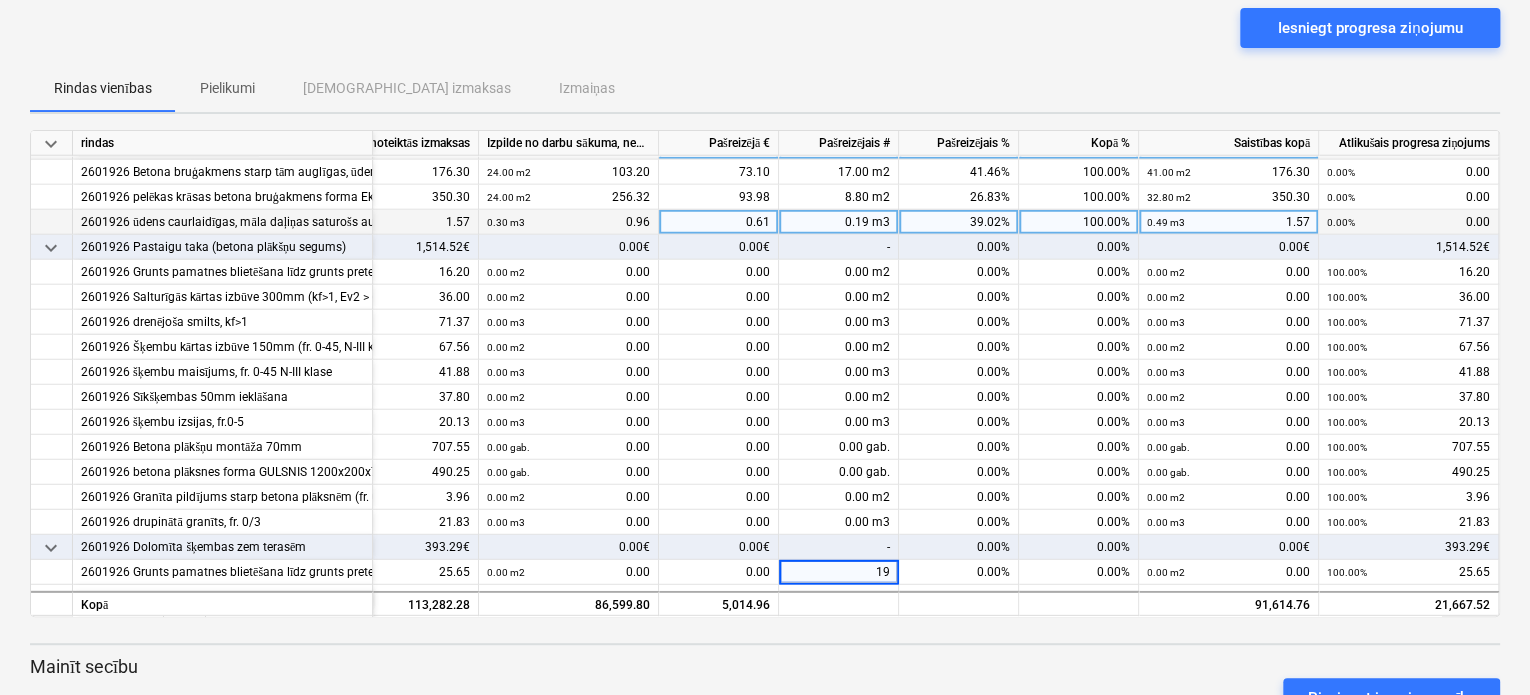 scroll, scrollTop: 2696, scrollLeft: 120, axis: both 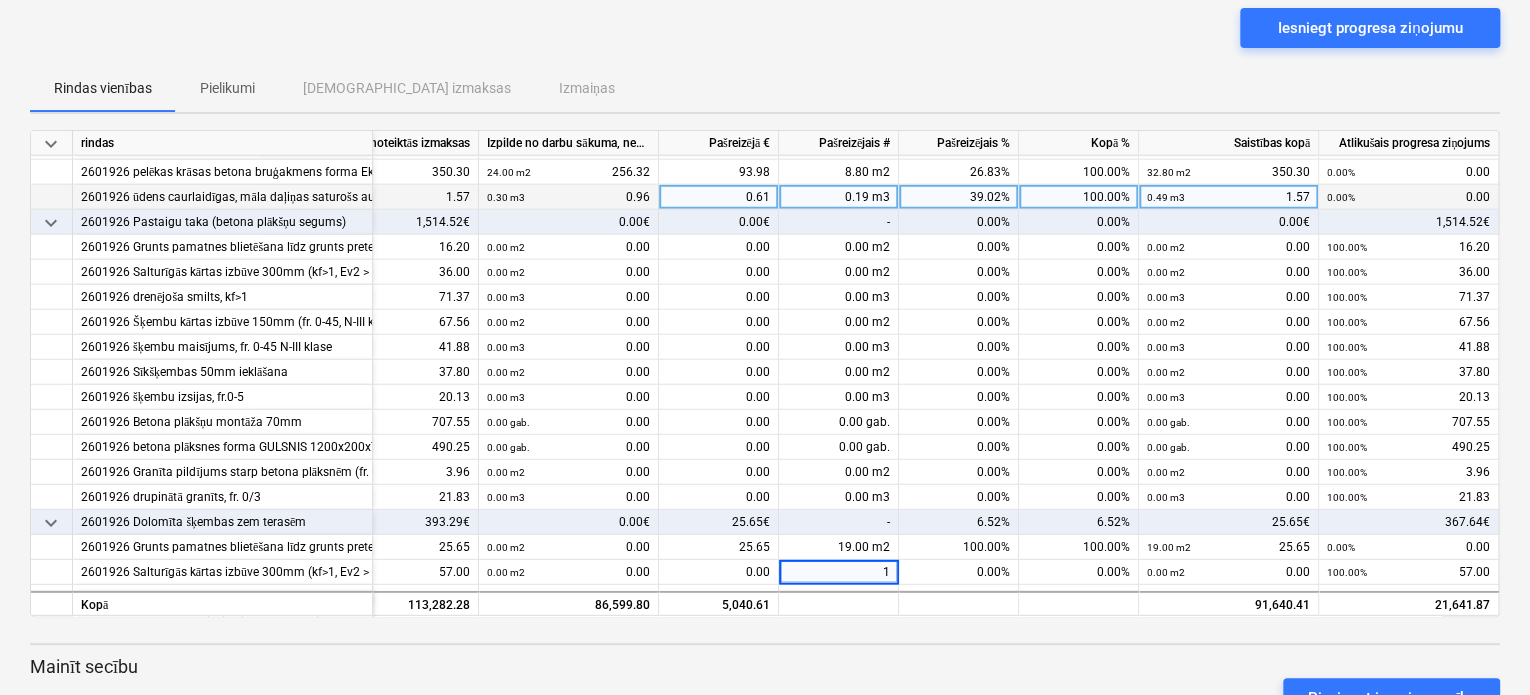 type on "19" 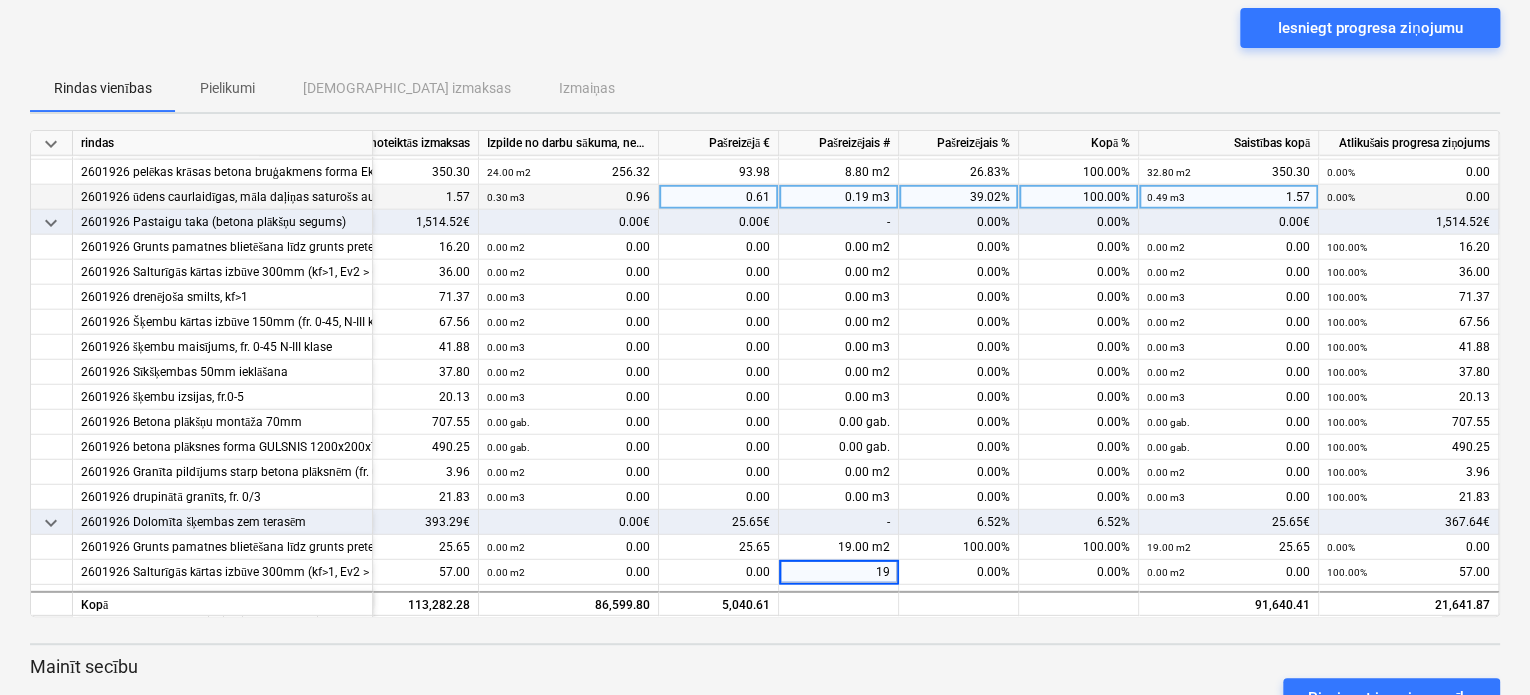 scroll, scrollTop: 2720, scrollLeft: 120, axis: both 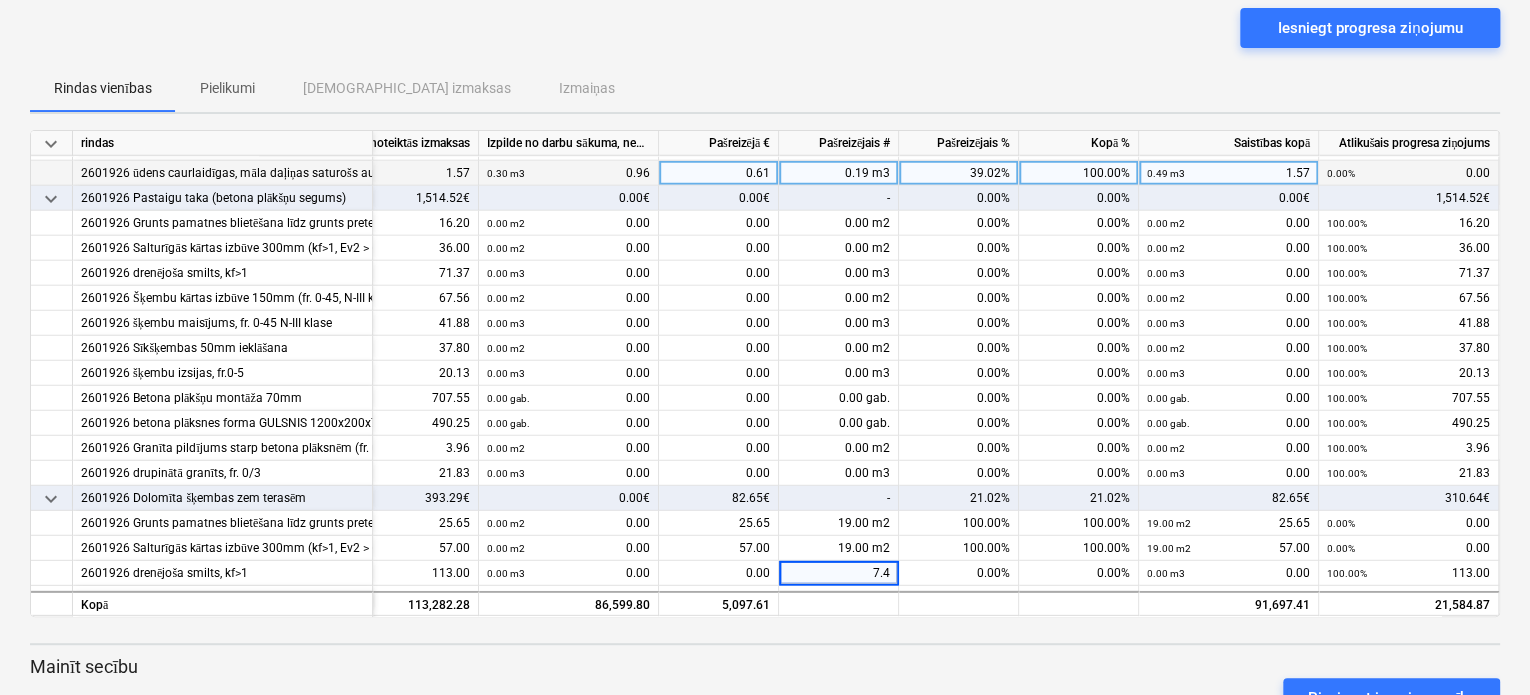 type on "7.41" 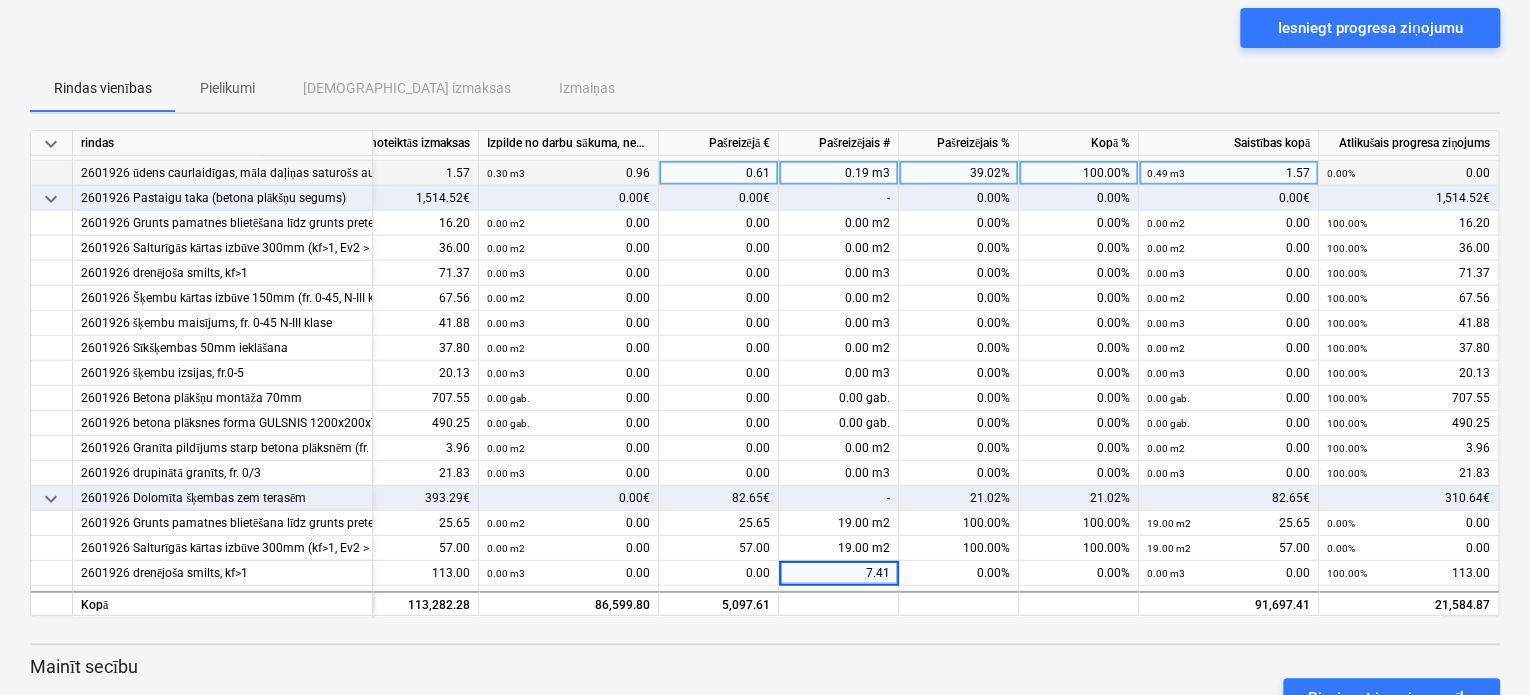 scroll, scrollTop: 2746, scrollLeft: 120, axis: both 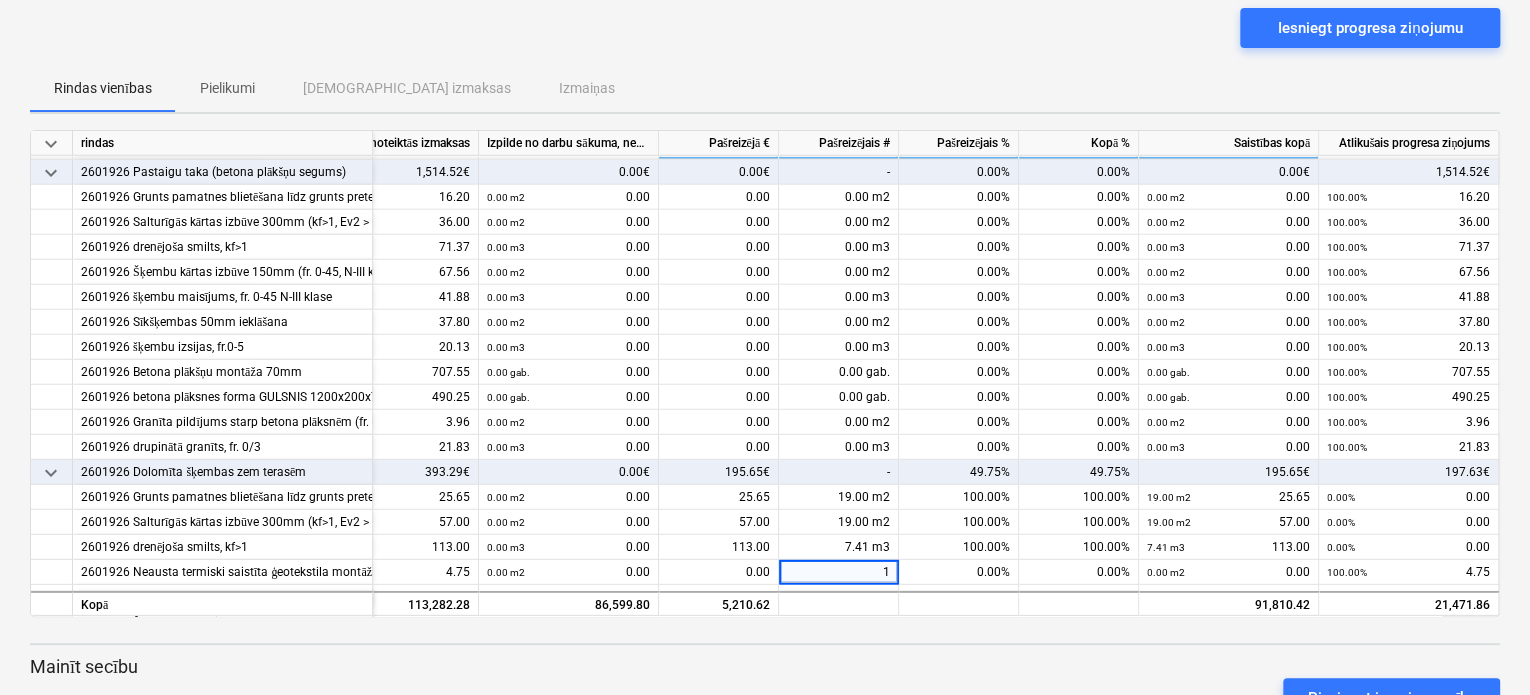 type on "19" 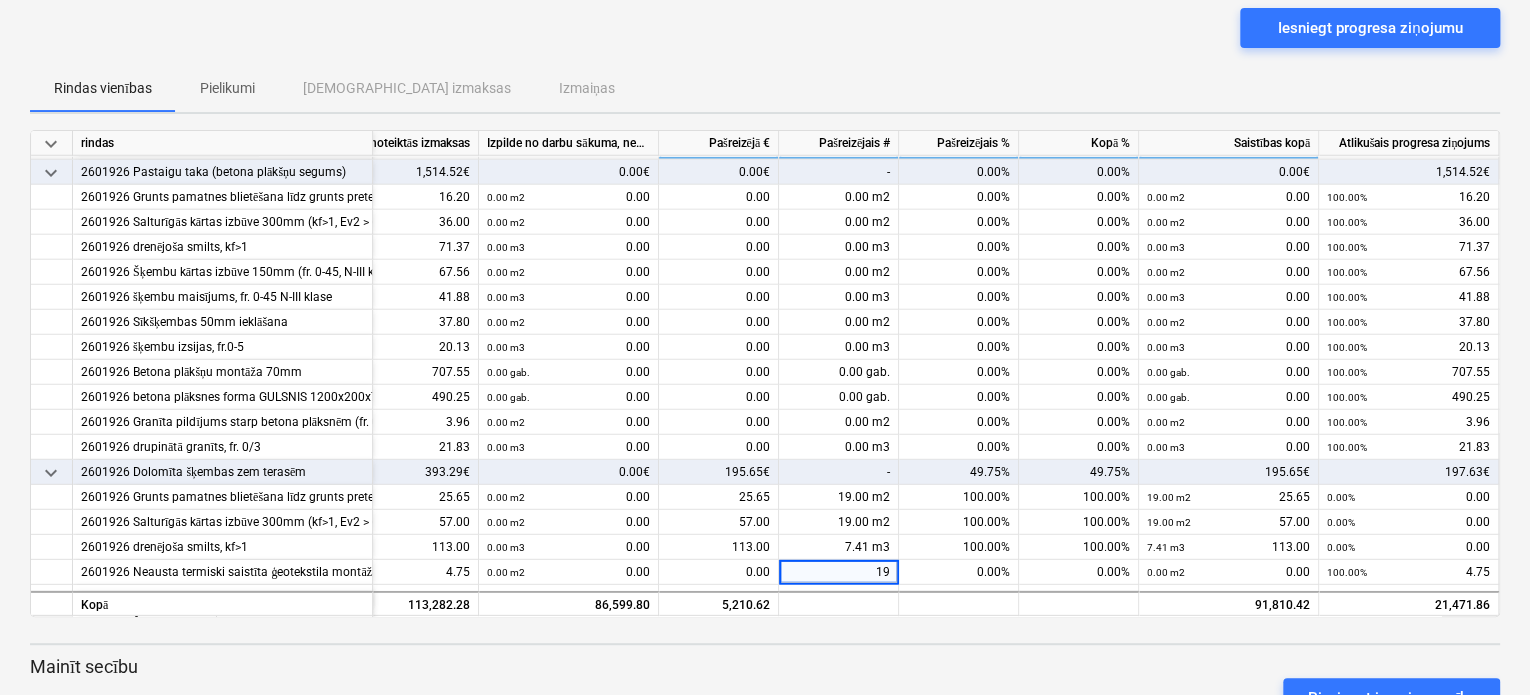 scroll, scrollTop: 2771, scrollLeft: 120, axis: both 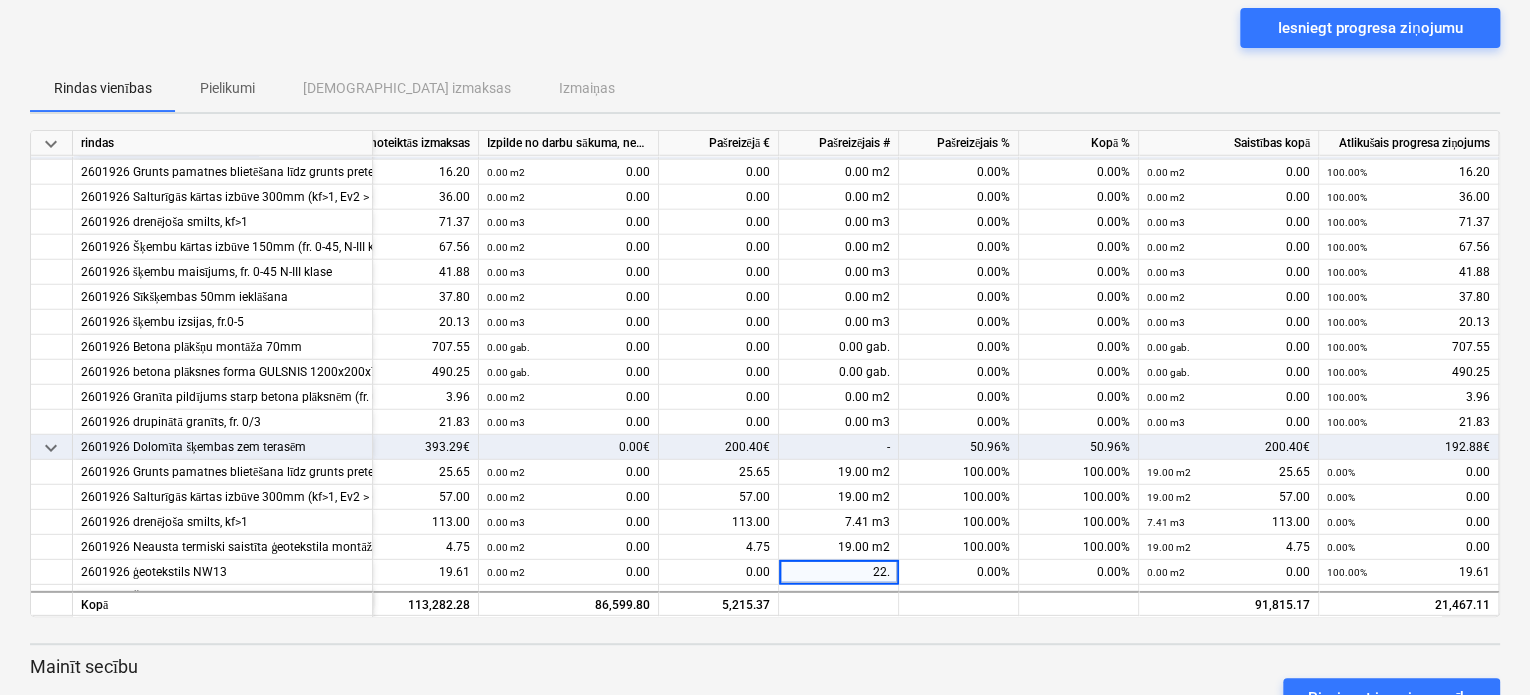 type on "22.8" 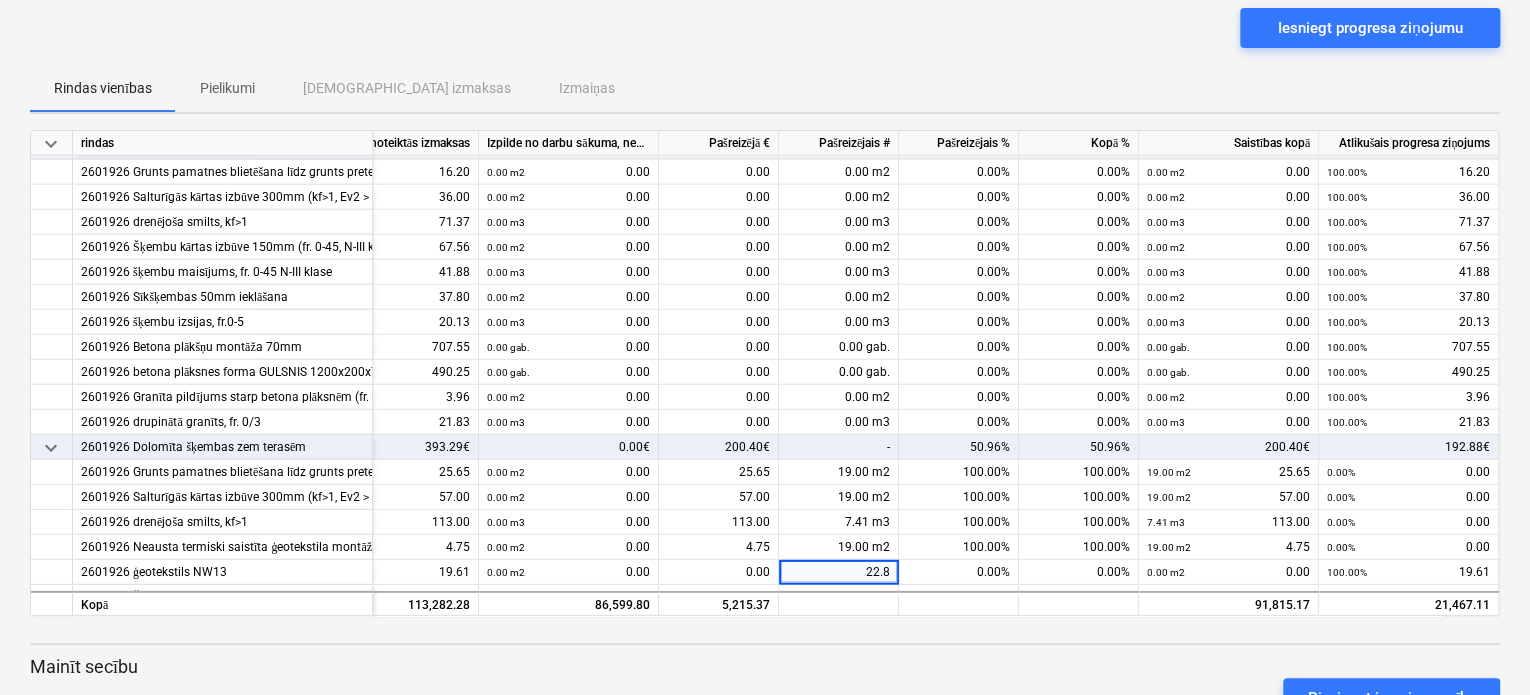 scroll, scrollTop: 2796, scrollLeft: 120, axis: both 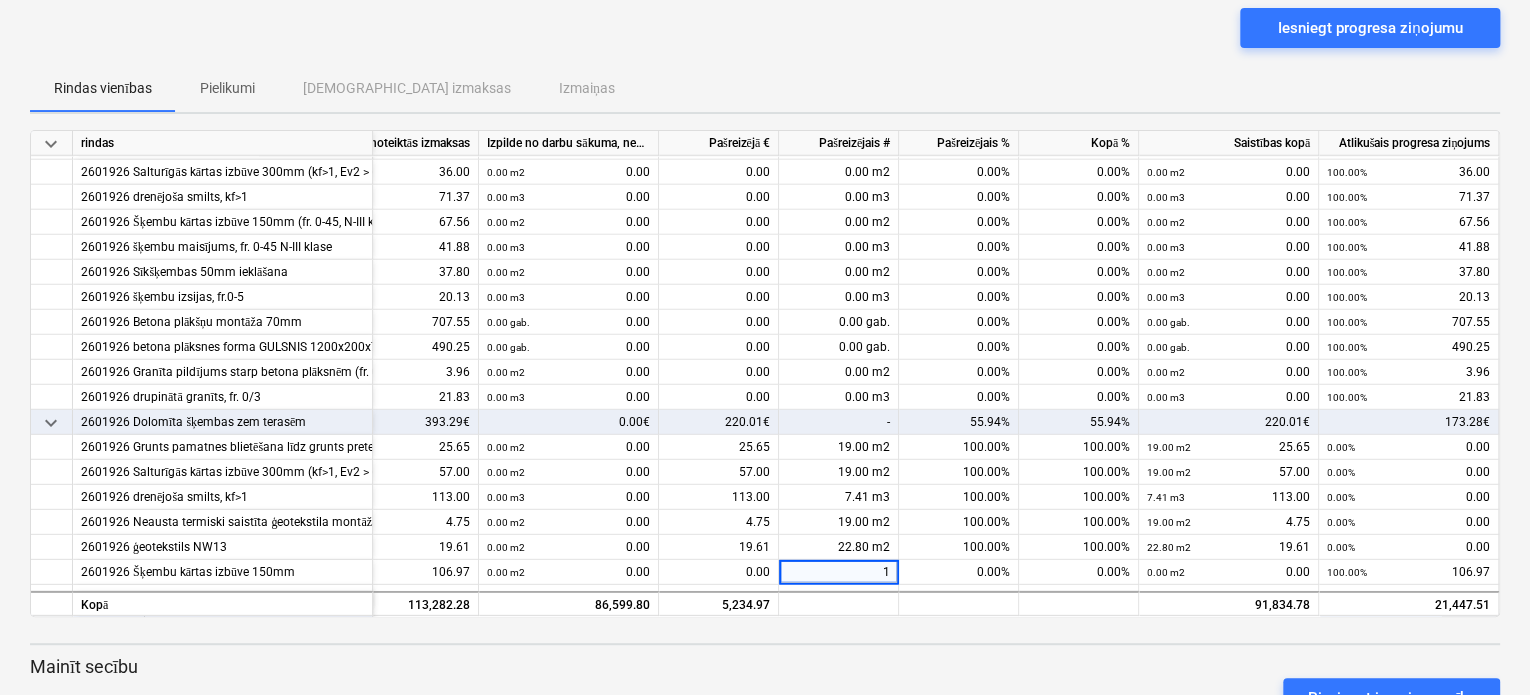 type on "19" 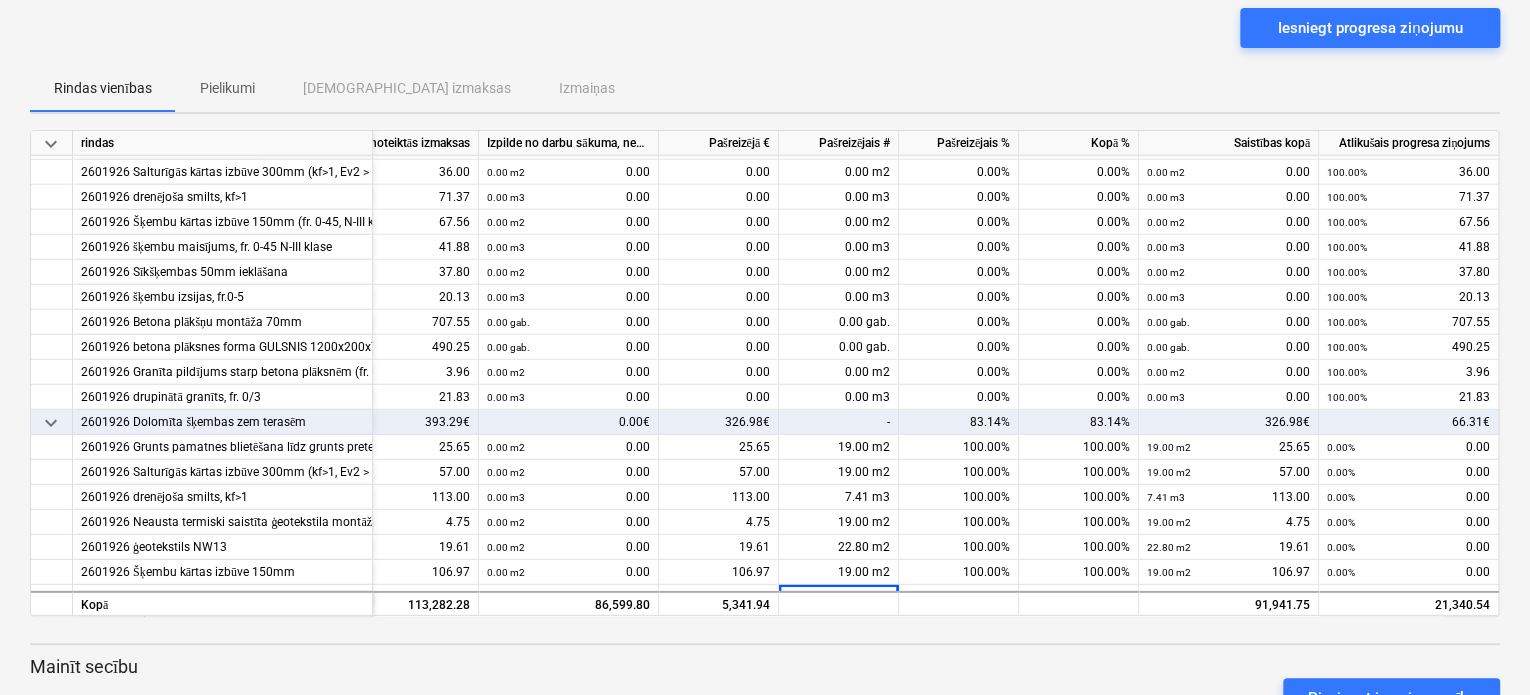 scroll, scrollTop: 2820, scrollLeft: 120, axis: both 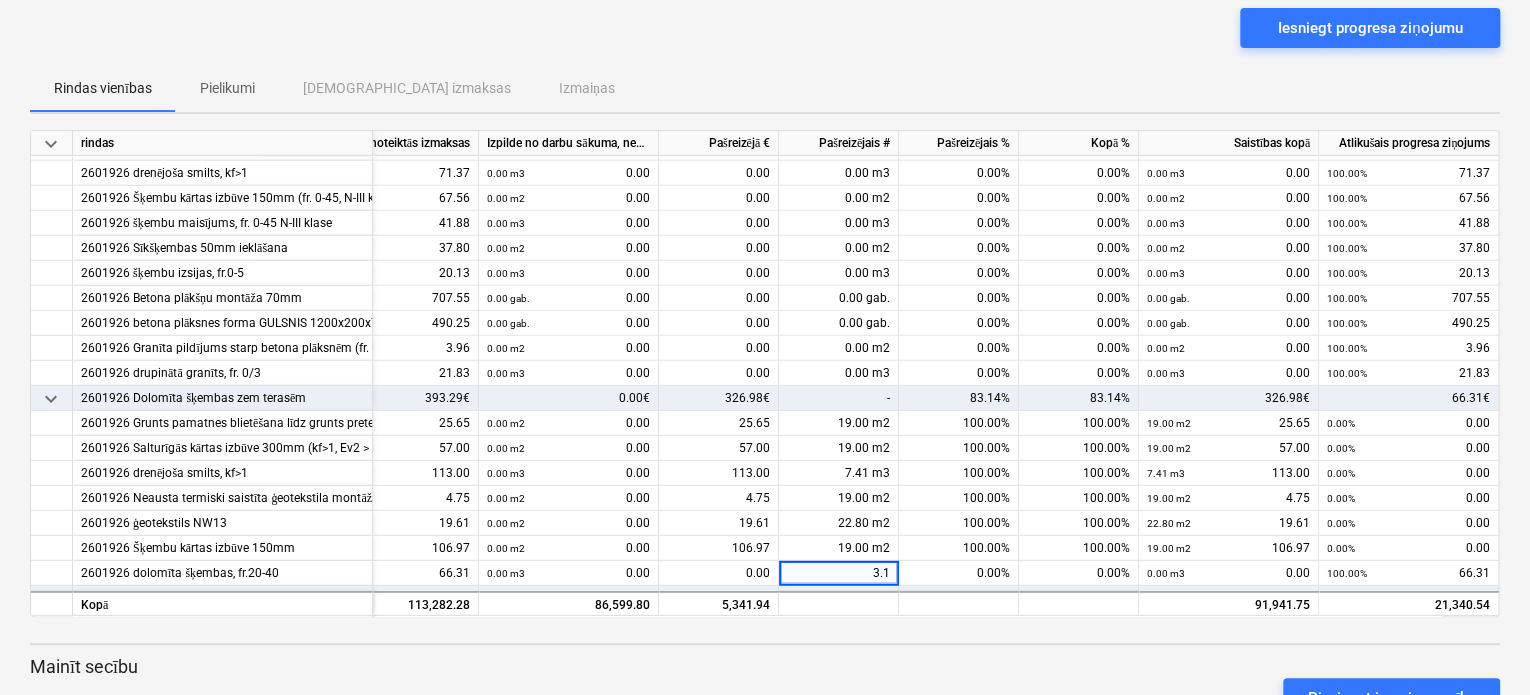 type on "3.14" 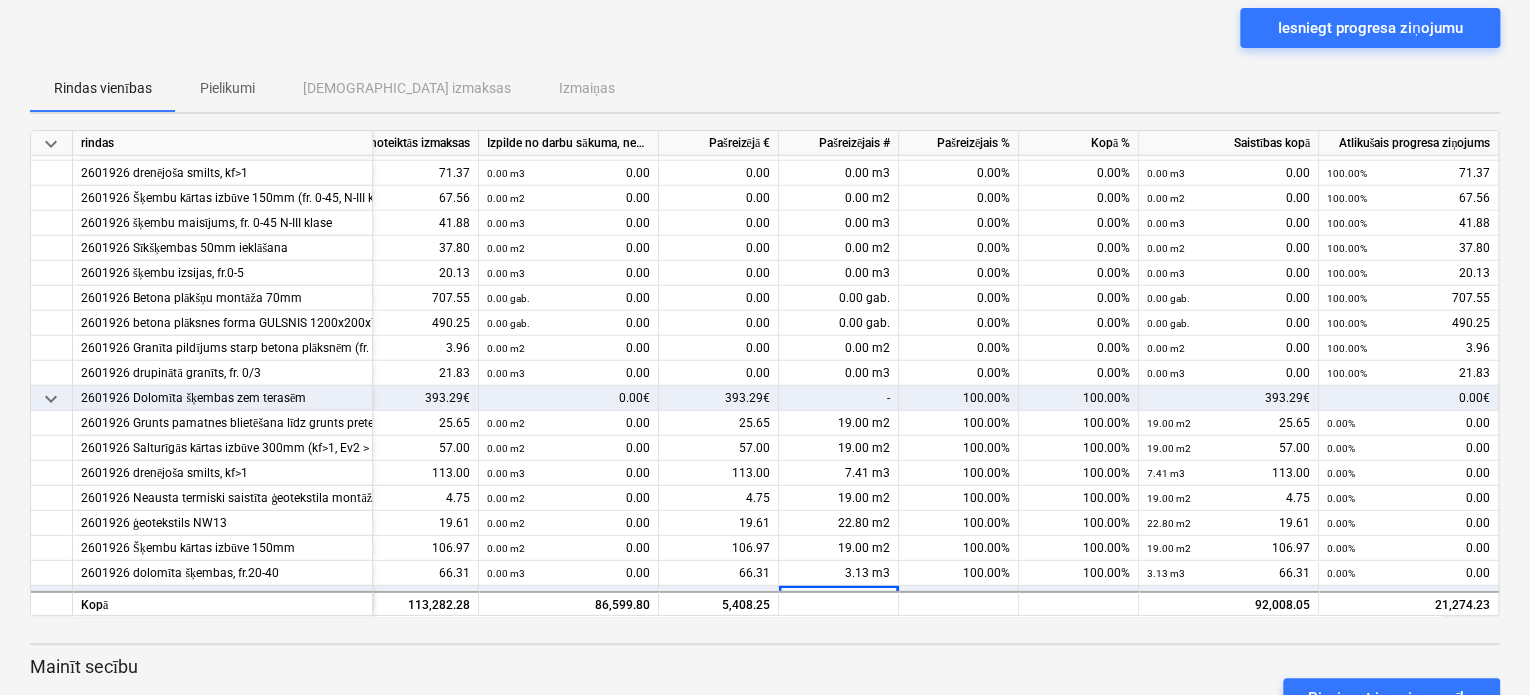 scroll, scrollTop: 2846, scrollLeft: 120, axis: both 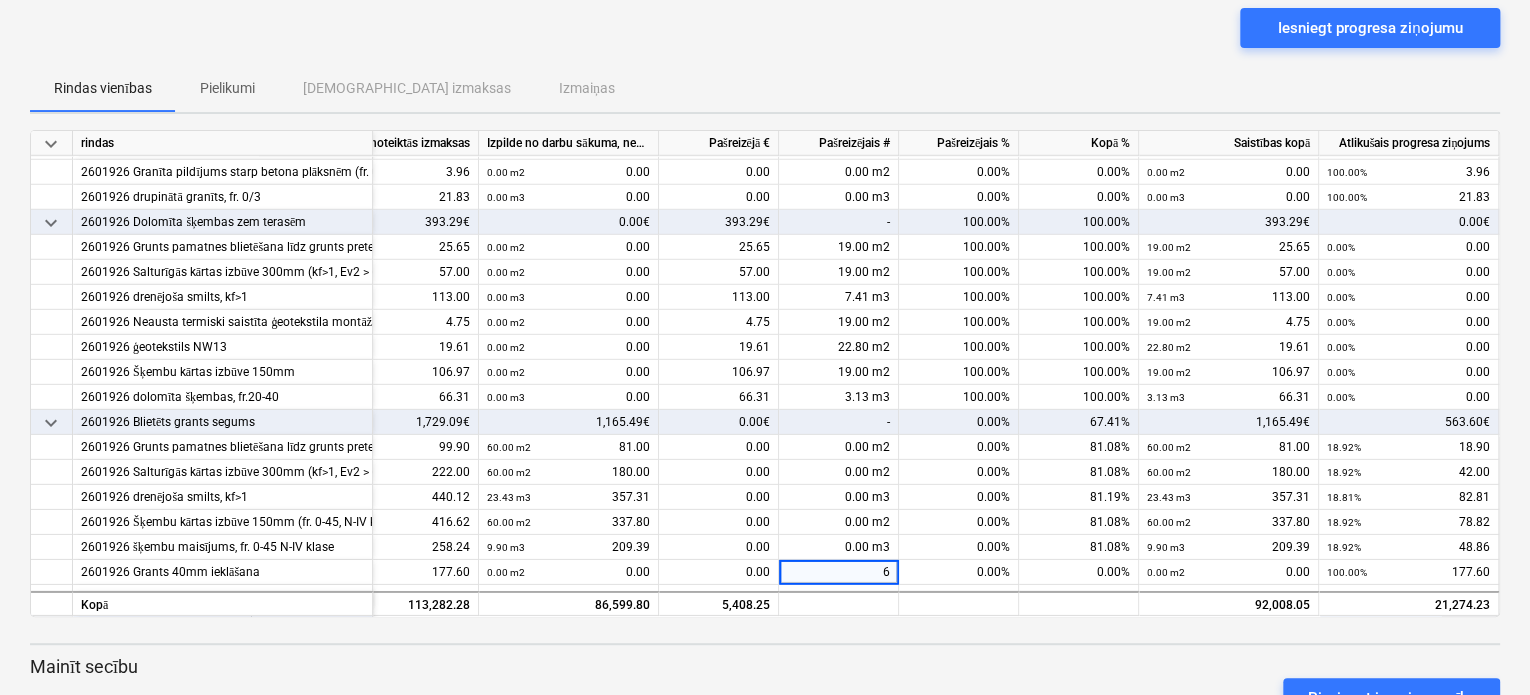 type on "60" 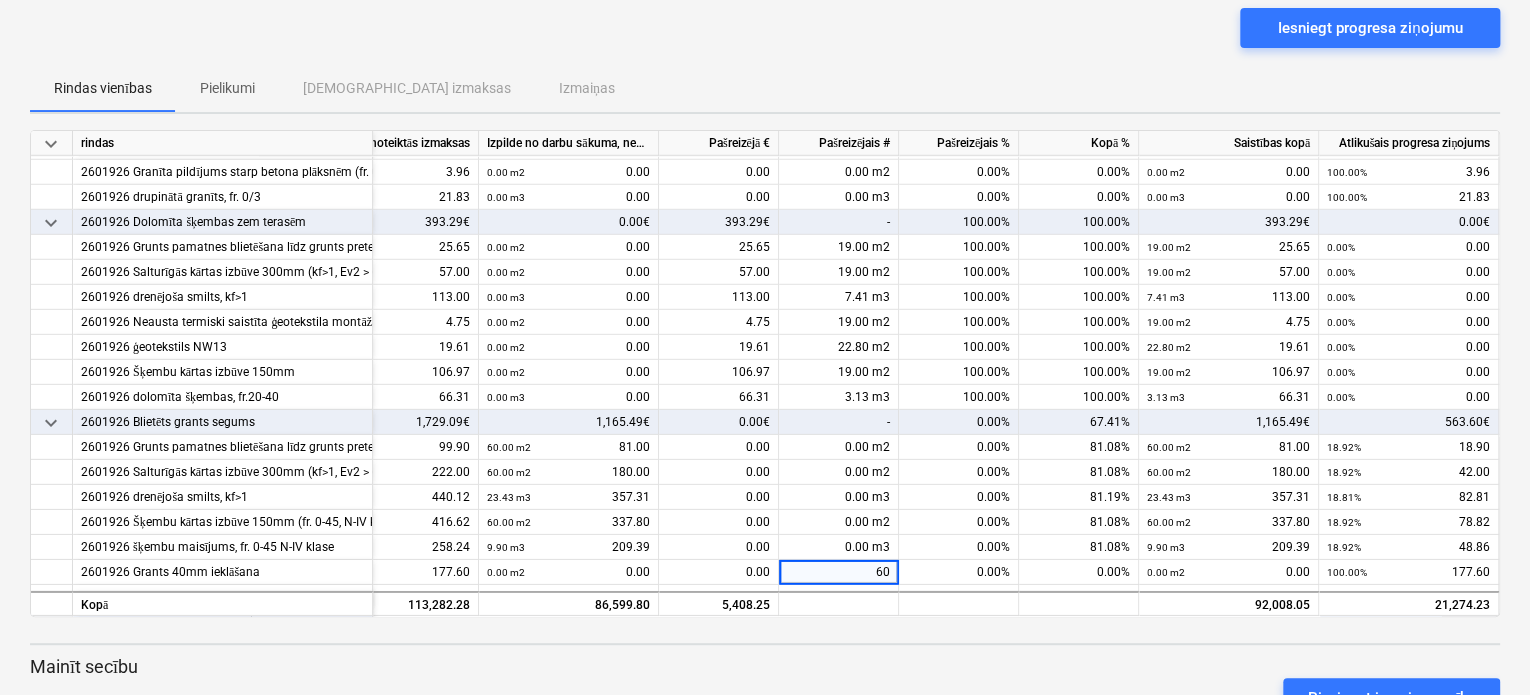 scroll, scrollTop: 3020, scrollLeft: 120, axis: both 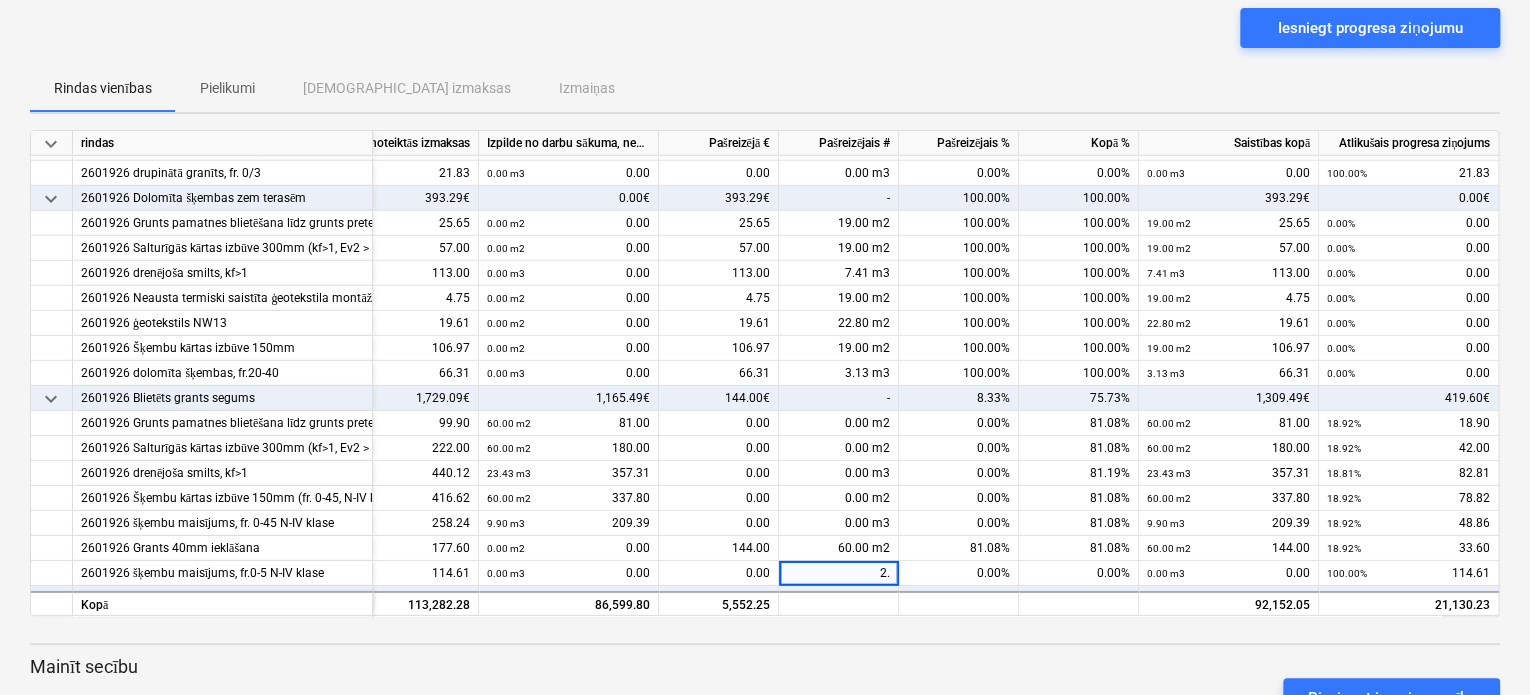 type on "2.7" 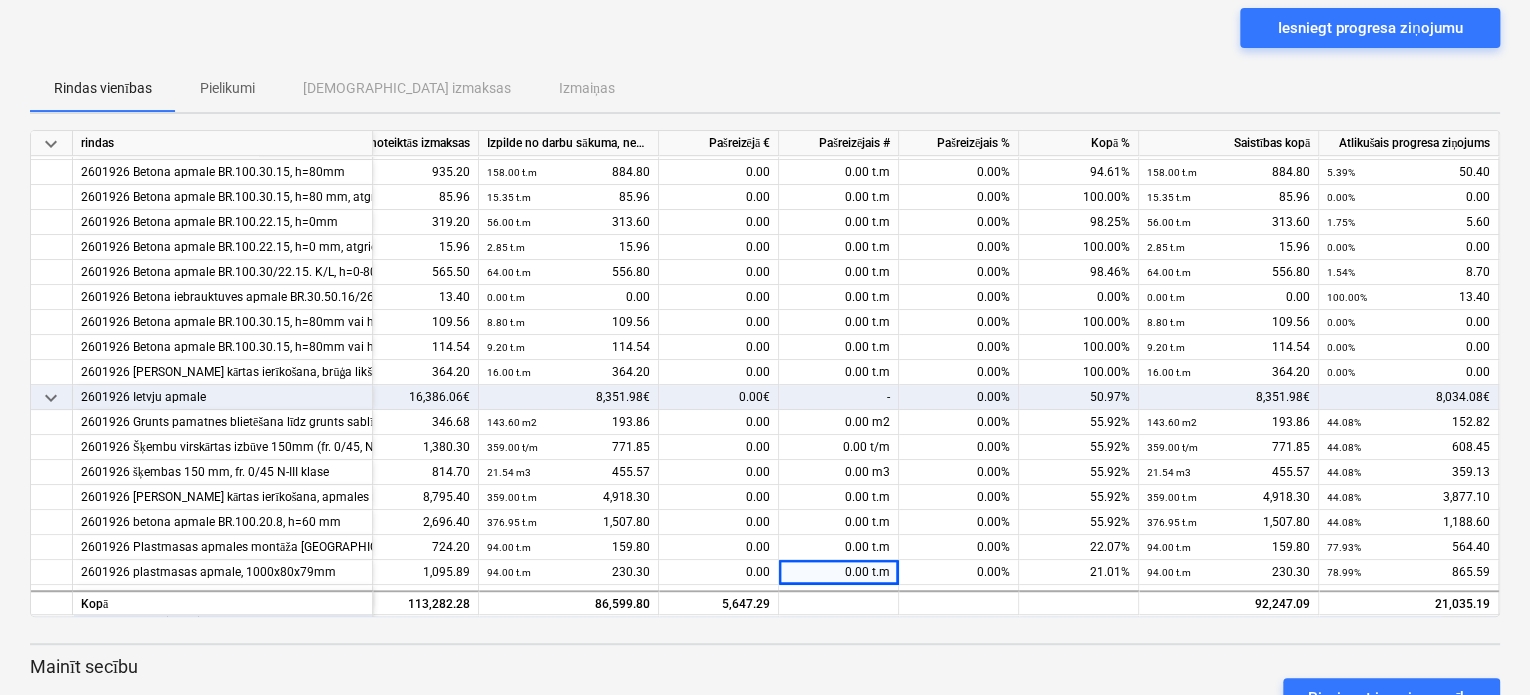 scroll, scrollTop: 4296, scrollLeft: 120, axis: both 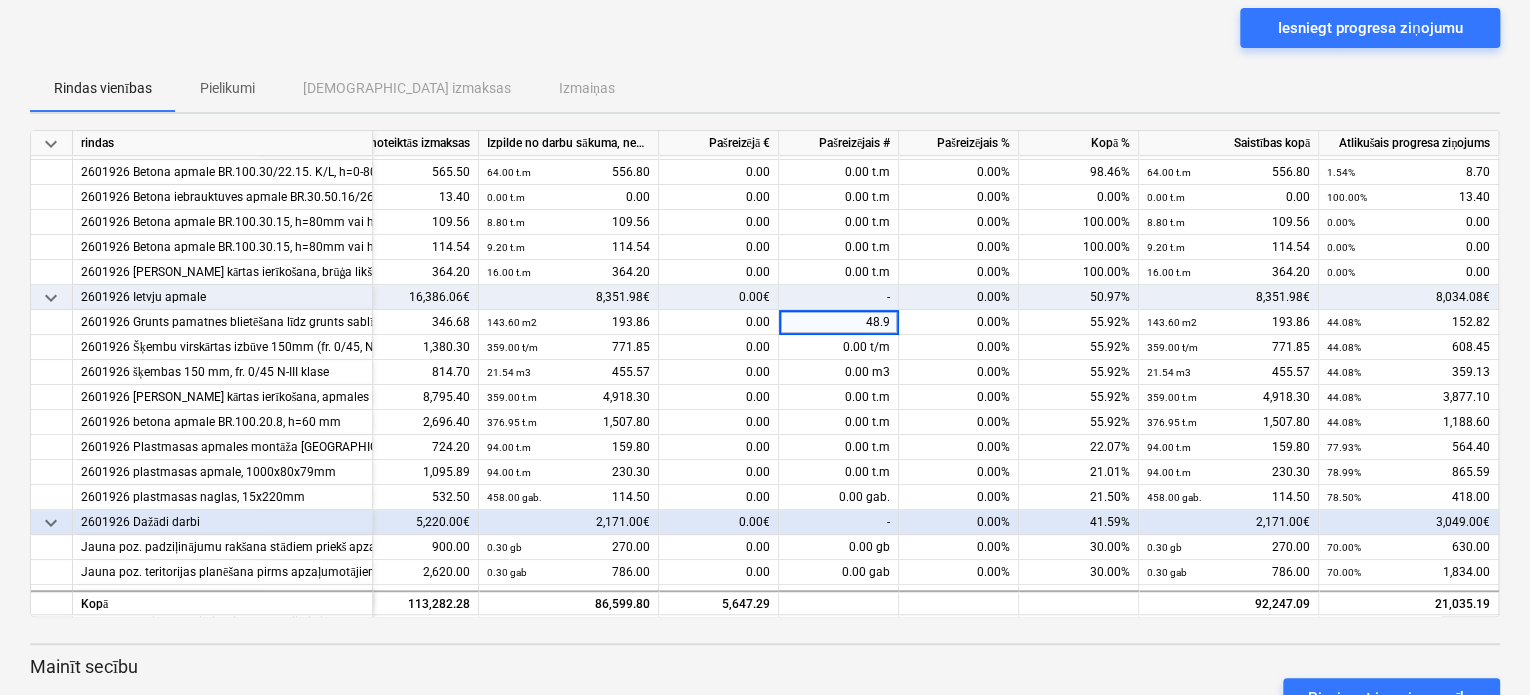type on "48.91" 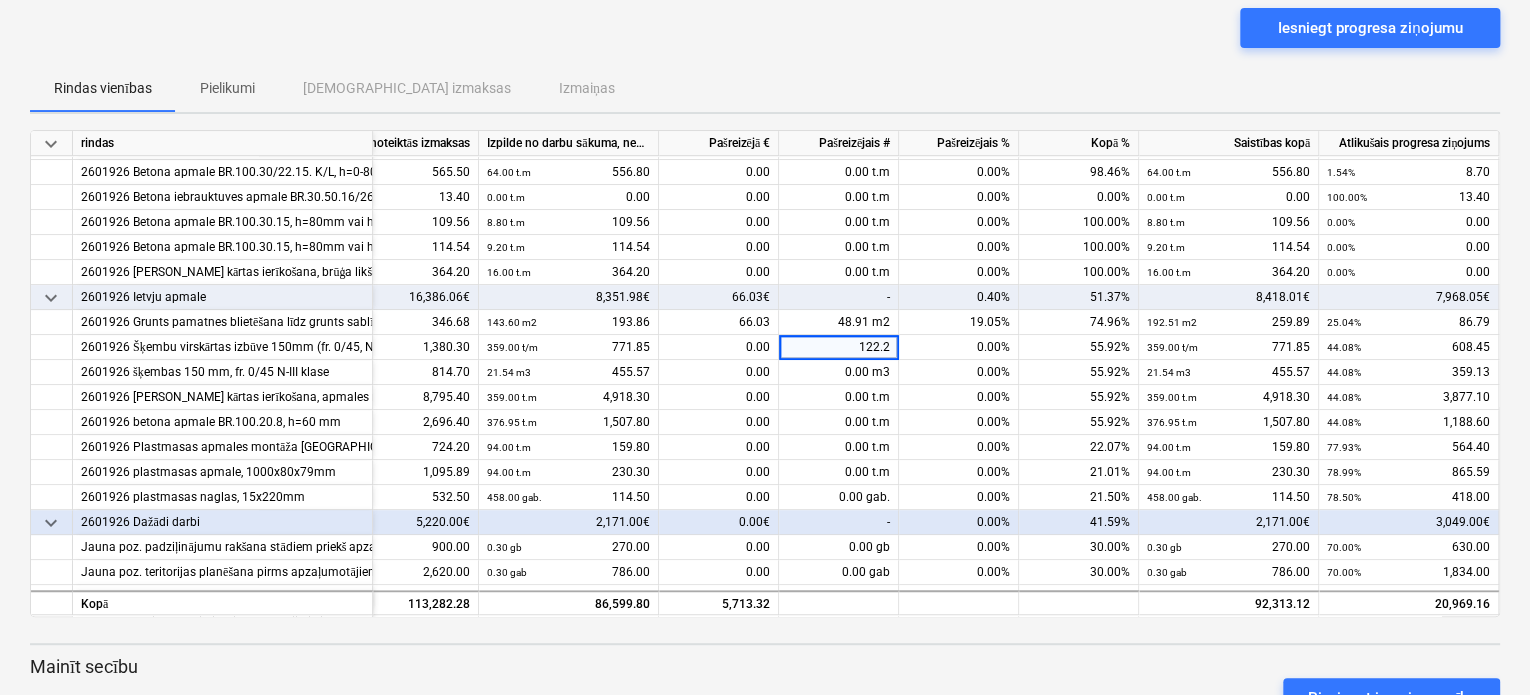 type on "122.27" 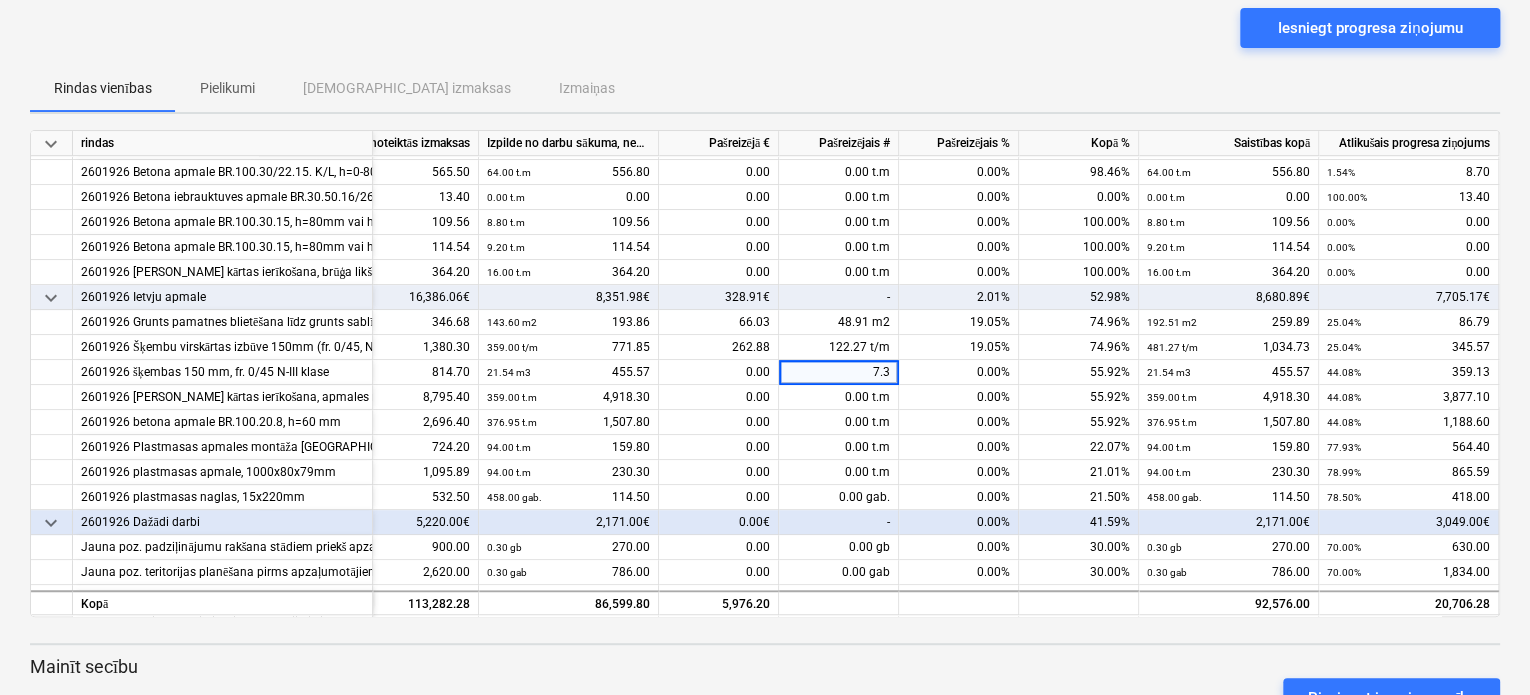 type on "7.34" 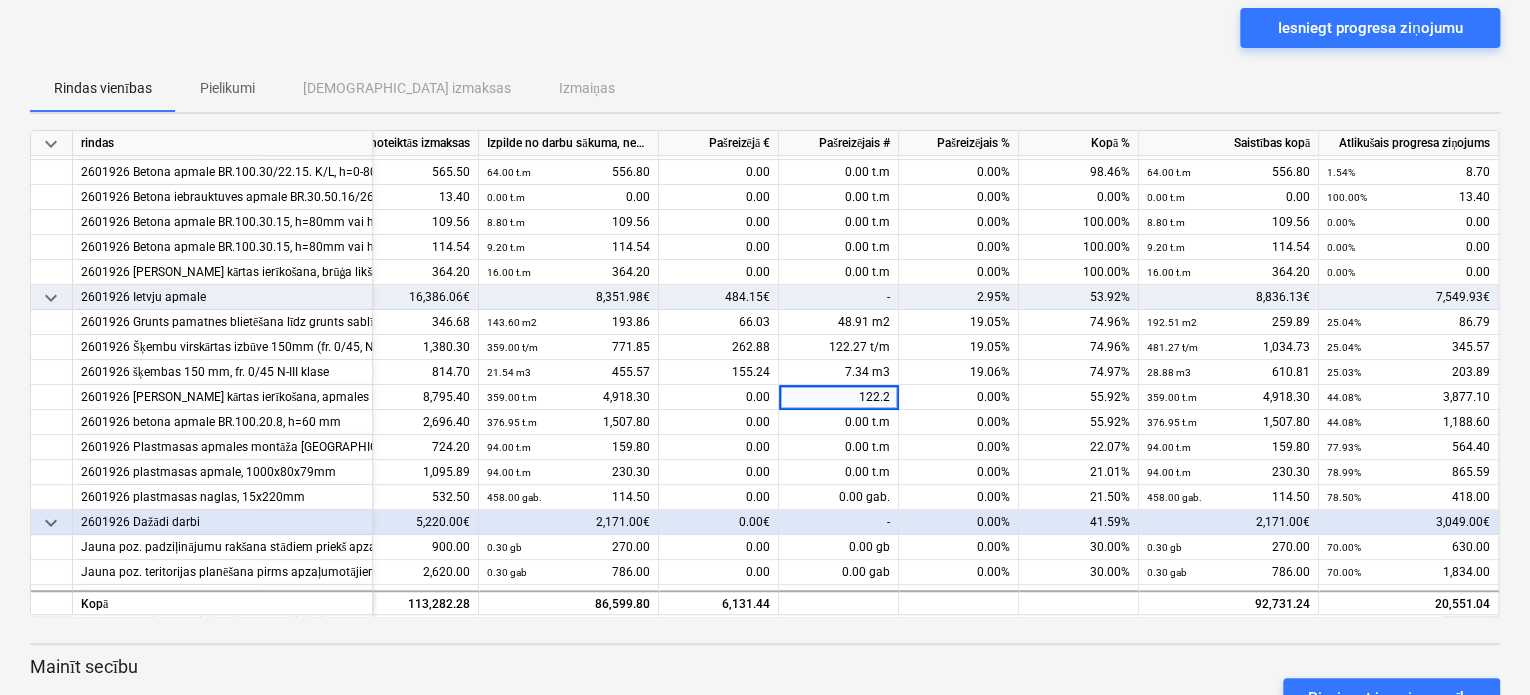 type on "122.27" 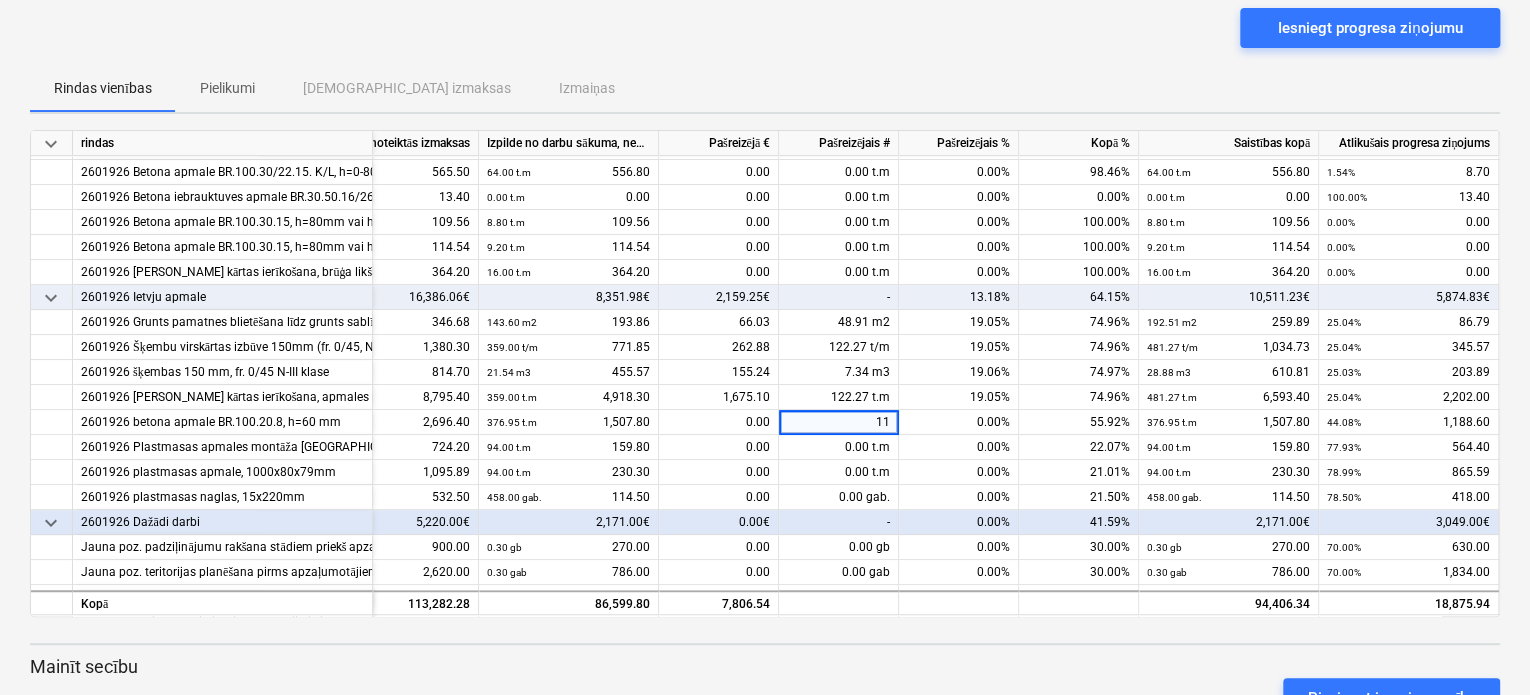 type on "117" 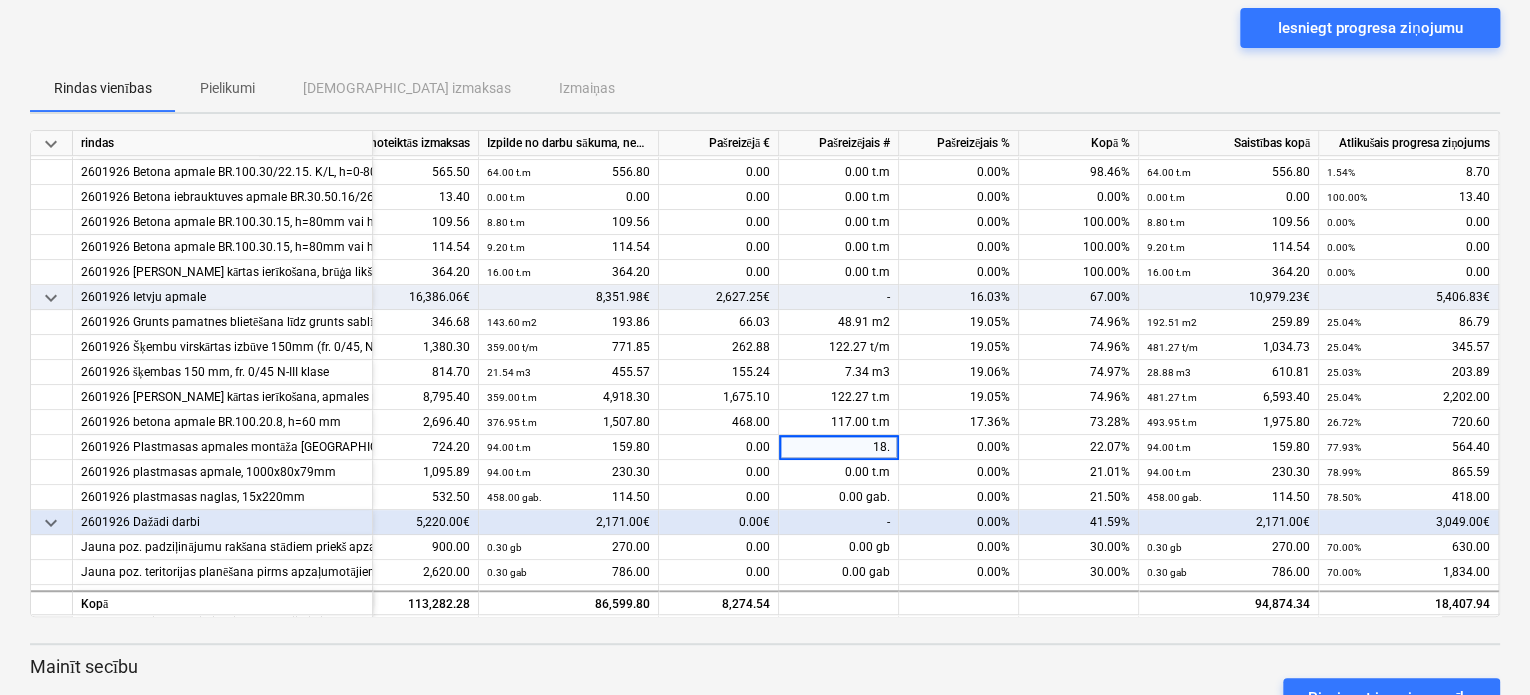 type on "18.9" 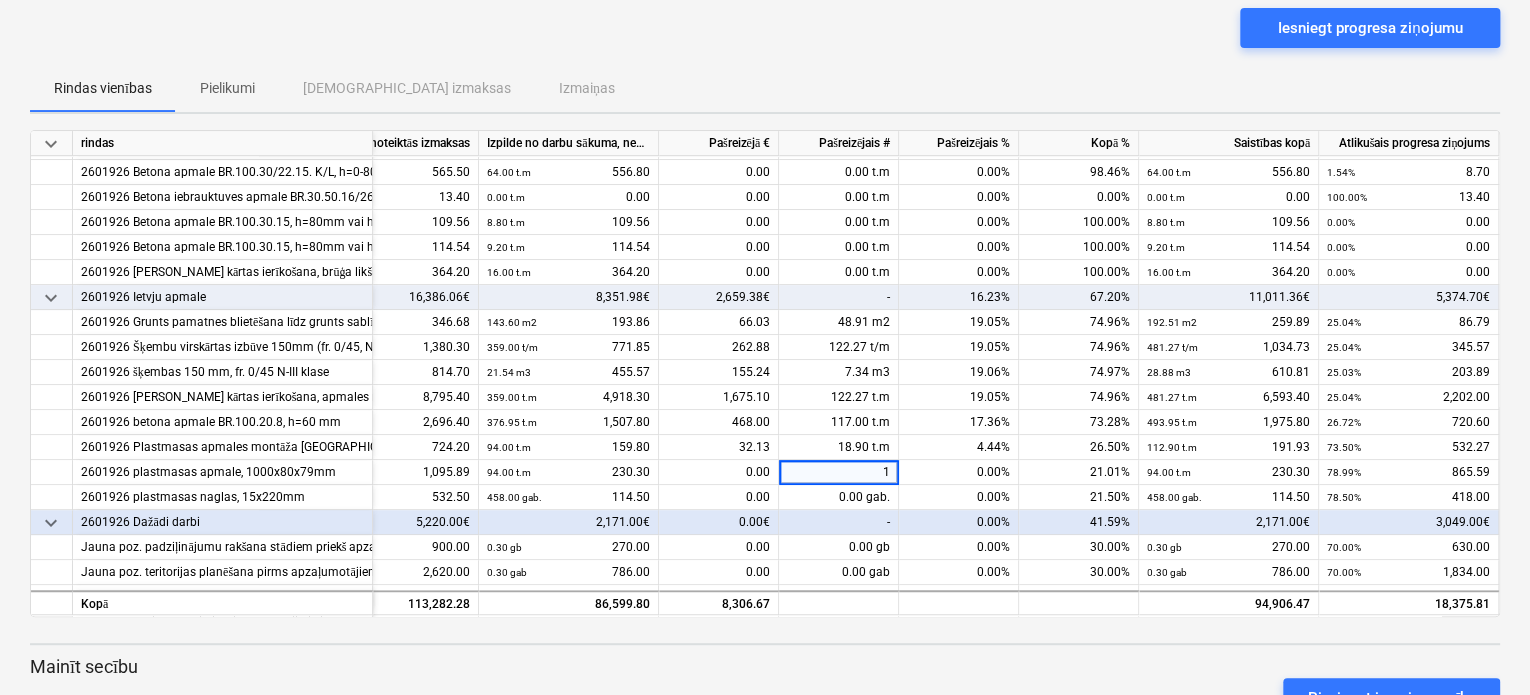 type on "18" 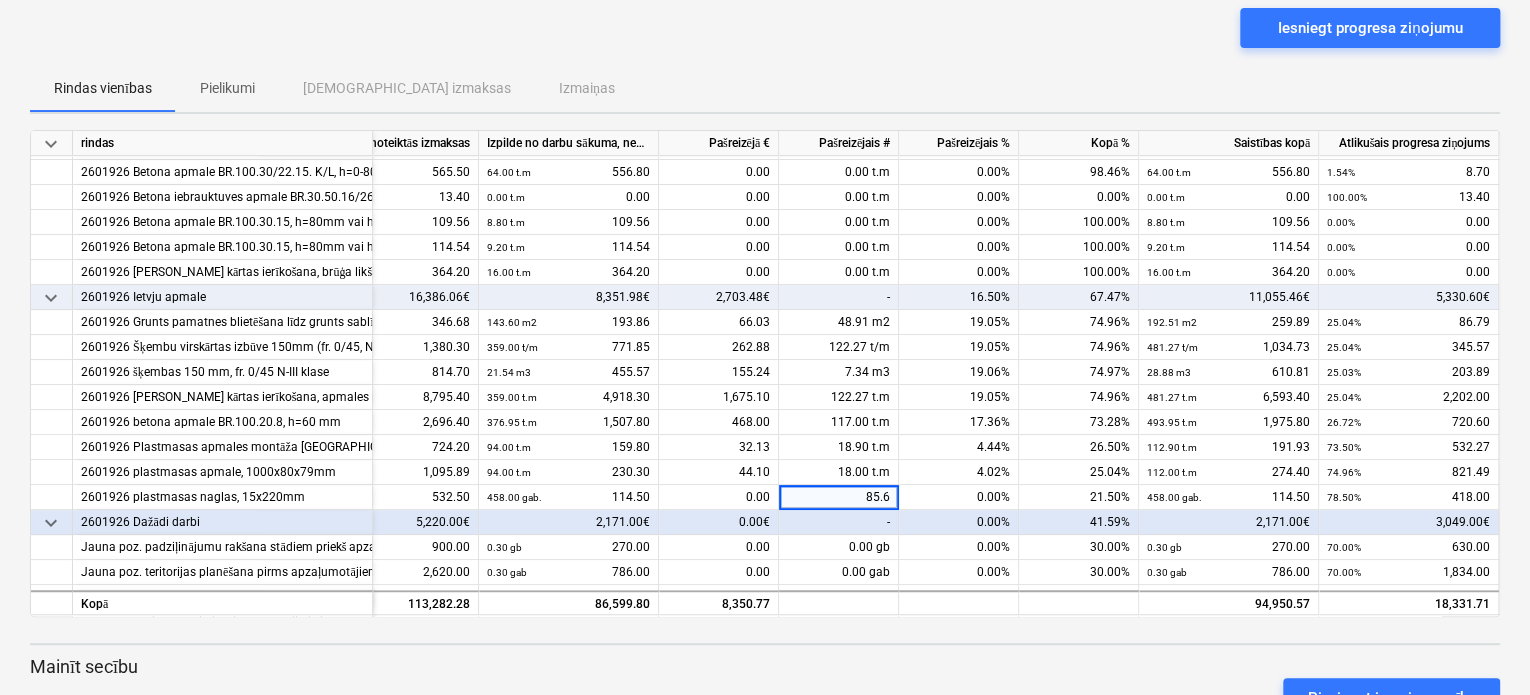 type on "85.68" 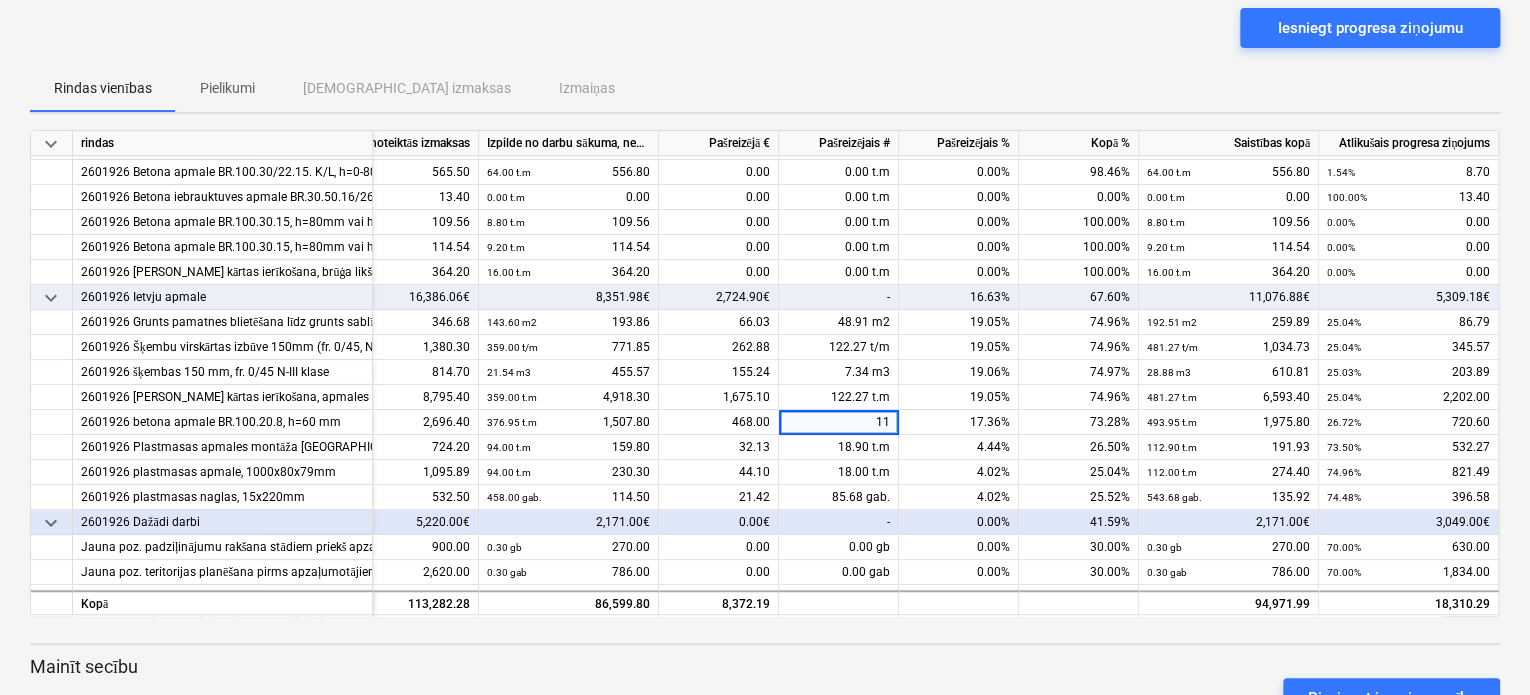 type on "118" 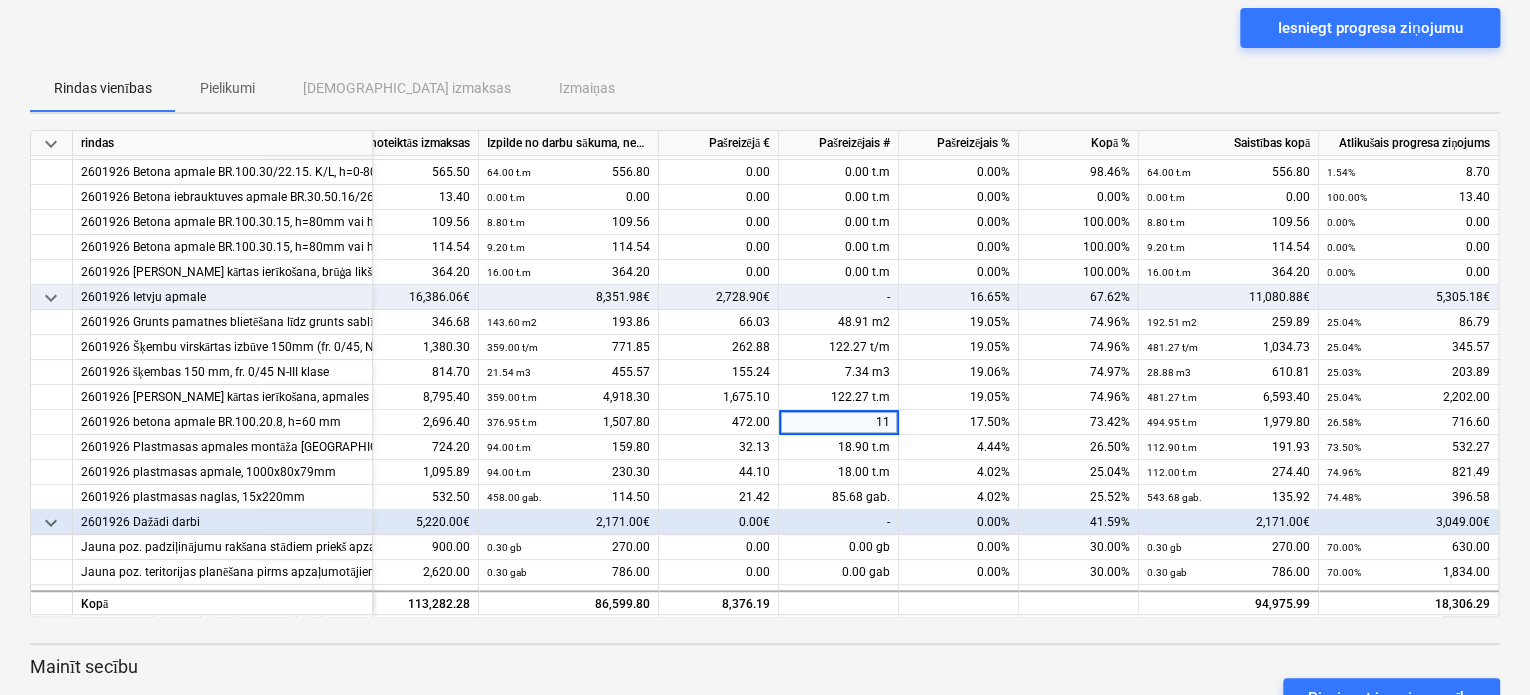 type on "119" 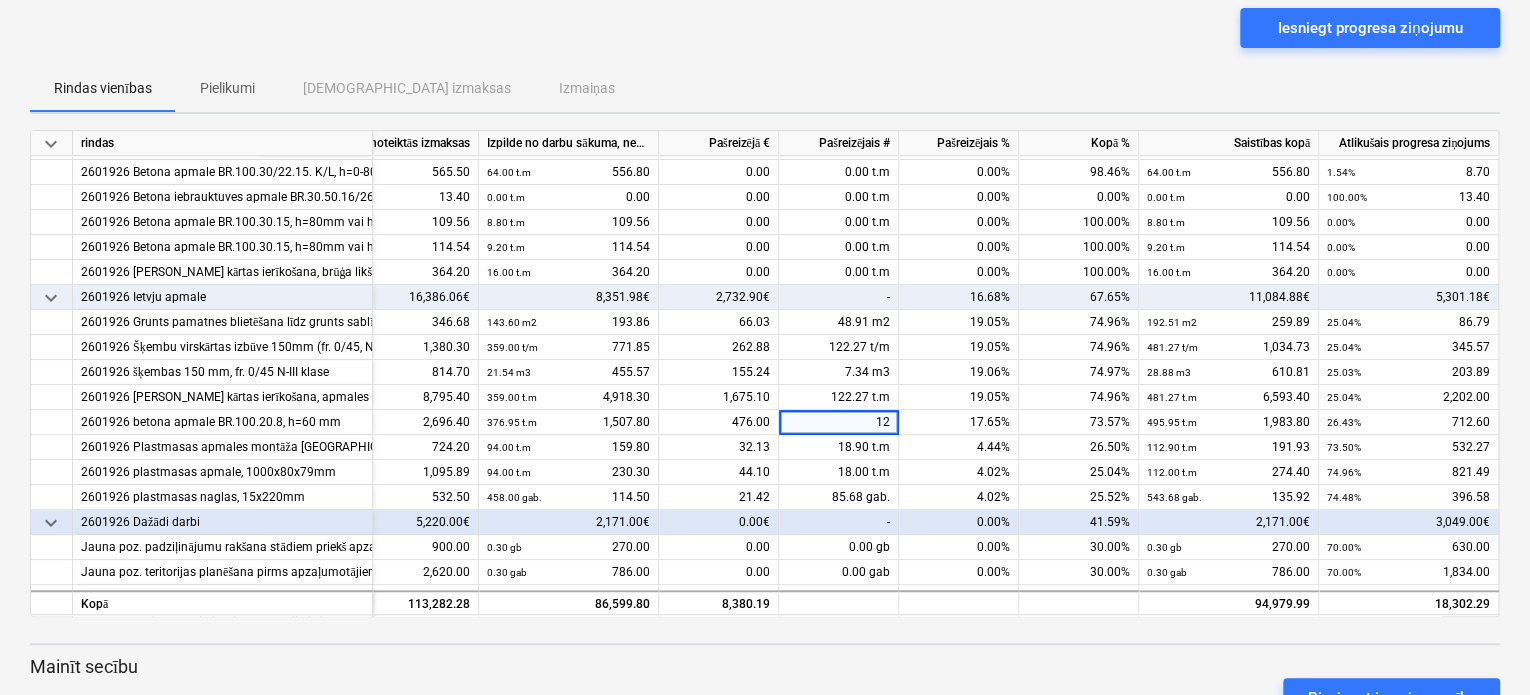 type on "120" 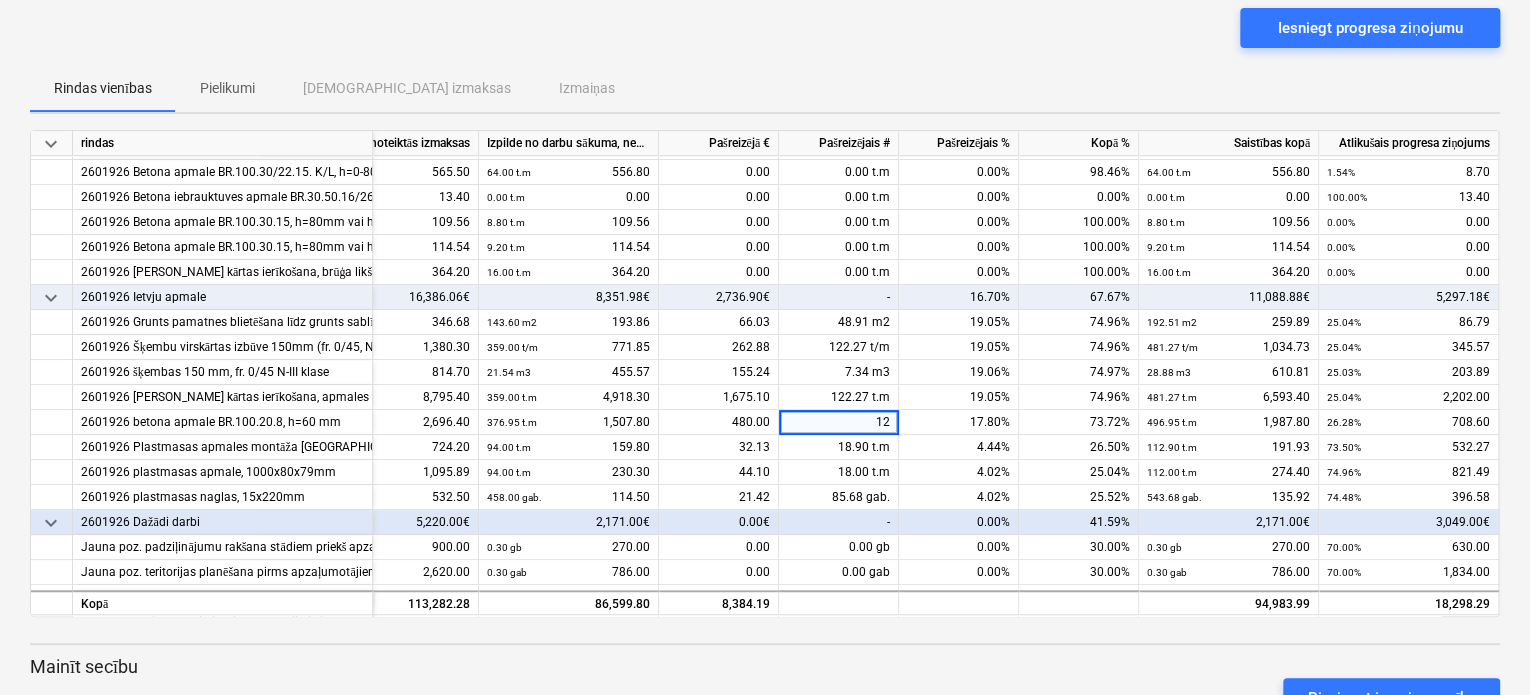 type on "121" 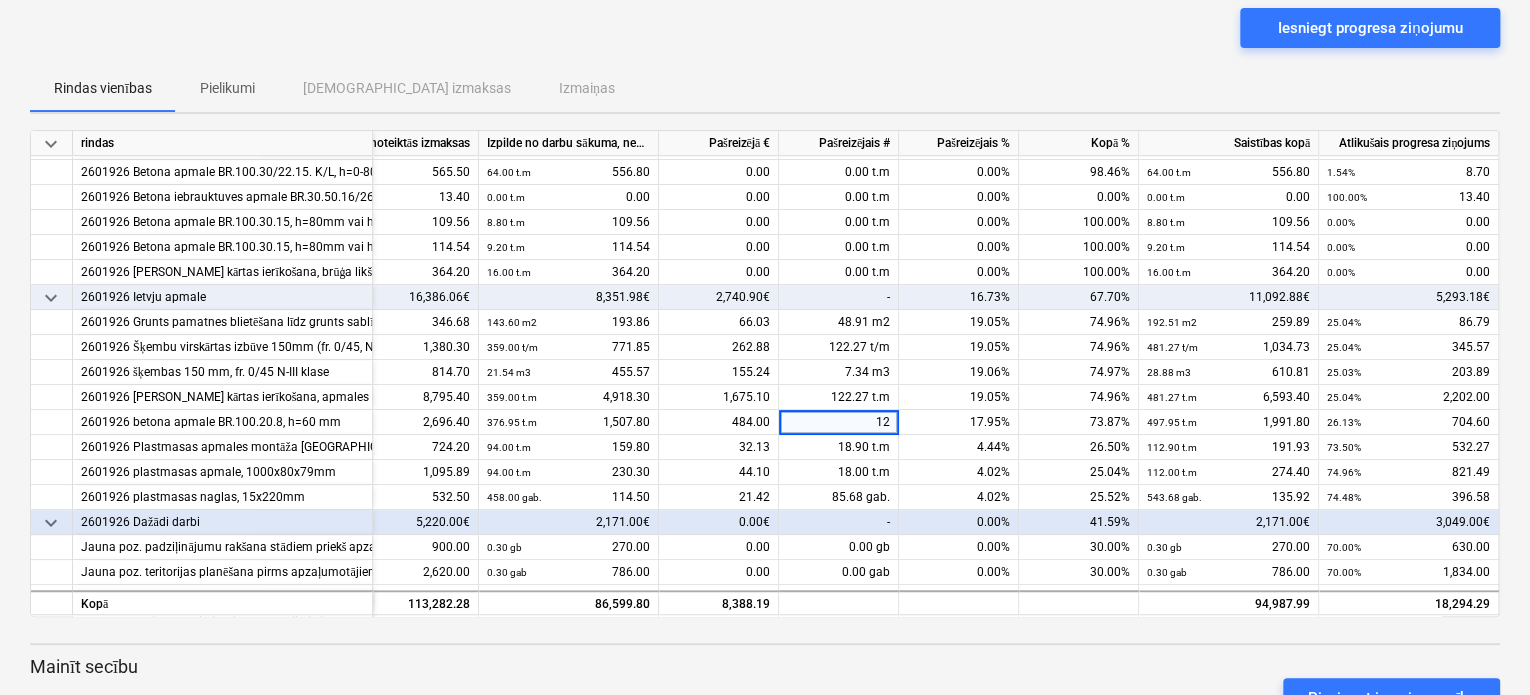 type on "122" 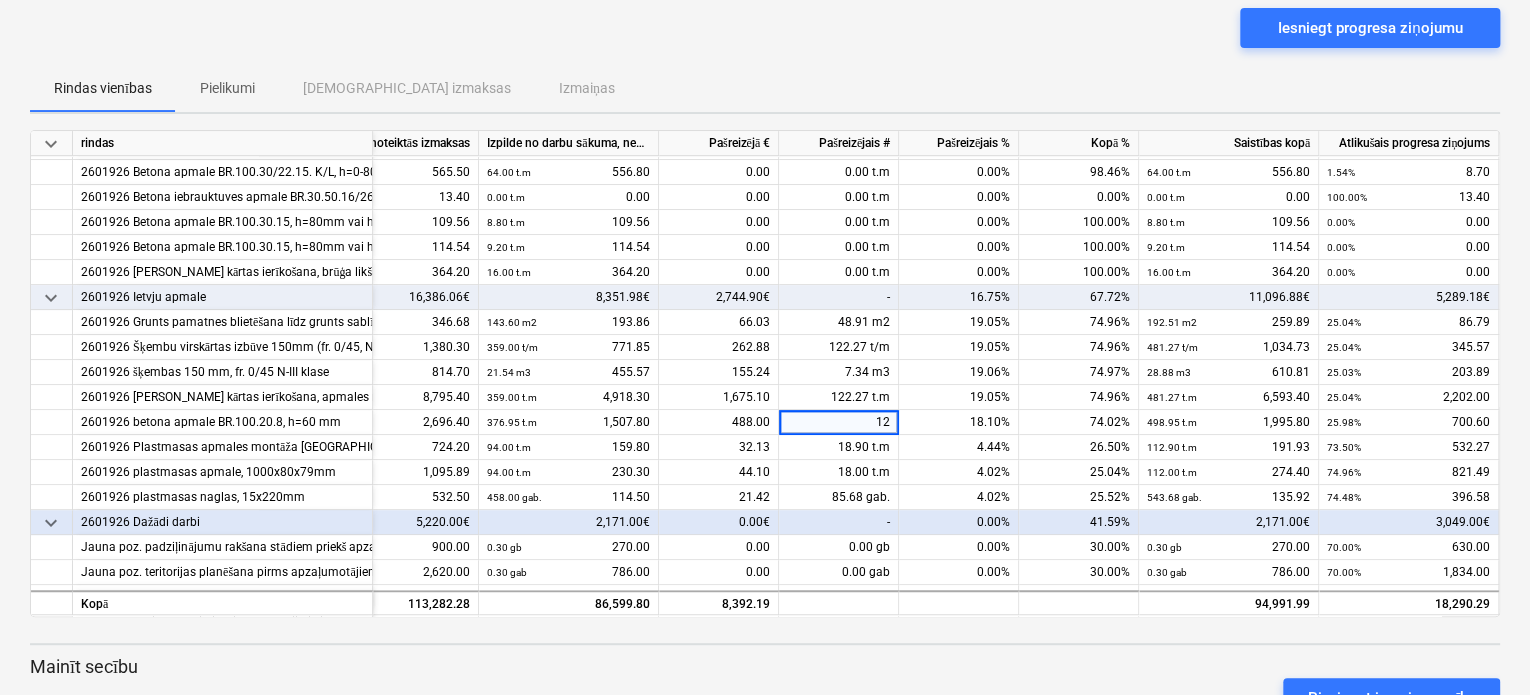 type on "123" 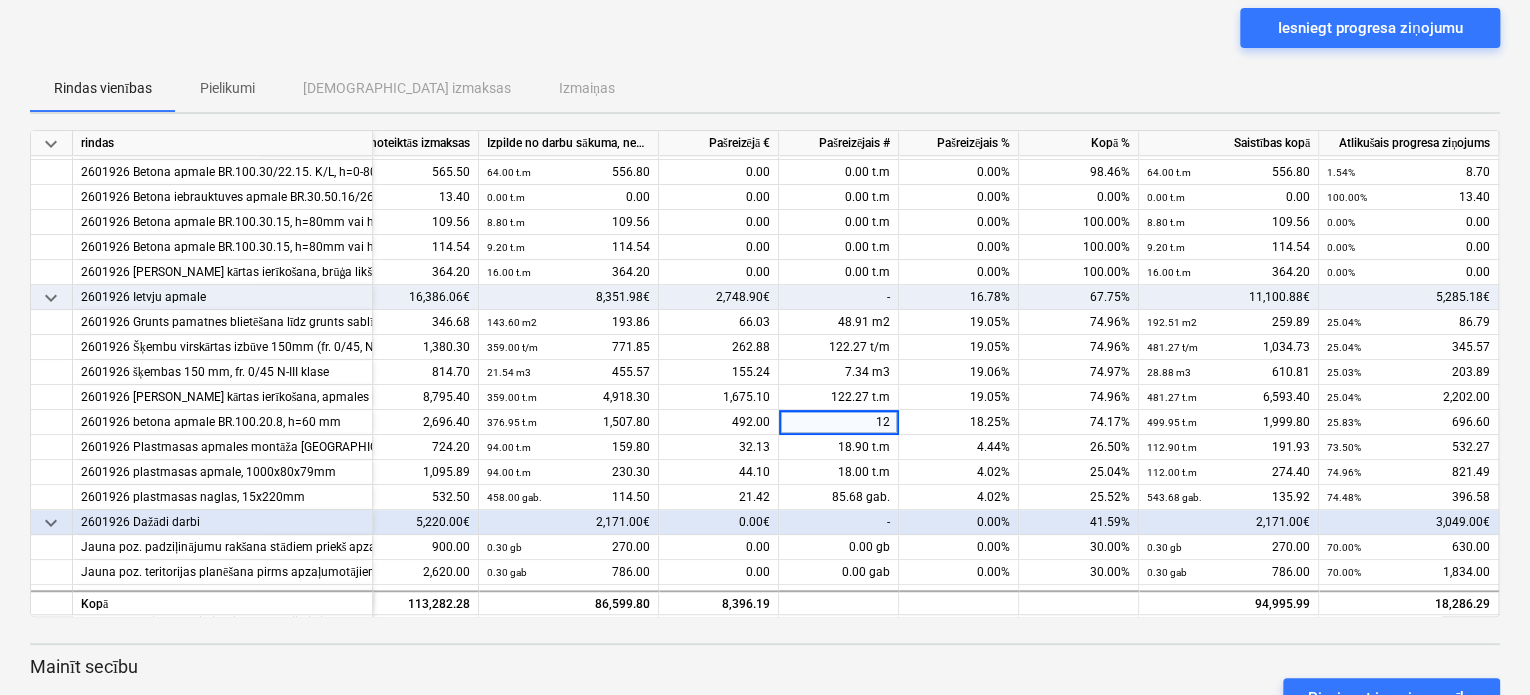 type on "126" 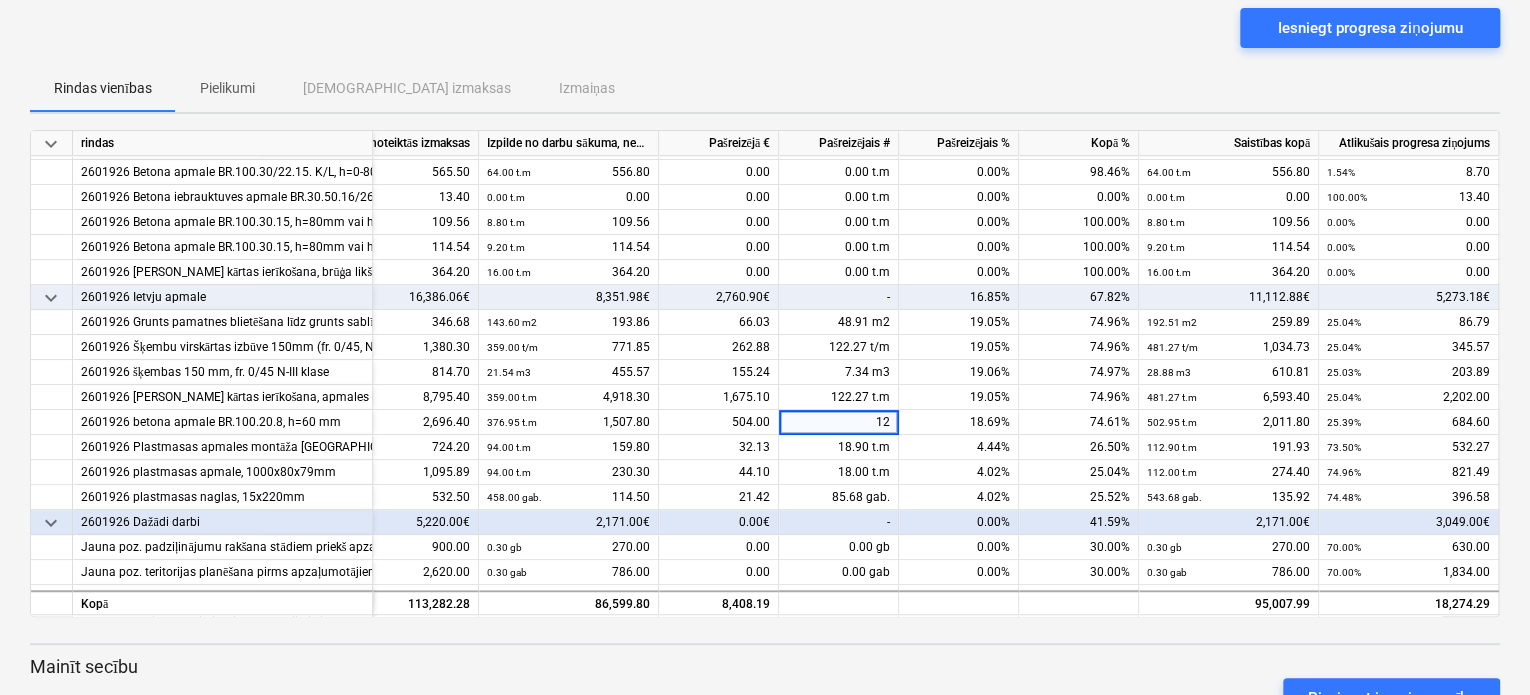type on "128" 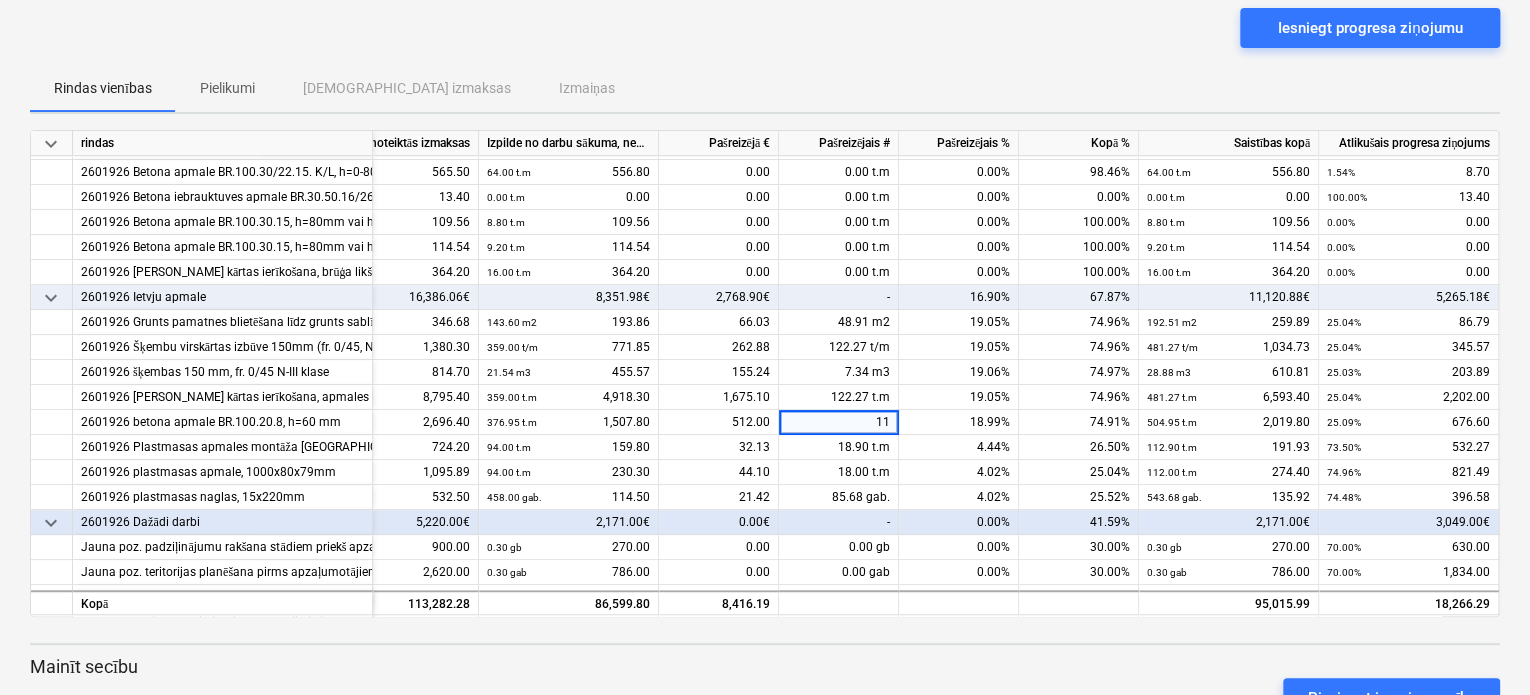 type on "117" 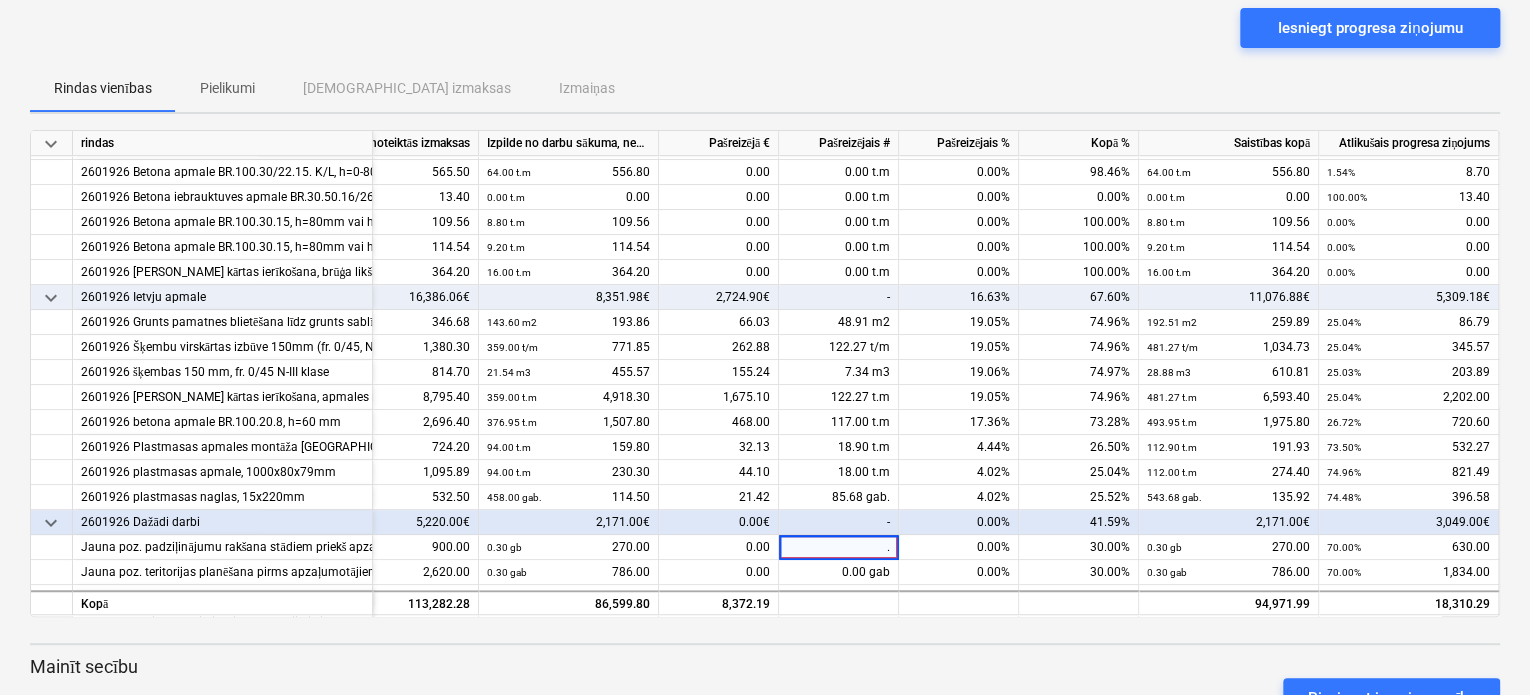 type on ".6" 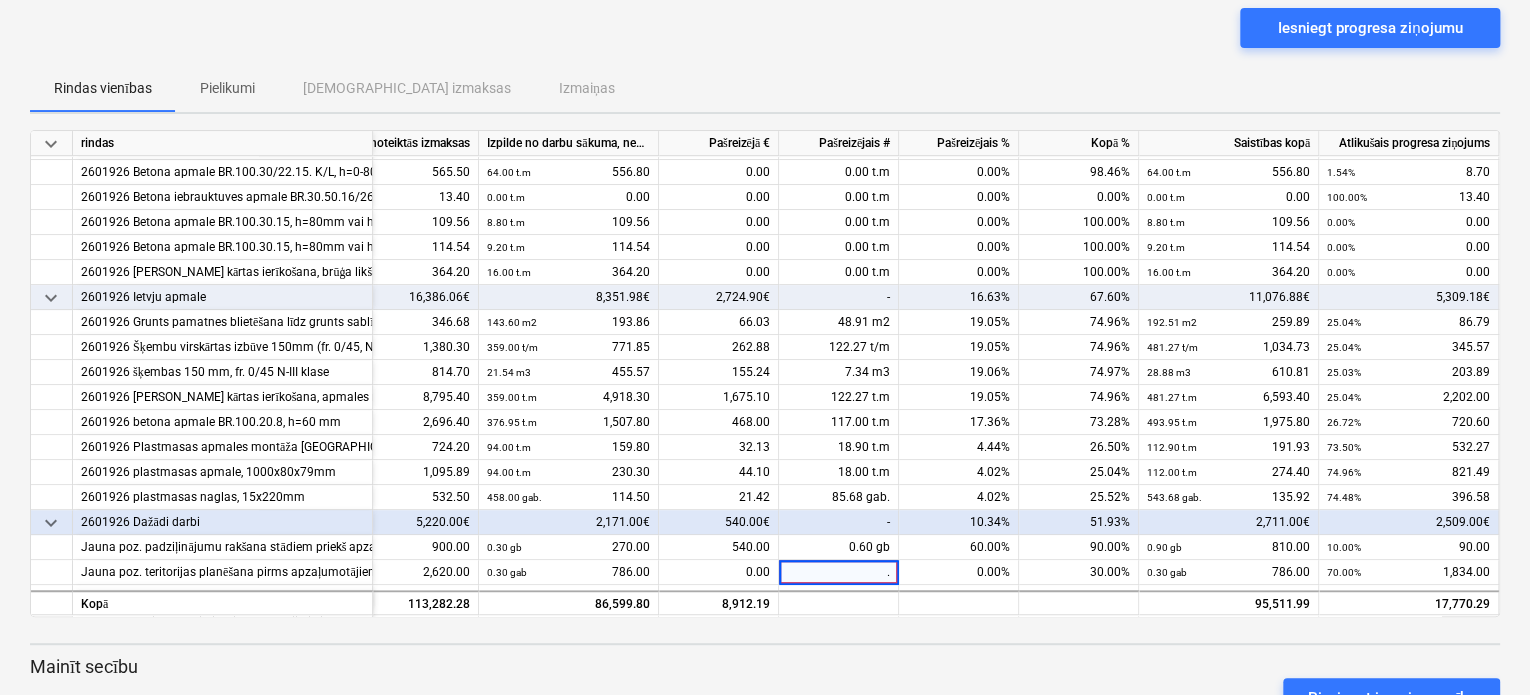 type on ".6" 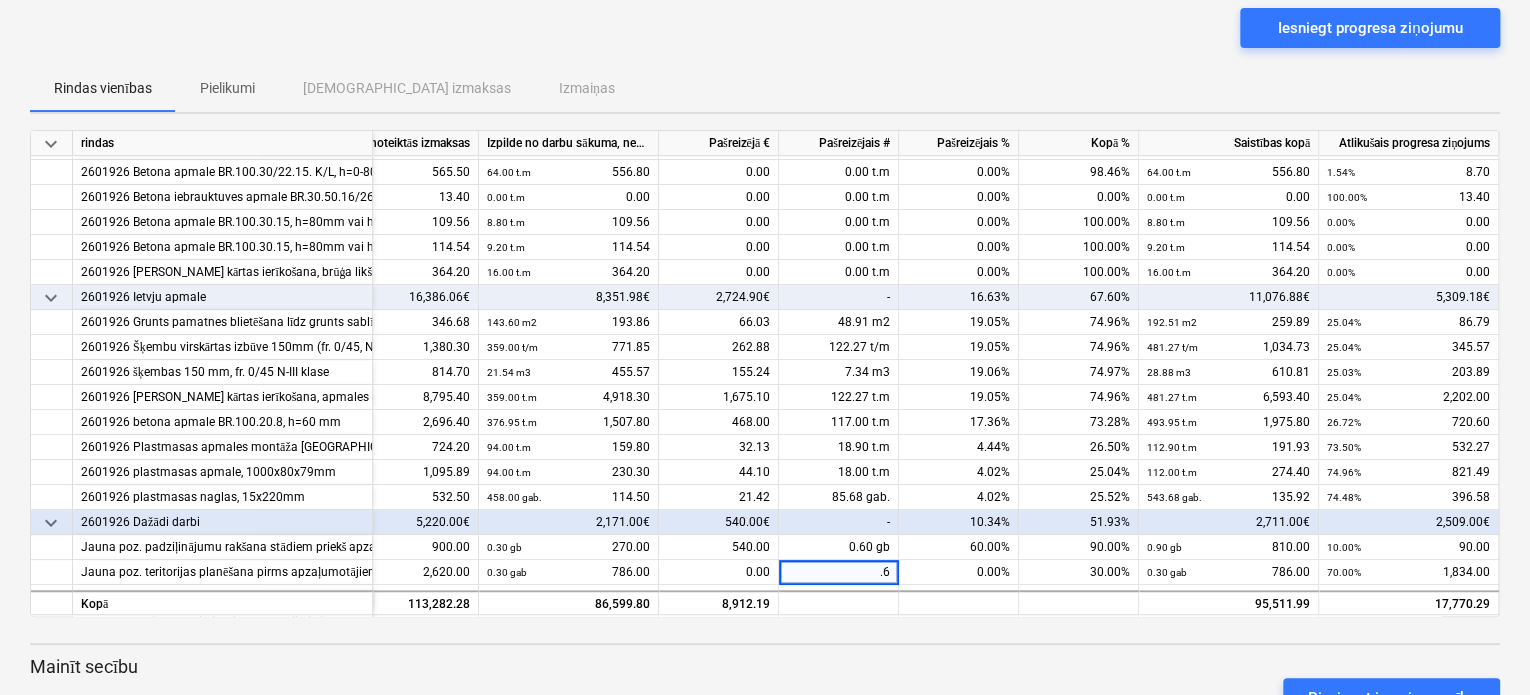 scroll, scrollTop: 4320, scrollLeft: 120, axis: both 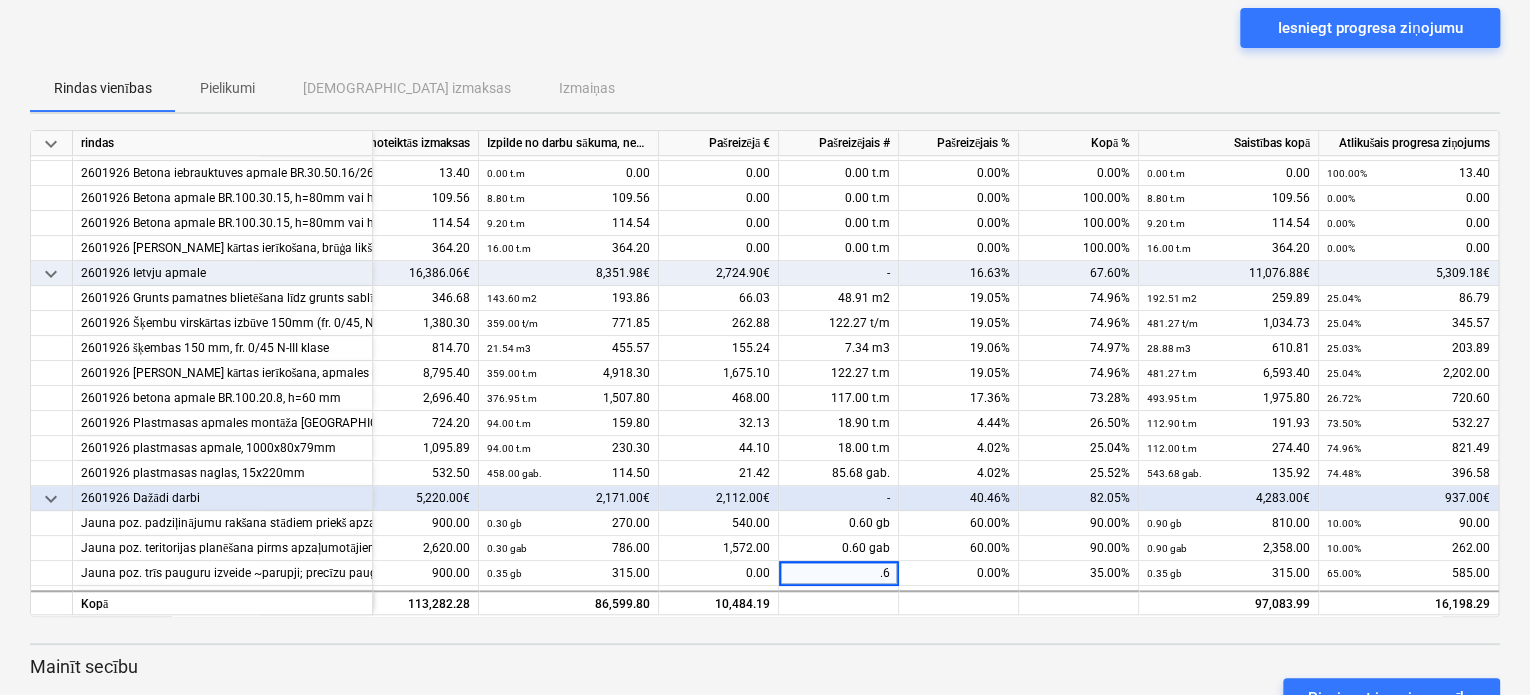 type on ".65" 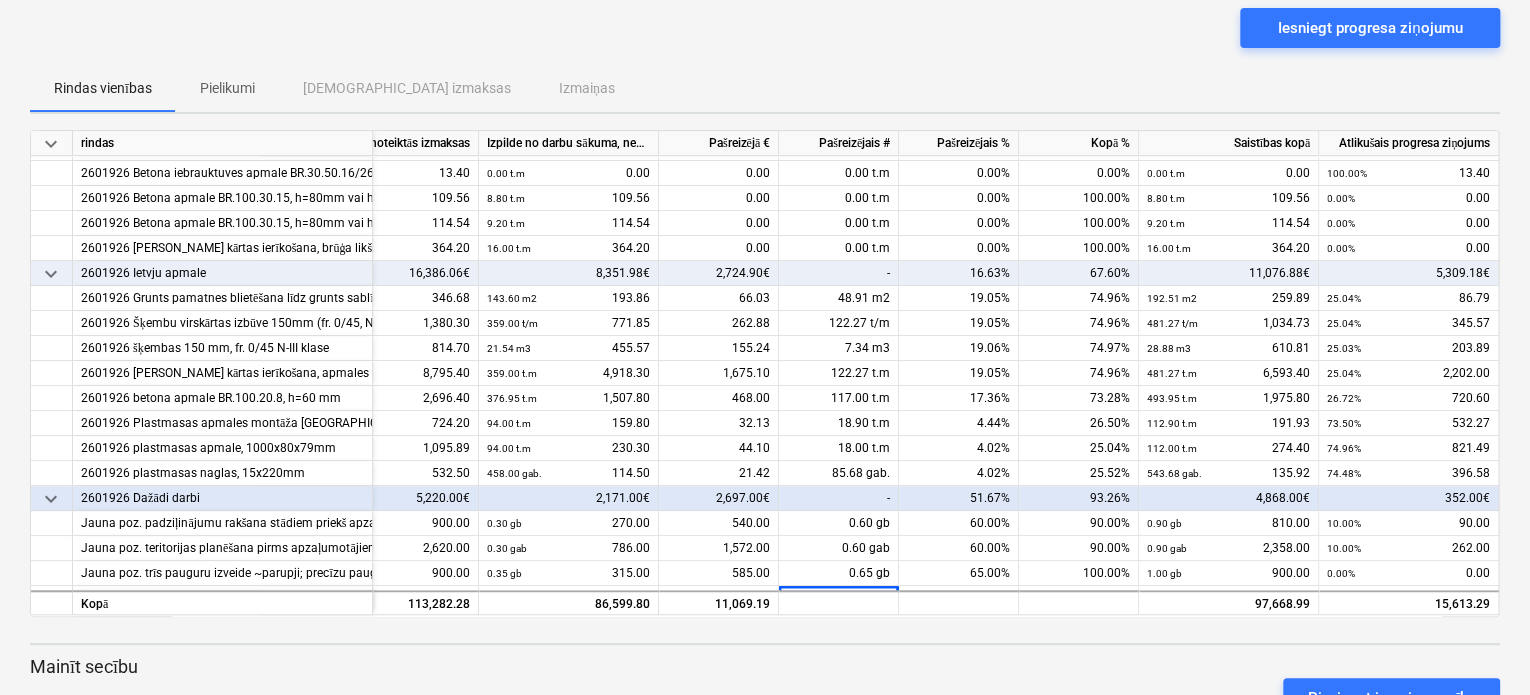 scroll, scrollTop: 4346, scrollLeft: 120, axis: both 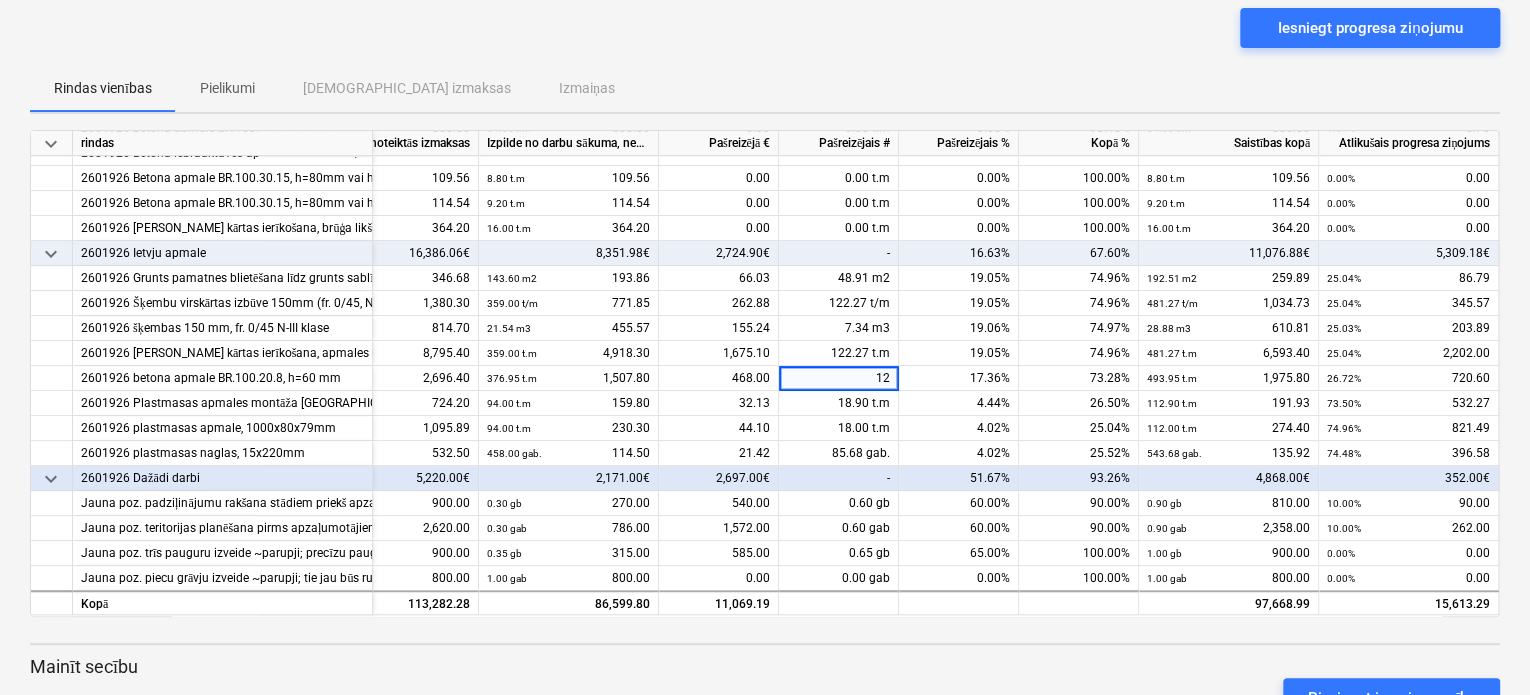 type on "128" 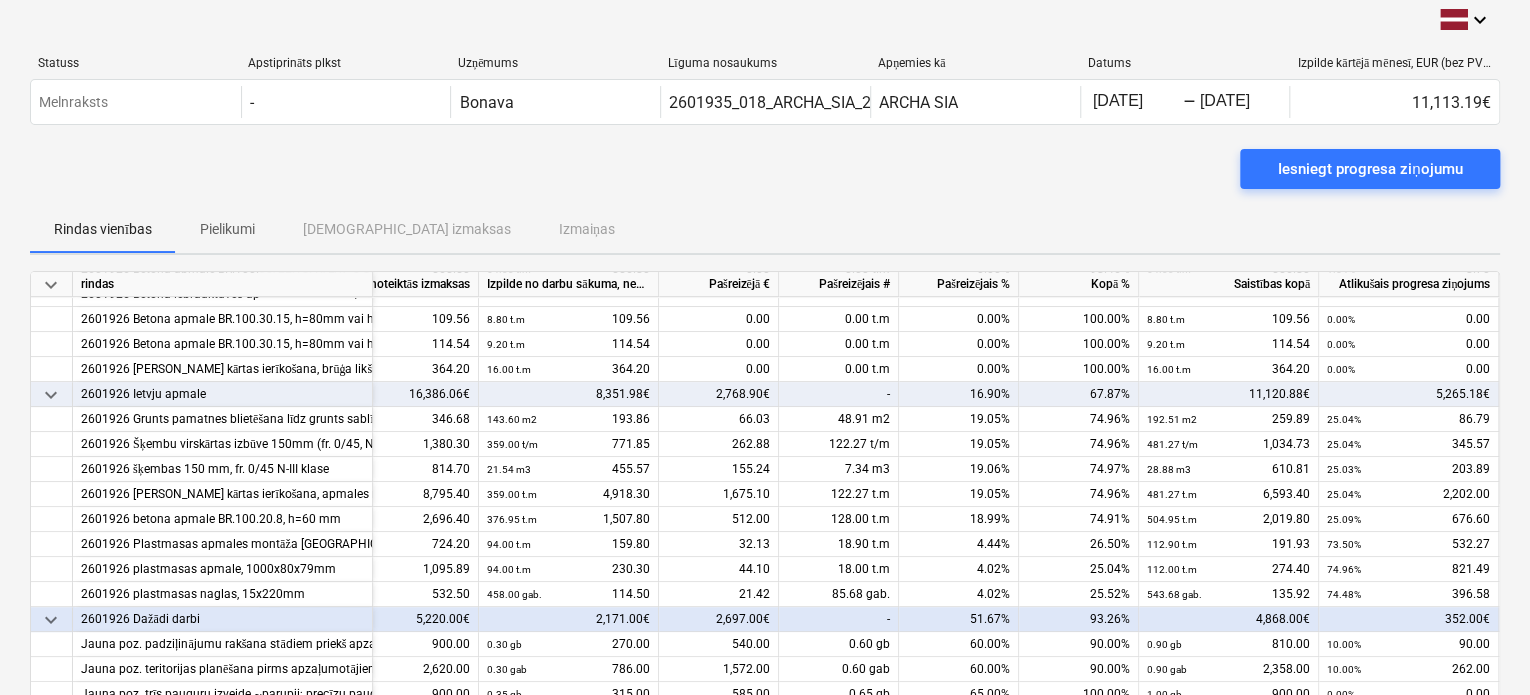 scroll, scrollTop: 0, scrollLeft: 0, axis: both 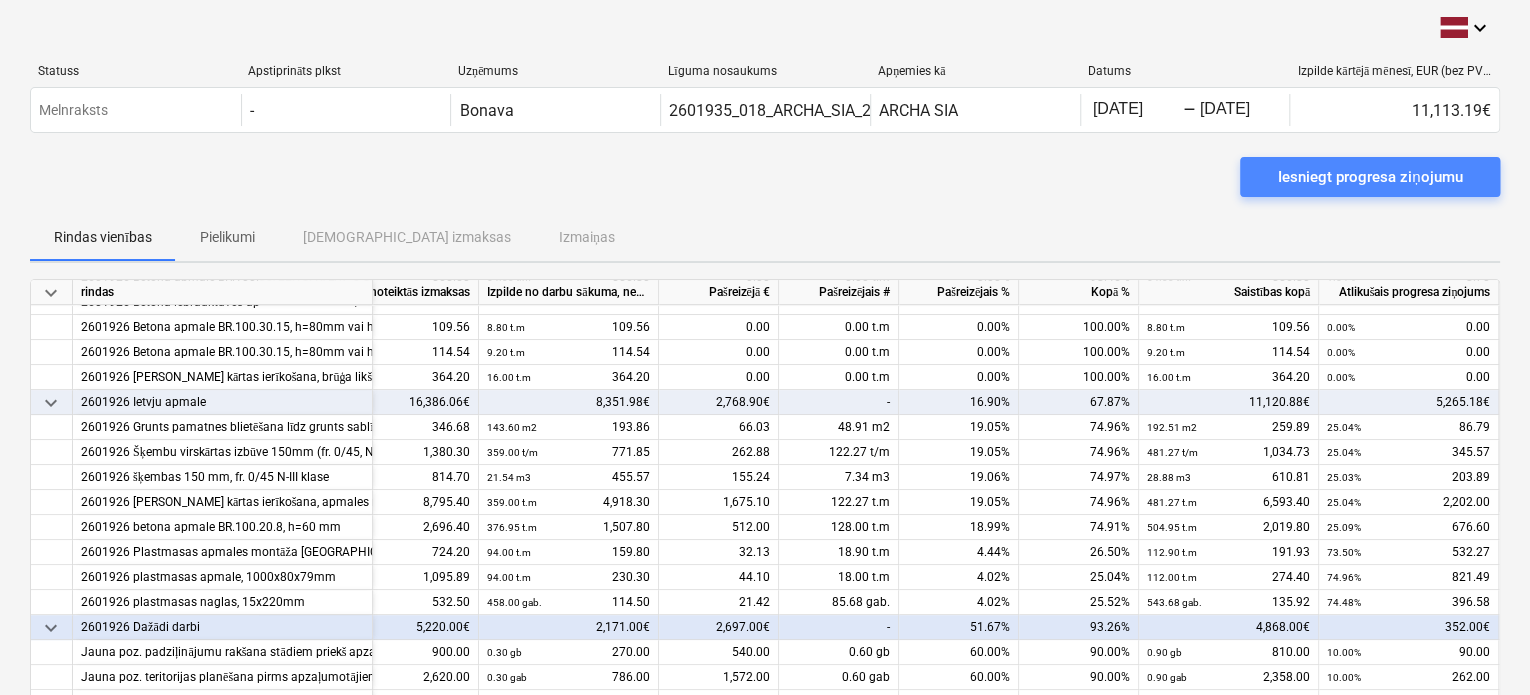 click on "Iesniegt progresa ziņojumu" at bounding box center [1370, 177] 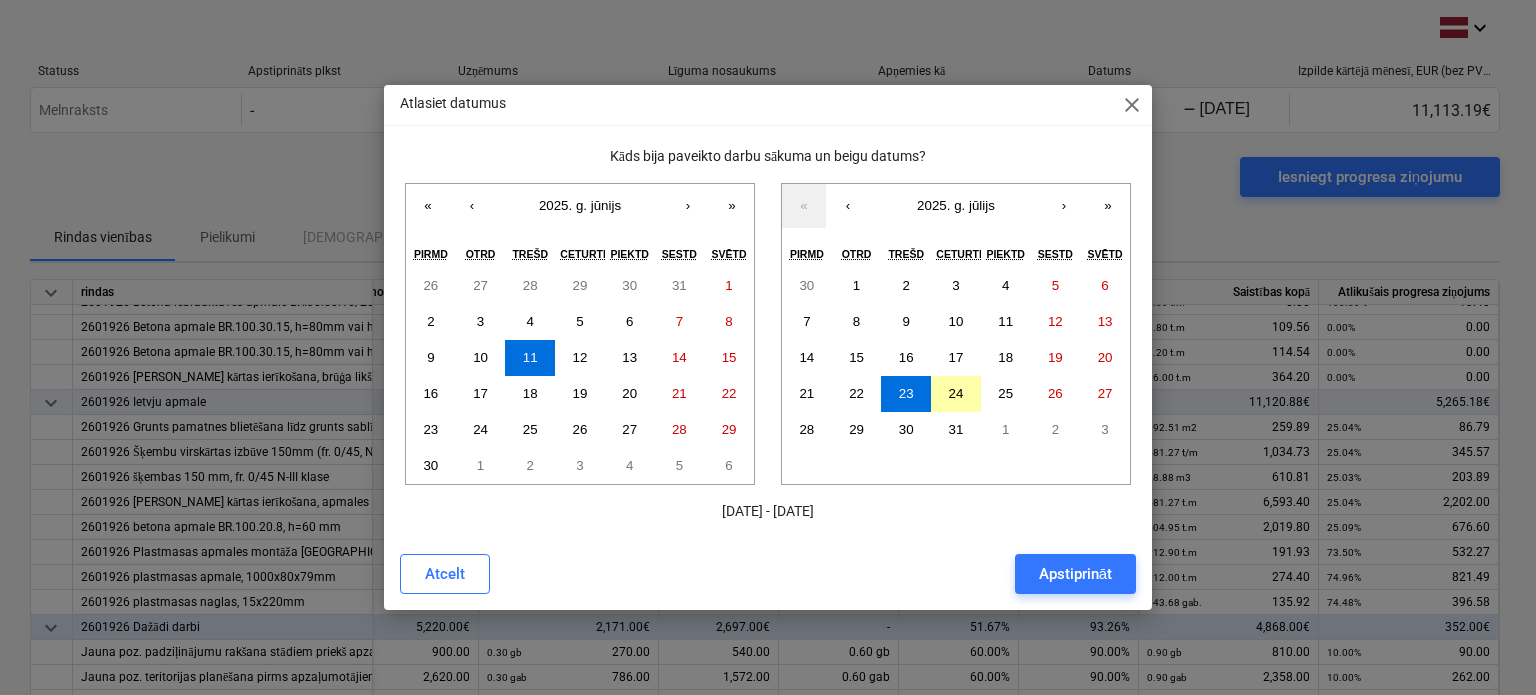 click on "24" at bounding box center (956, 394) 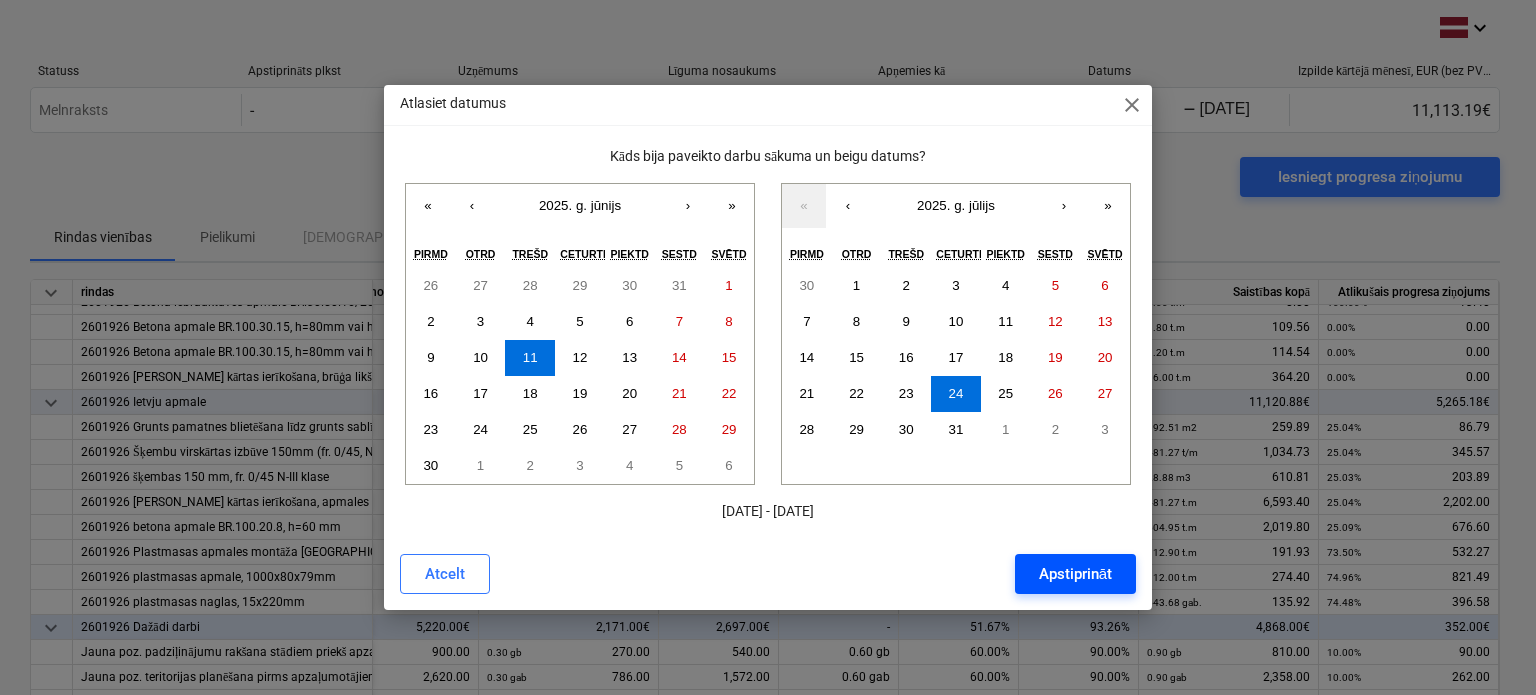 click on "Apstiprināt" at bounding box center (1075, 574) 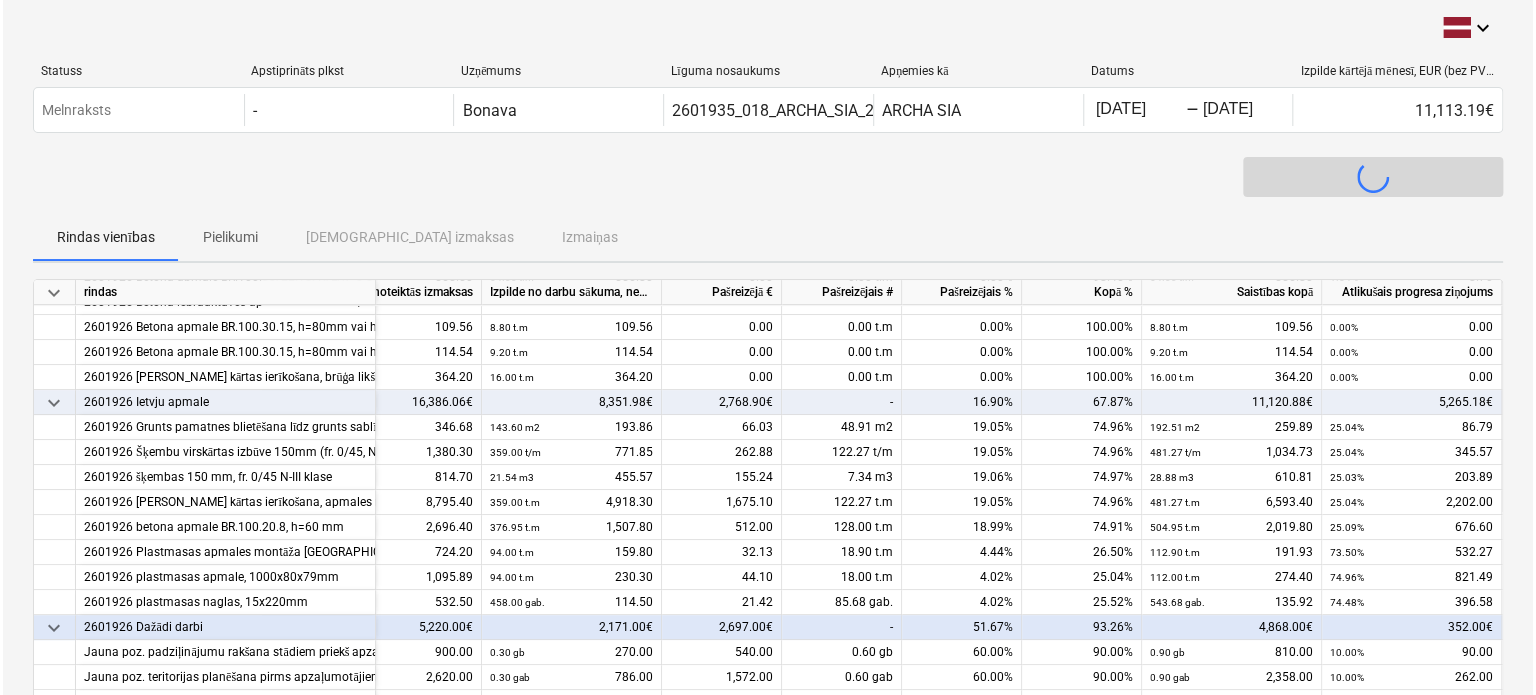 scroll, scrollTop: 4346, scrollLeft: 114, axis: both 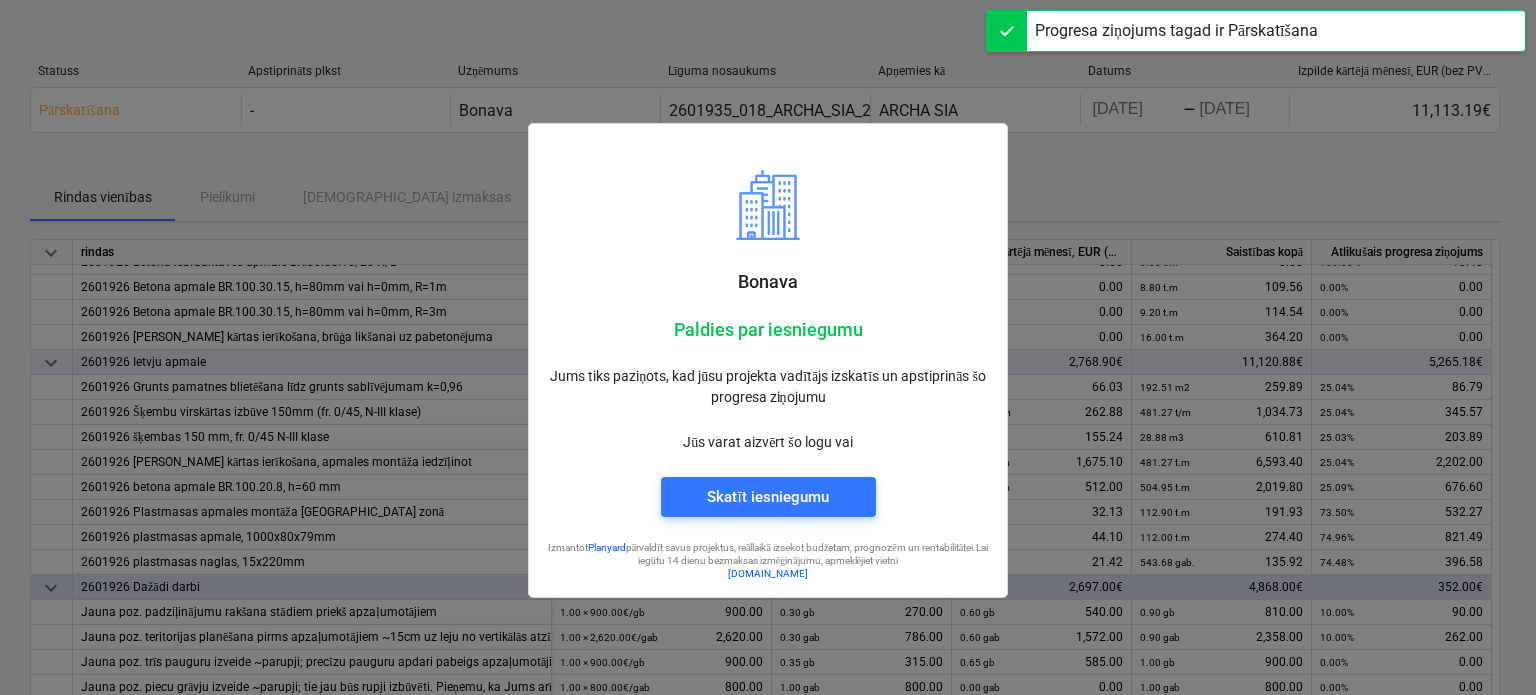 click at bounding box center (768, 347) 